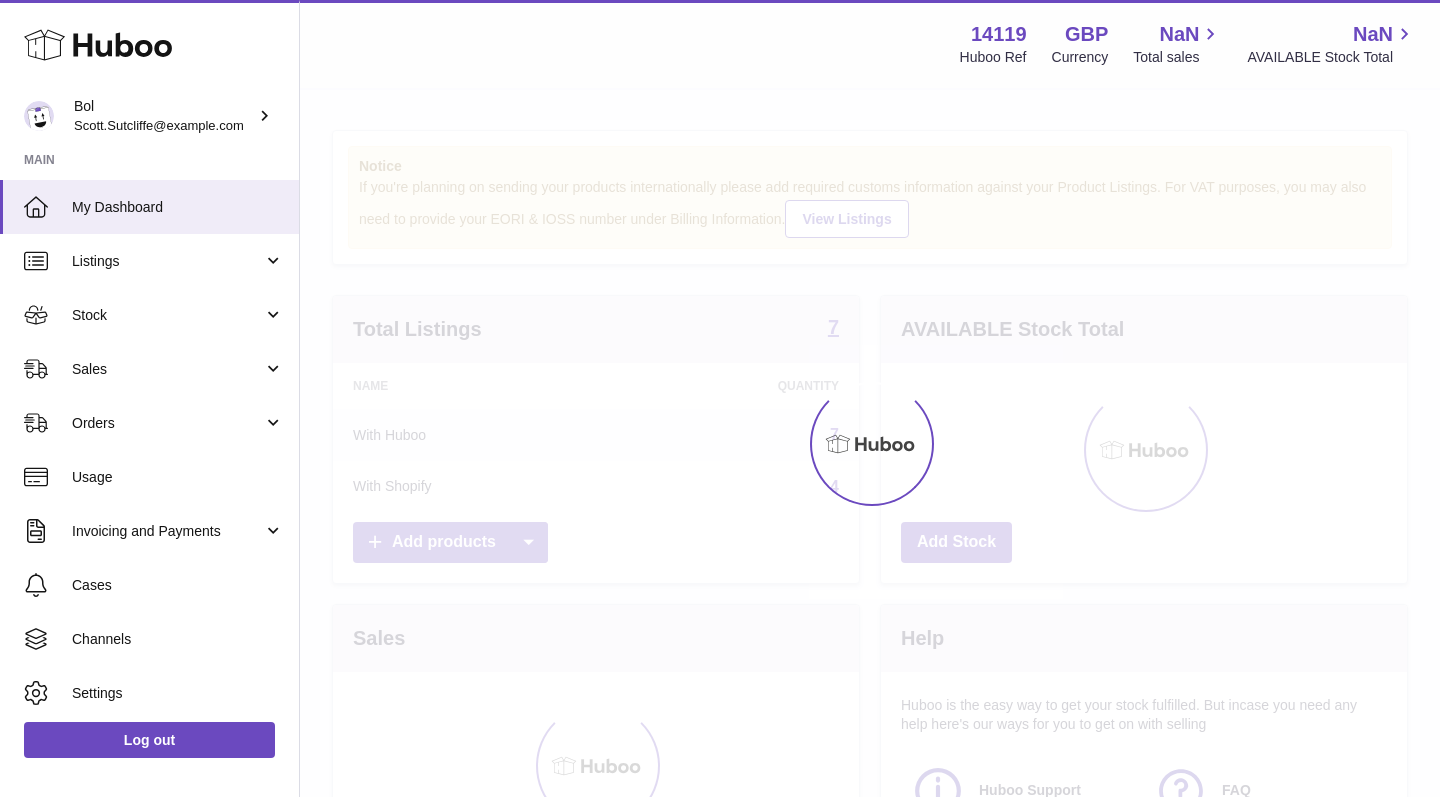 scroll, scrollTop: 0, scrollLeft: 0, axis: both 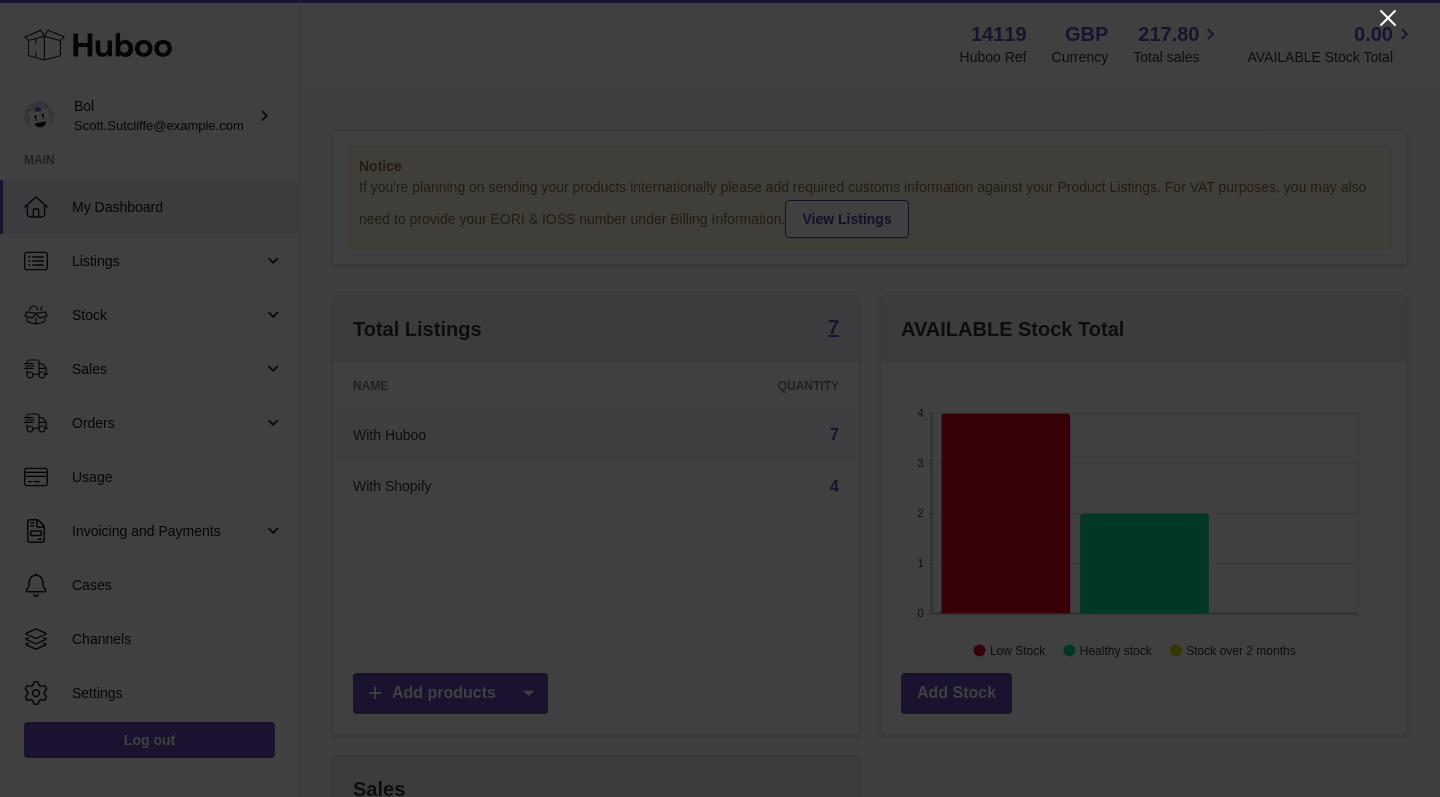 click 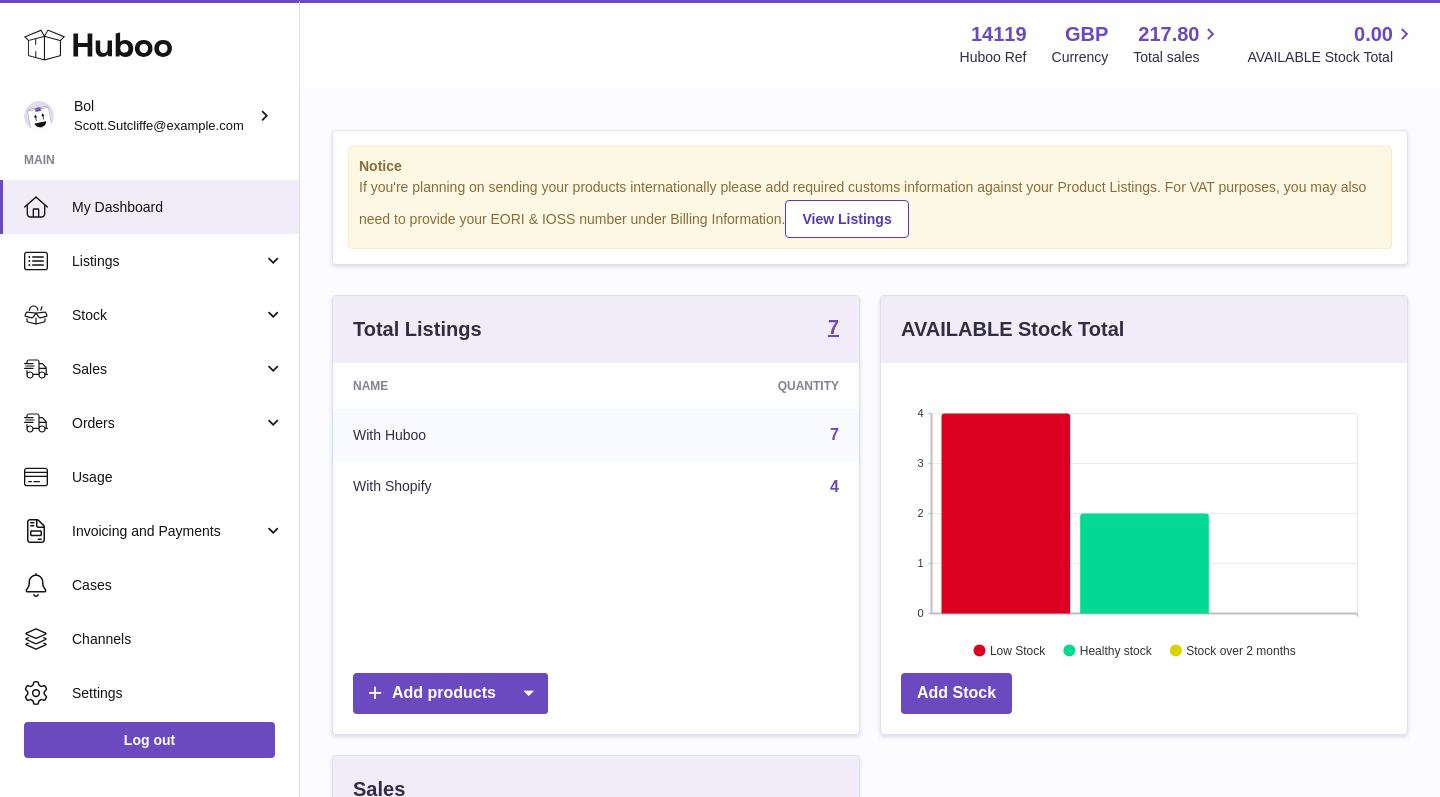 scroll, scrollTop: 0, scrollLeft: 0, axis: both 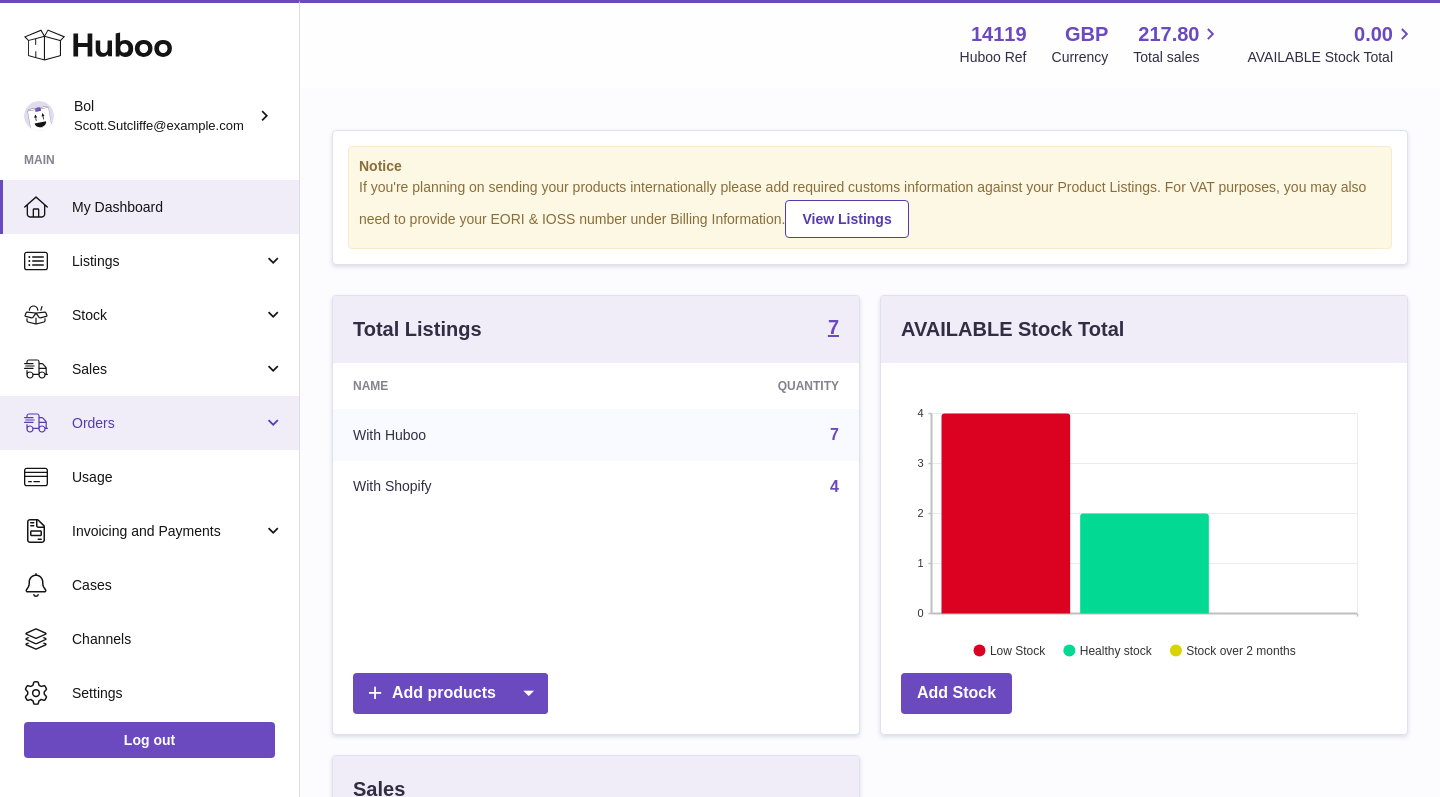 click on "Orders" at bounding box center [149, 423] 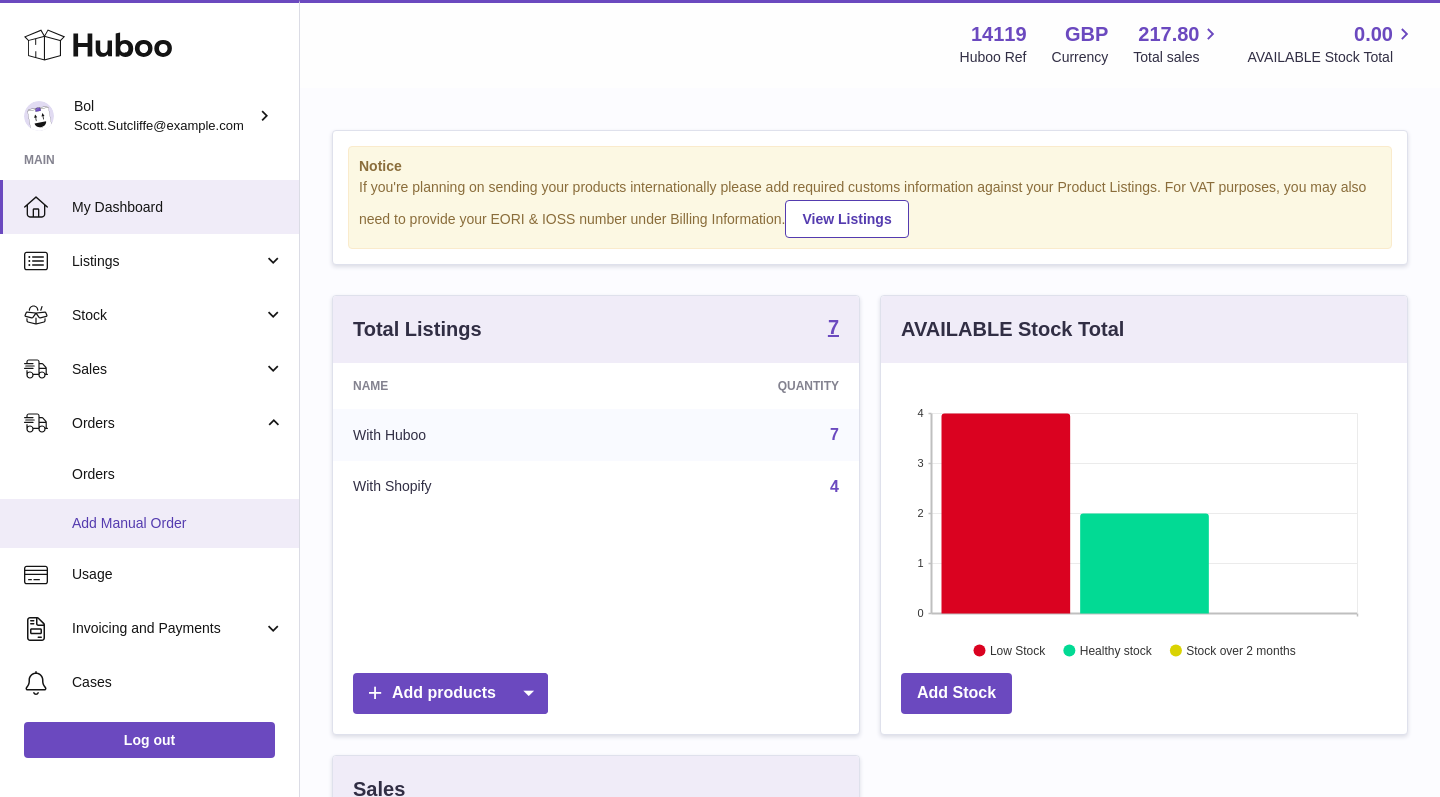 click on "Add Manual Order" at bounding box center [178, 523] 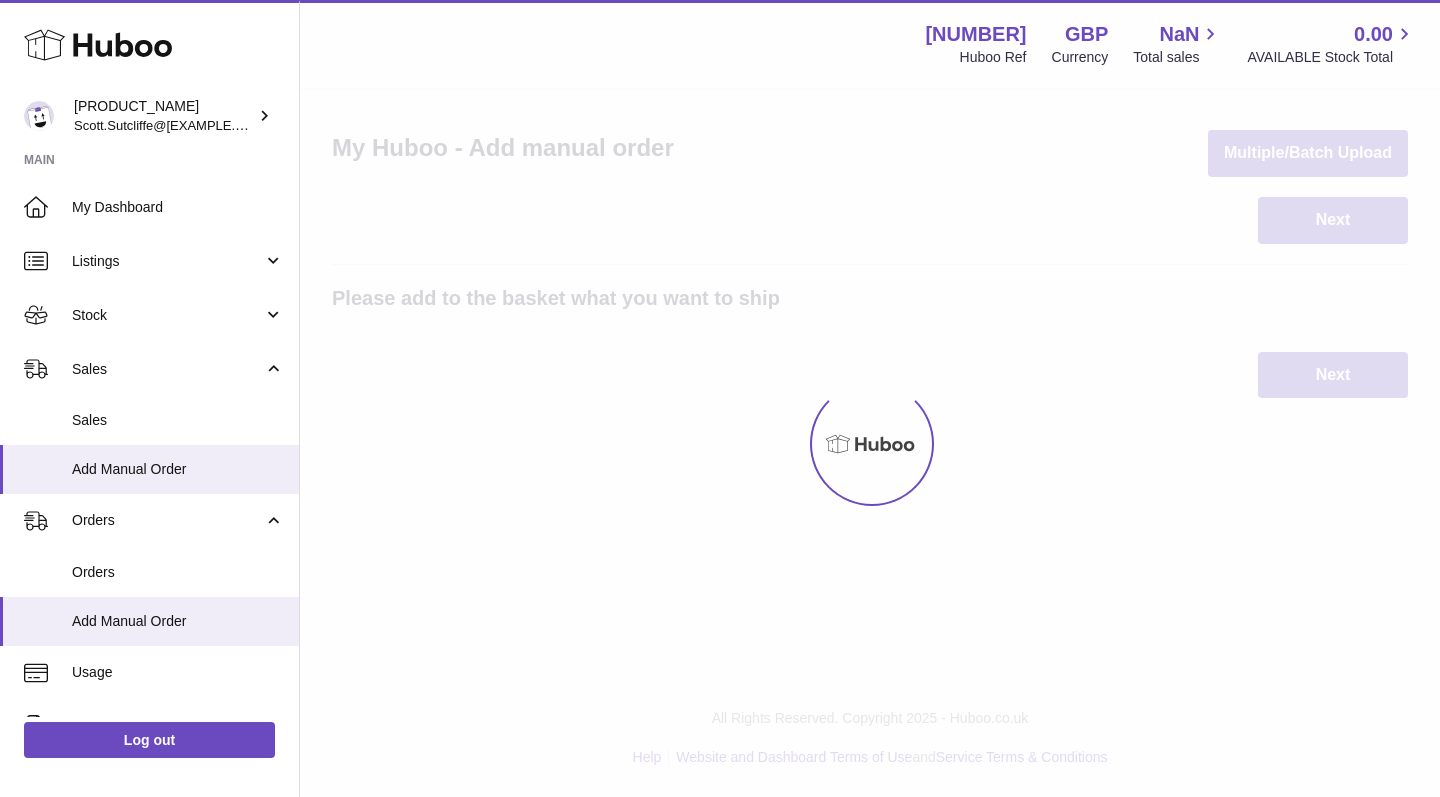 scroll, scrollTop: 0, scrollLeft: 0, axis: both 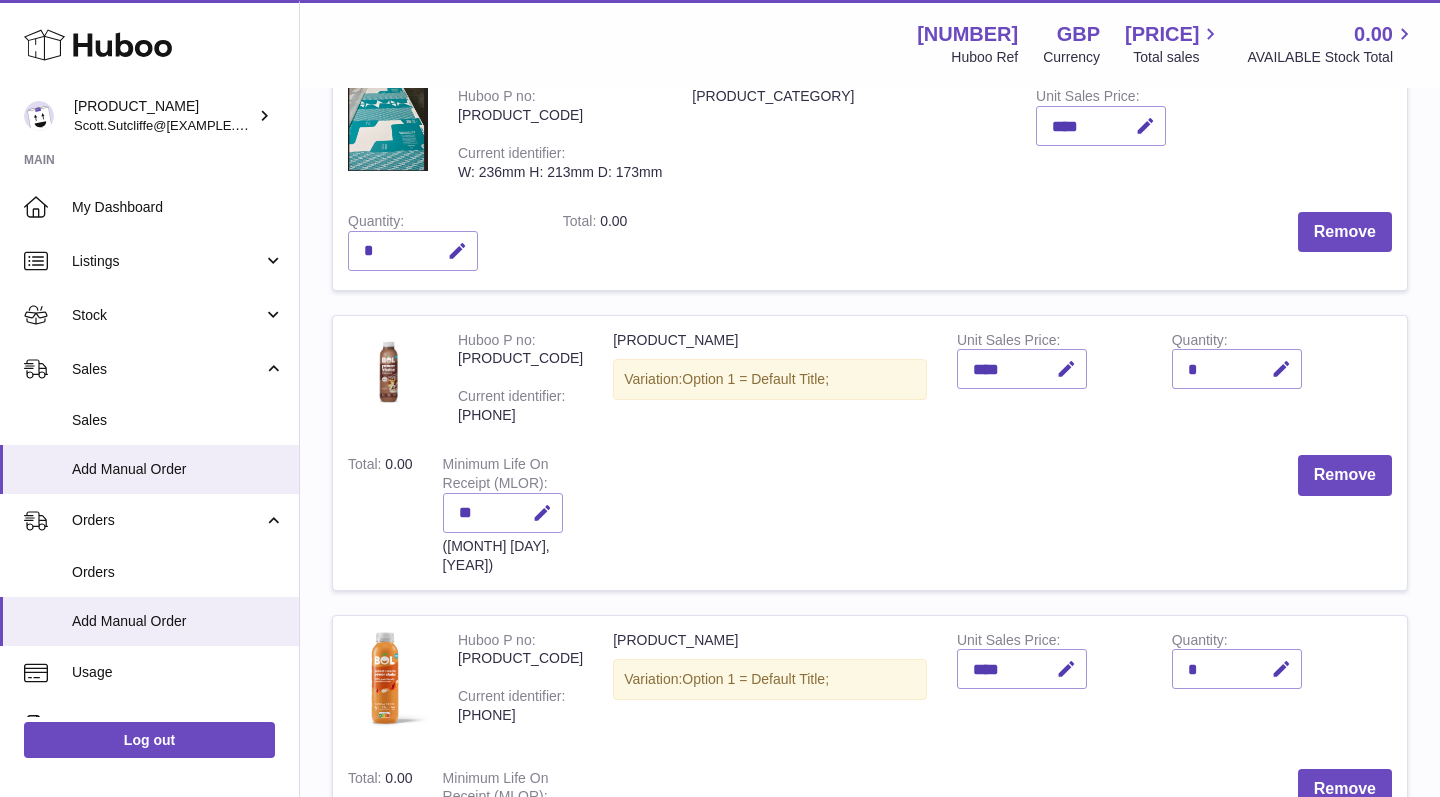 click on "*" at bounding box center [1237, 369] 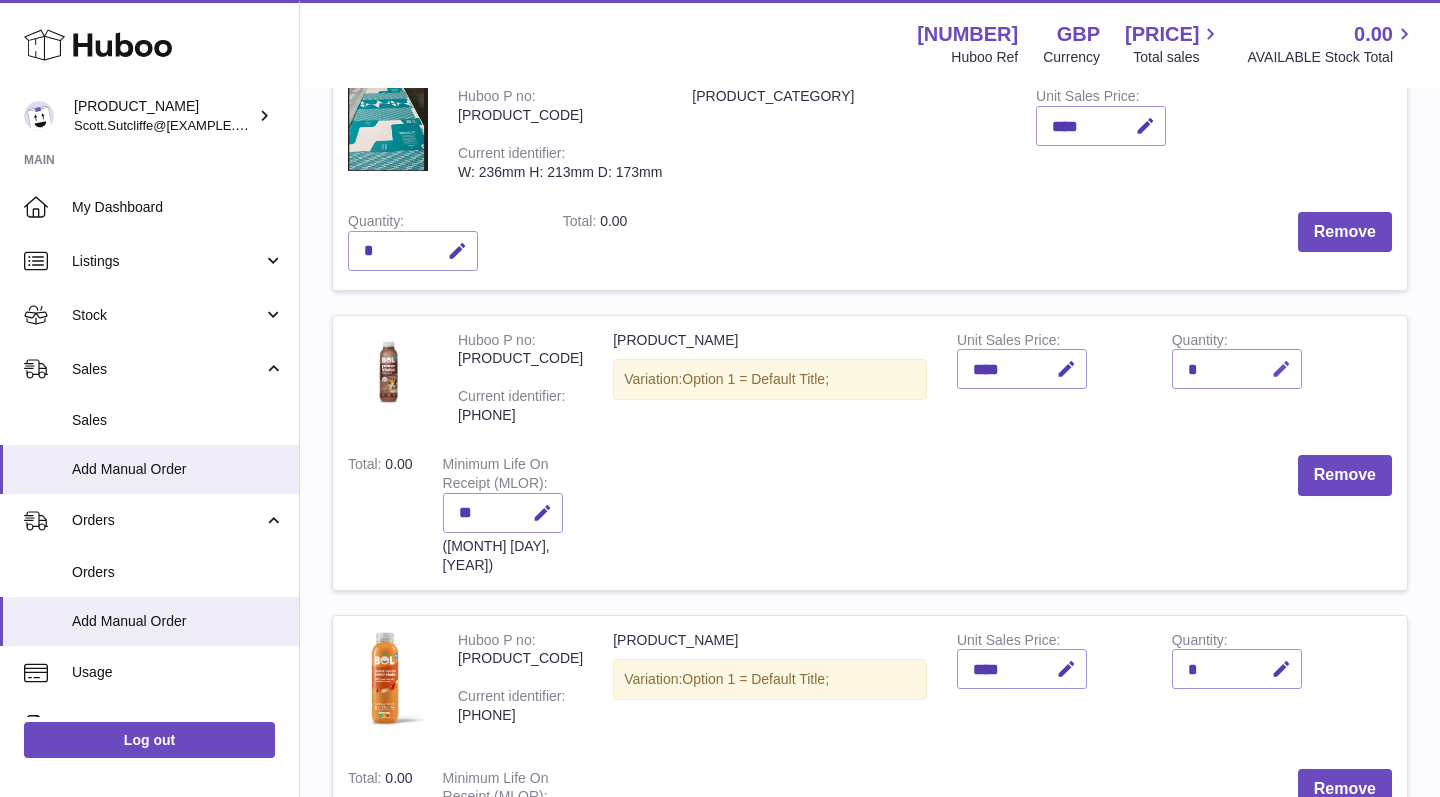 click at bounding box center [1281, 369] 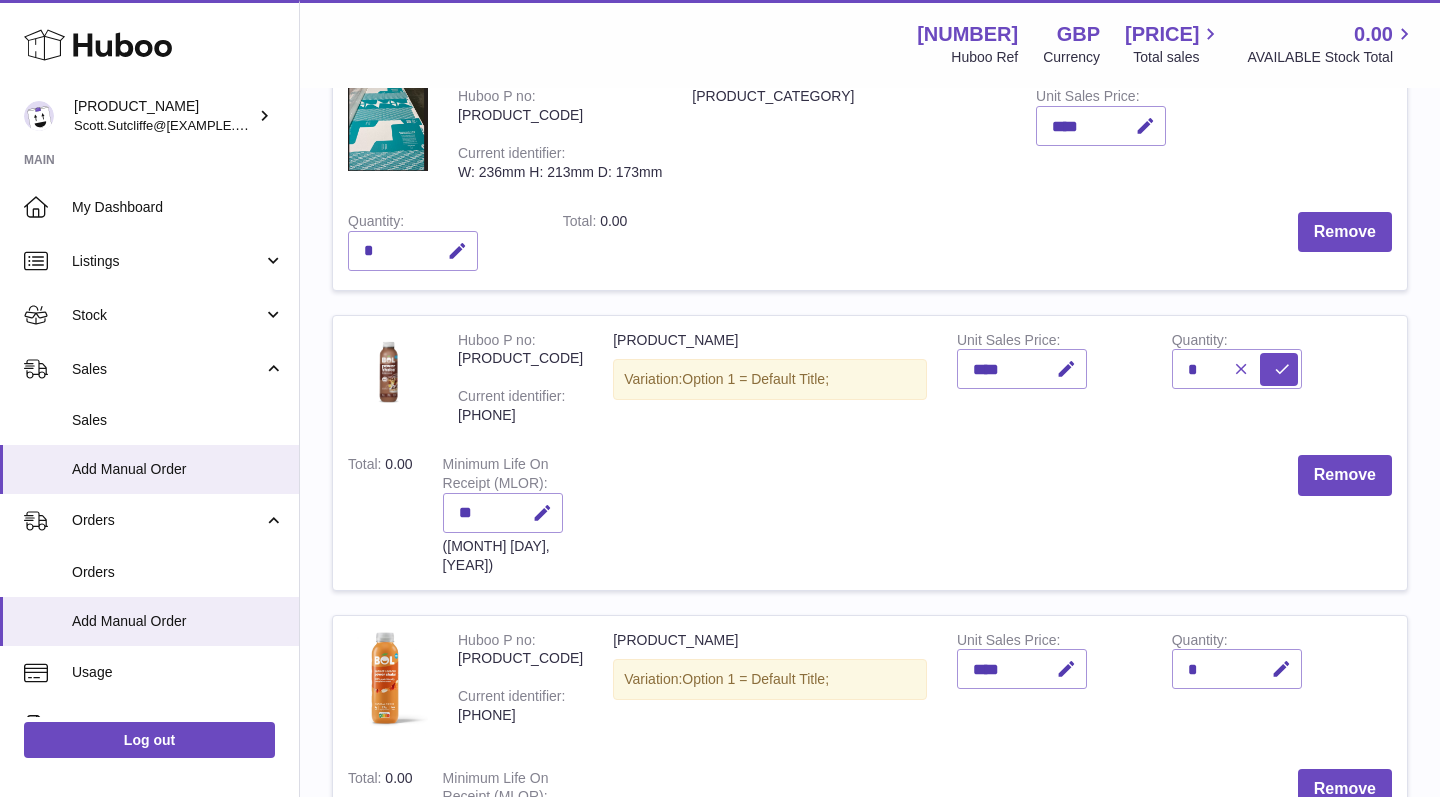 click at bounding box center (1241, 369) 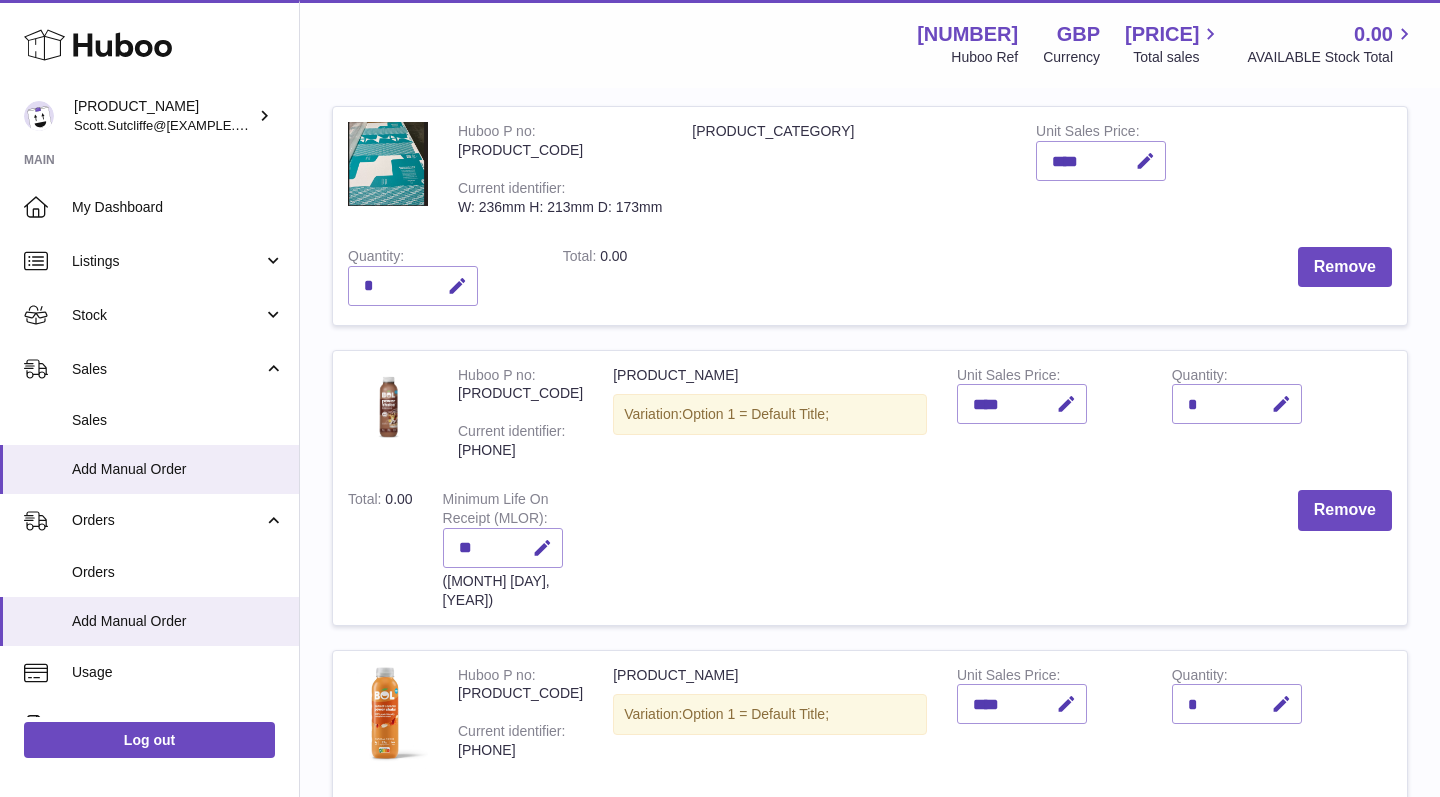 scroll, scrollTop: 261, scrollLeft: 0, axis: vertical 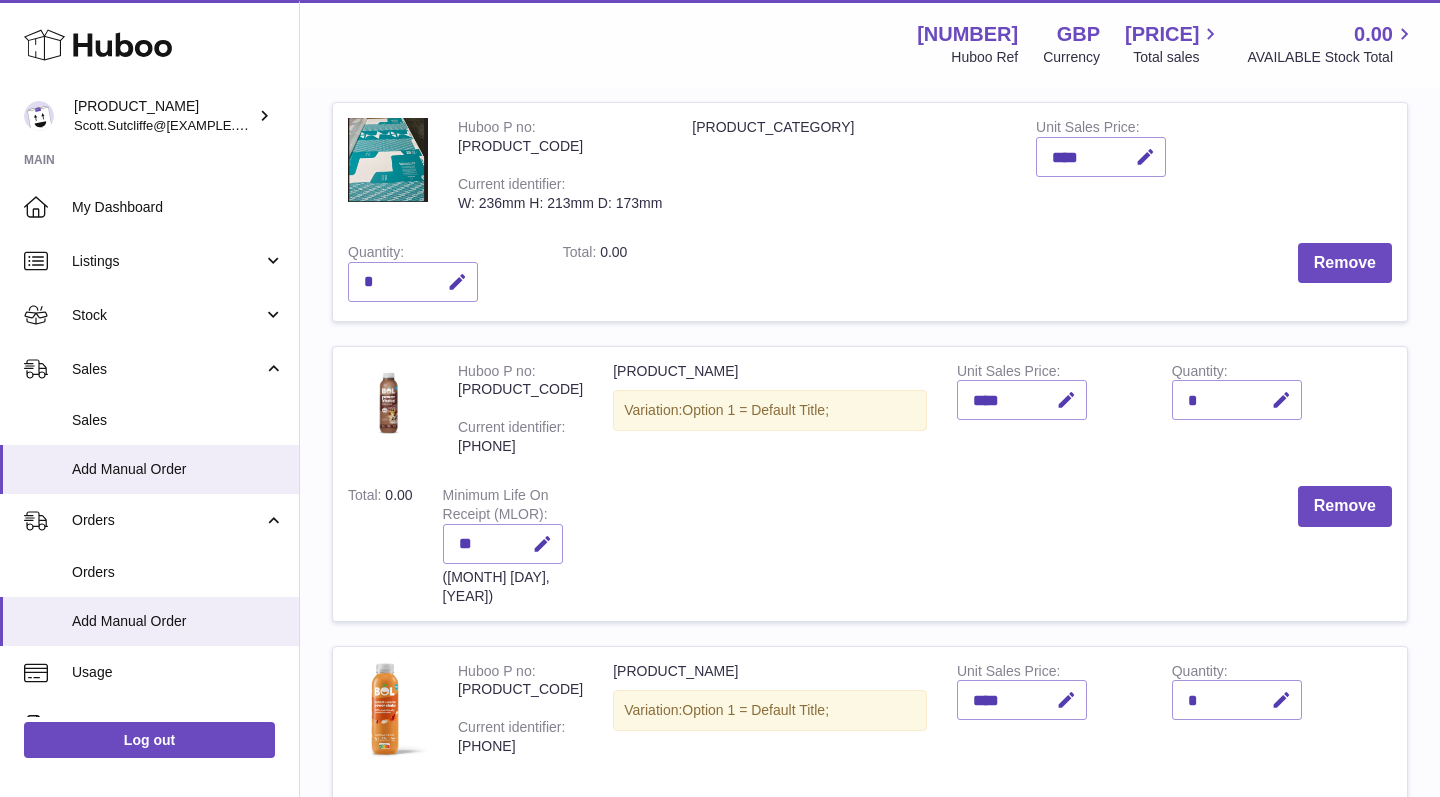 click on "*" at bounding box center [1237, 400] 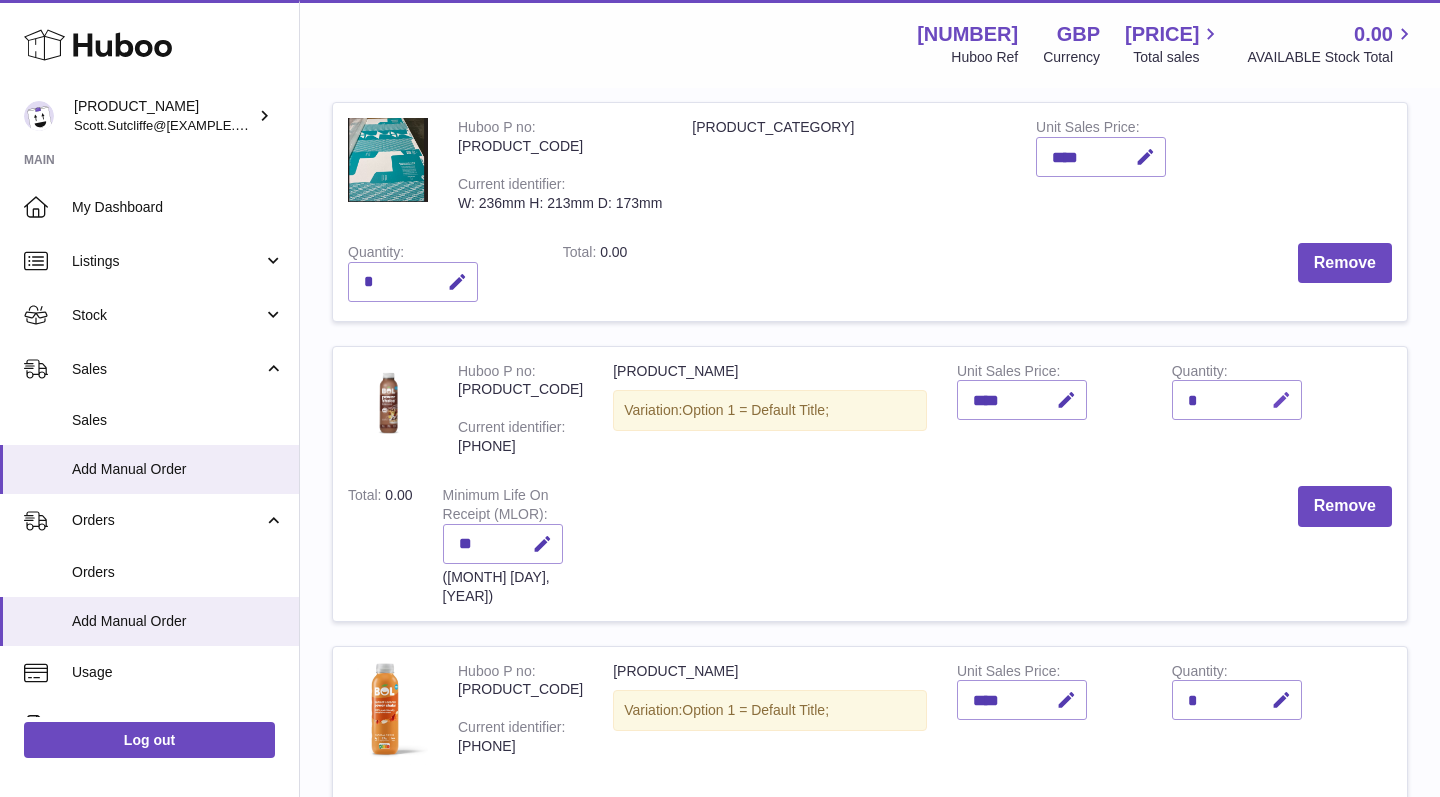 click at bounding box center [1281, 400] 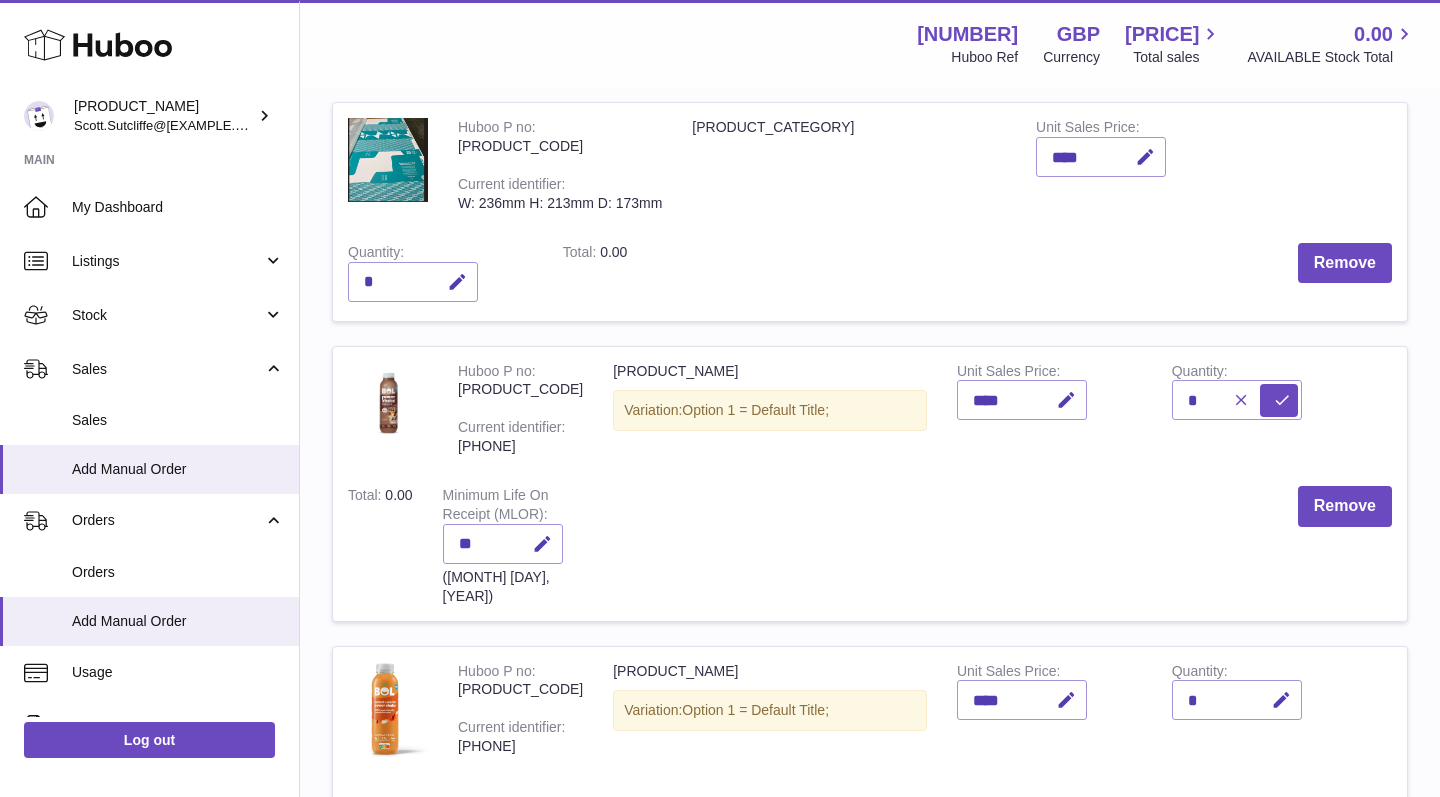 click at bounding box center [1241, 400] 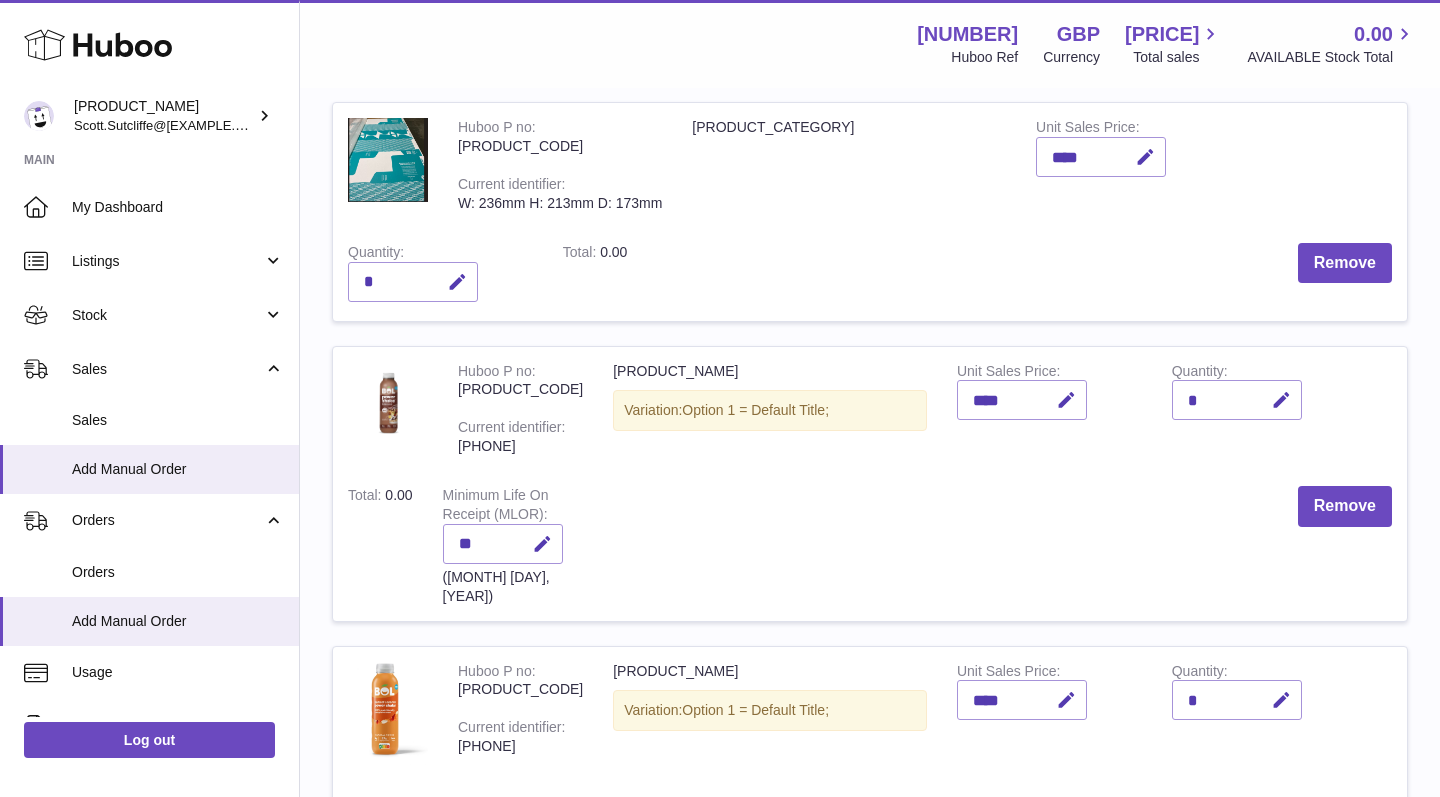 click on "*" at bounding box center [1237, 400] 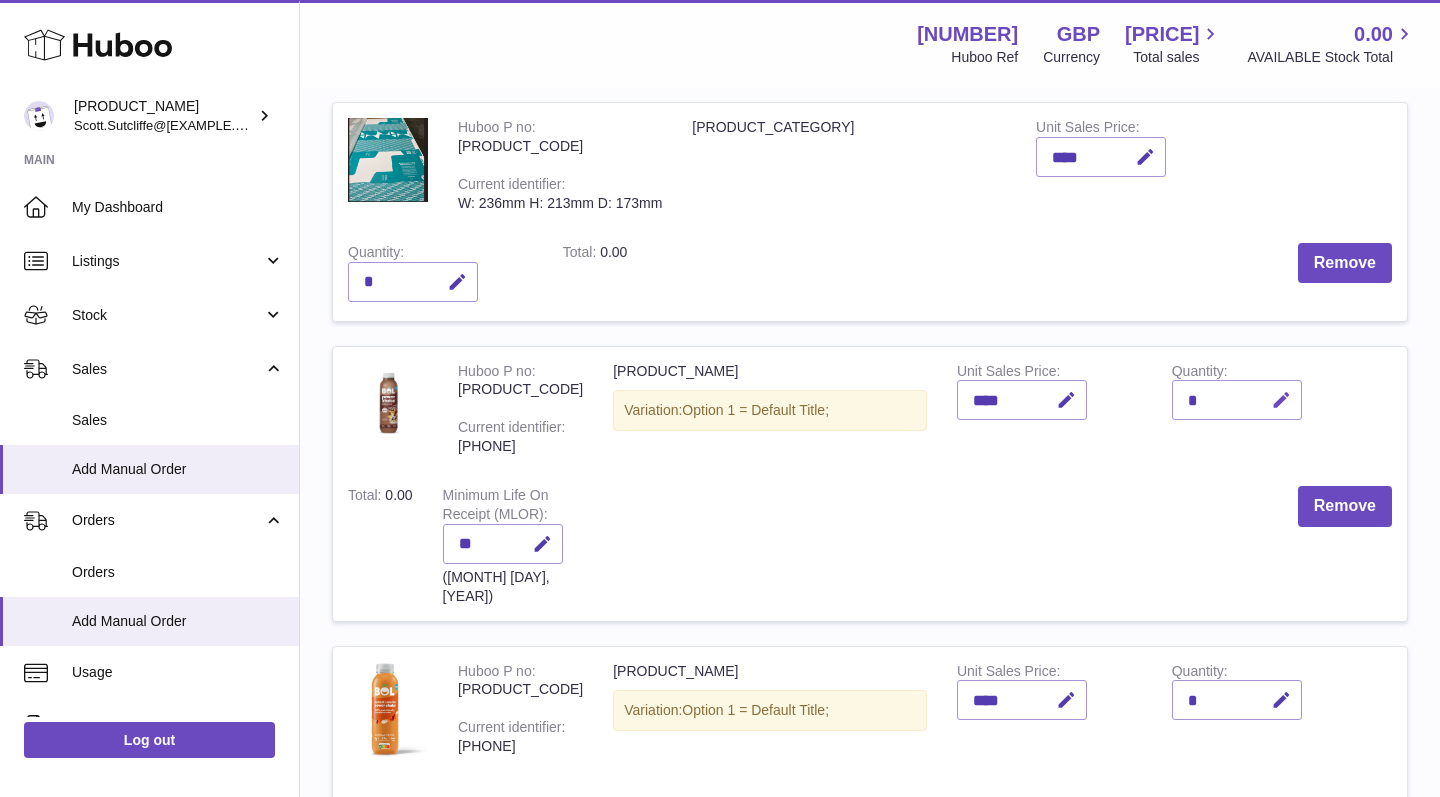 click at bounding box center [1281, 400] 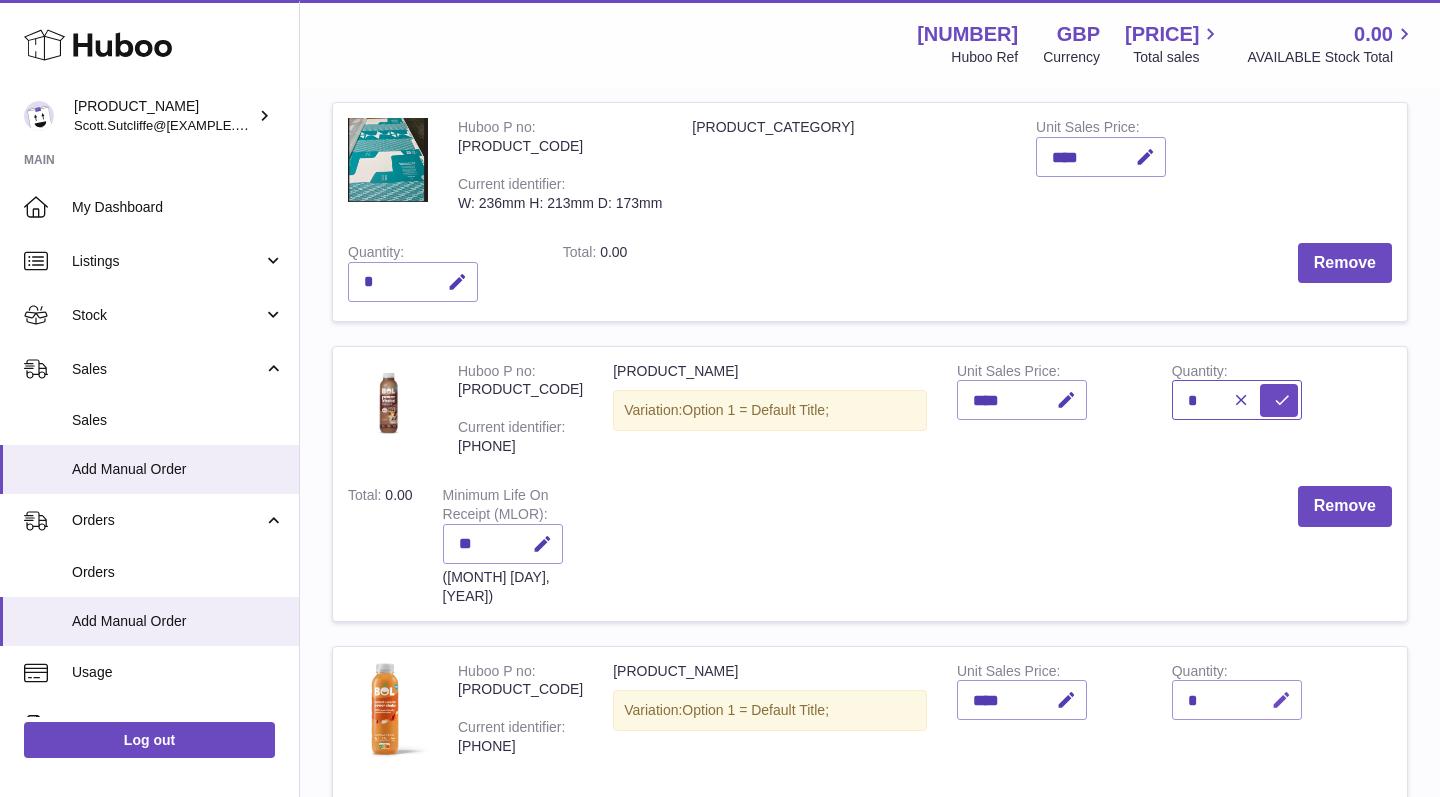 type on "*" 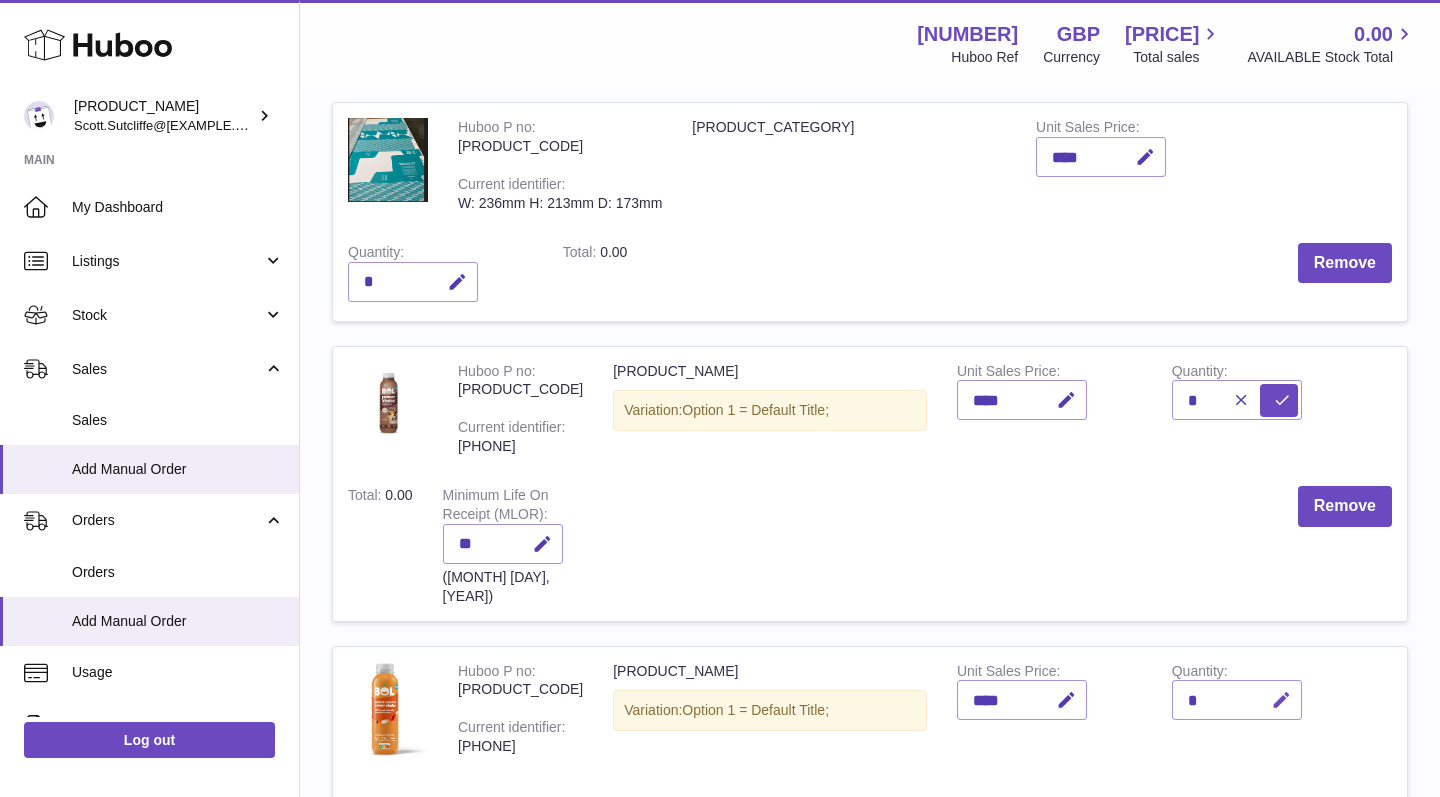 click at bounding box center (1281, 700) 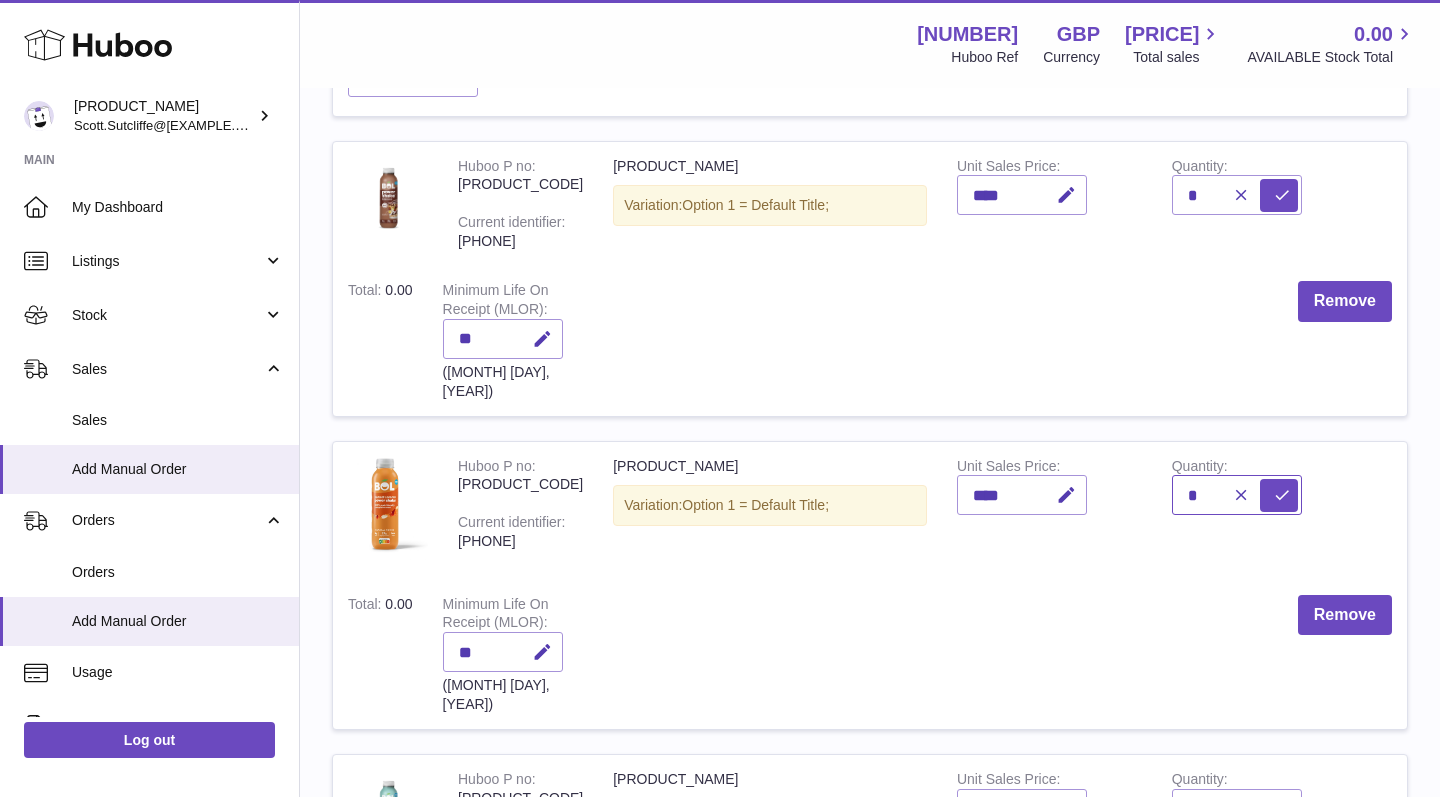 scroll, scrollTop: 580, scrollLeft: 0, axis: vertical 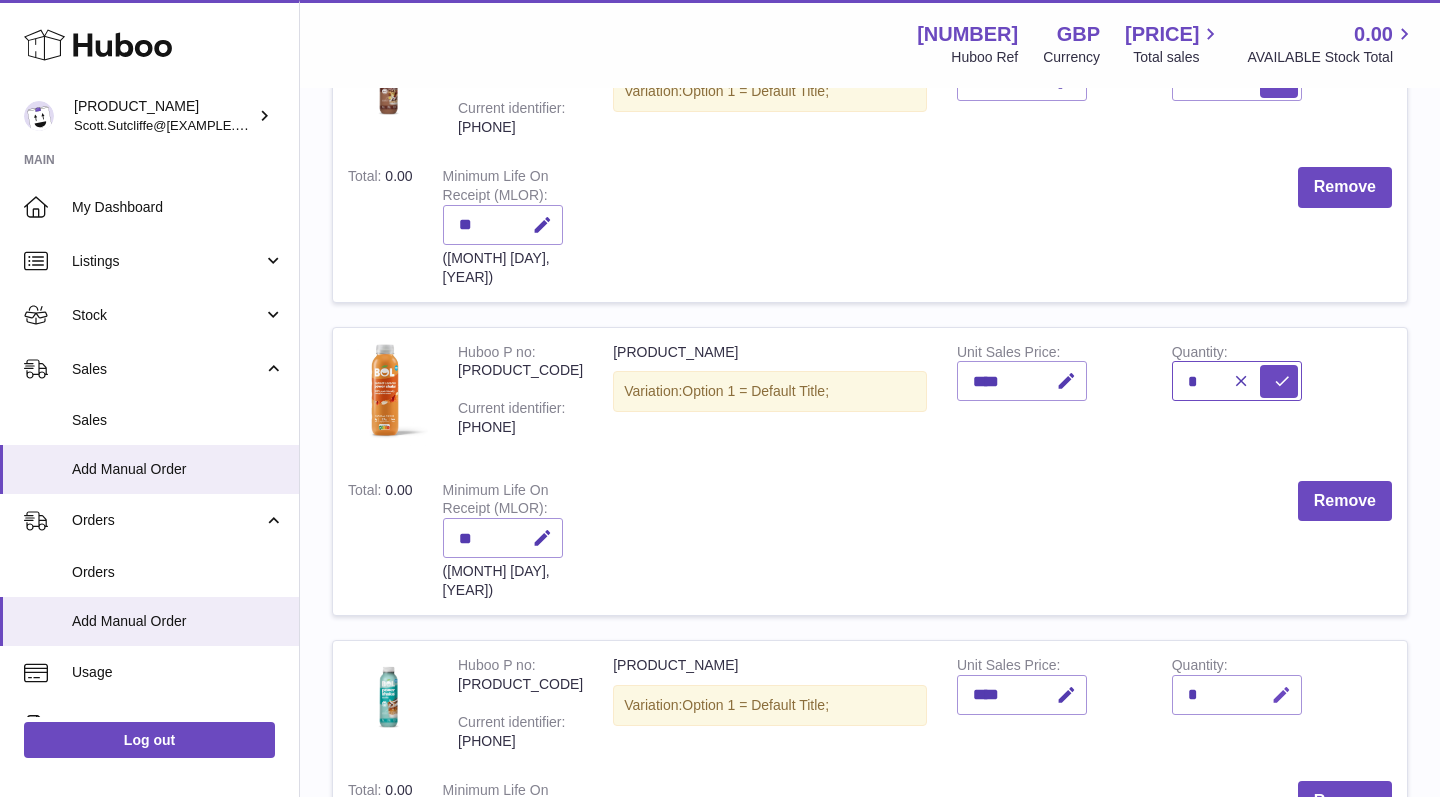 type on "*" 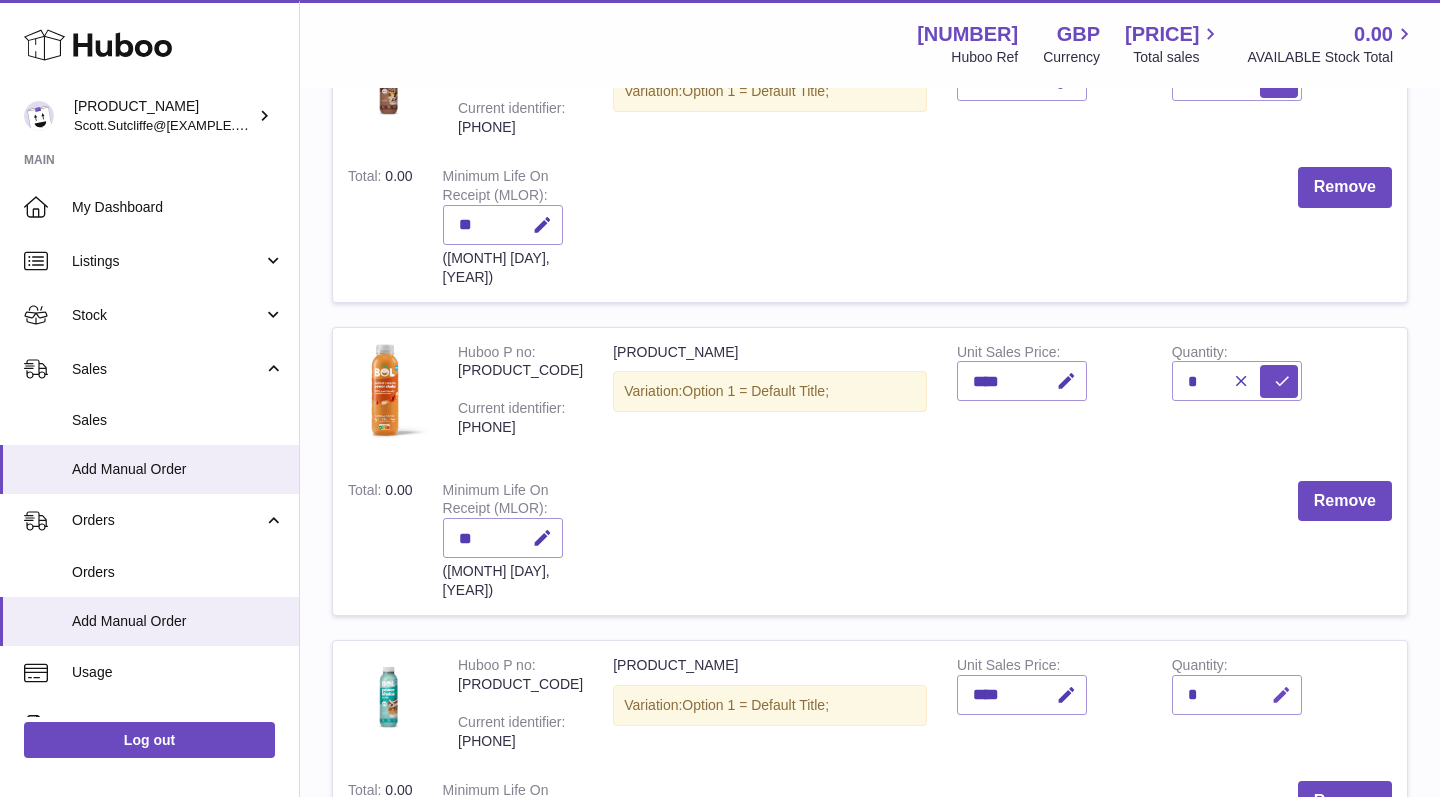 click at bounding box center [1278, 695] 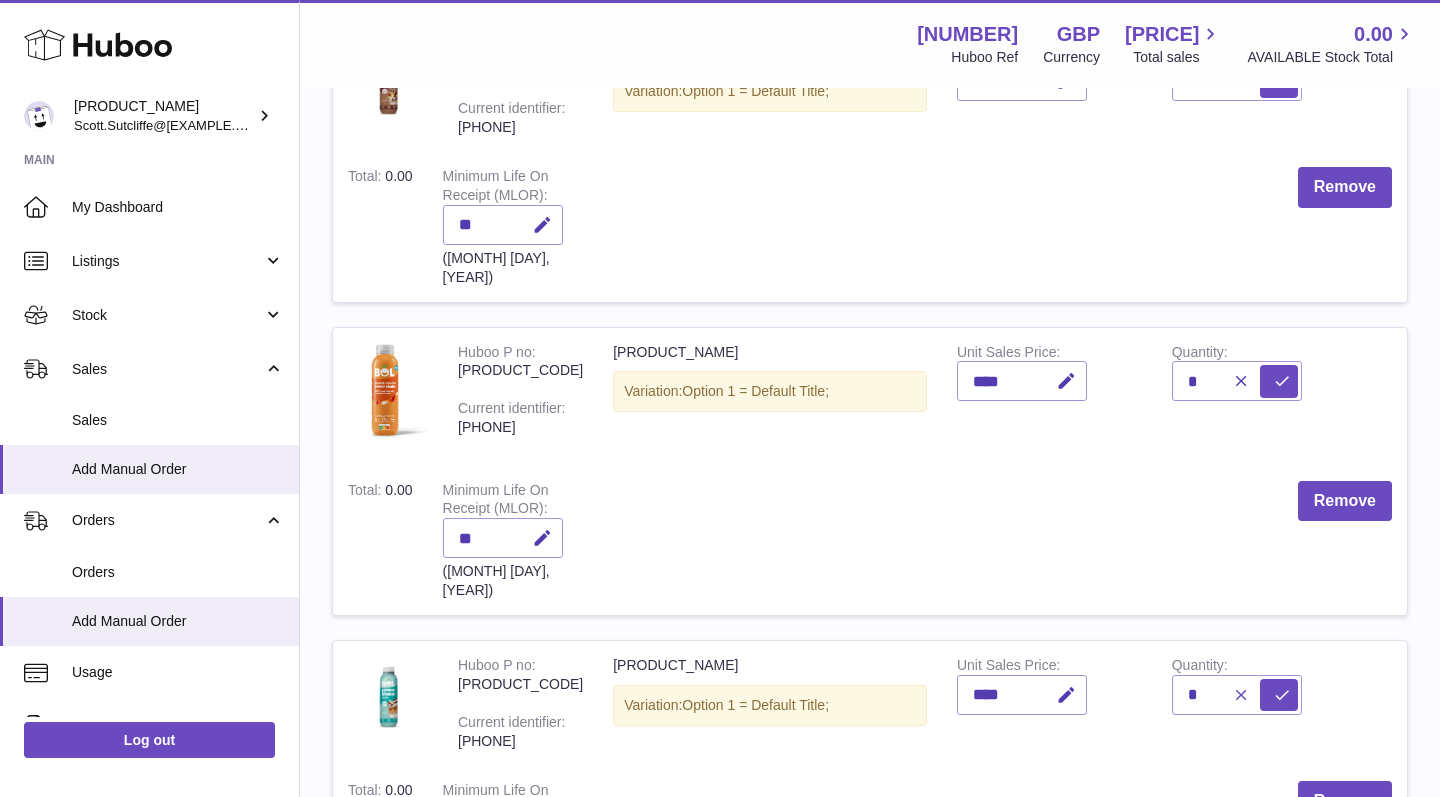 click at bounding box center (1241, 695) 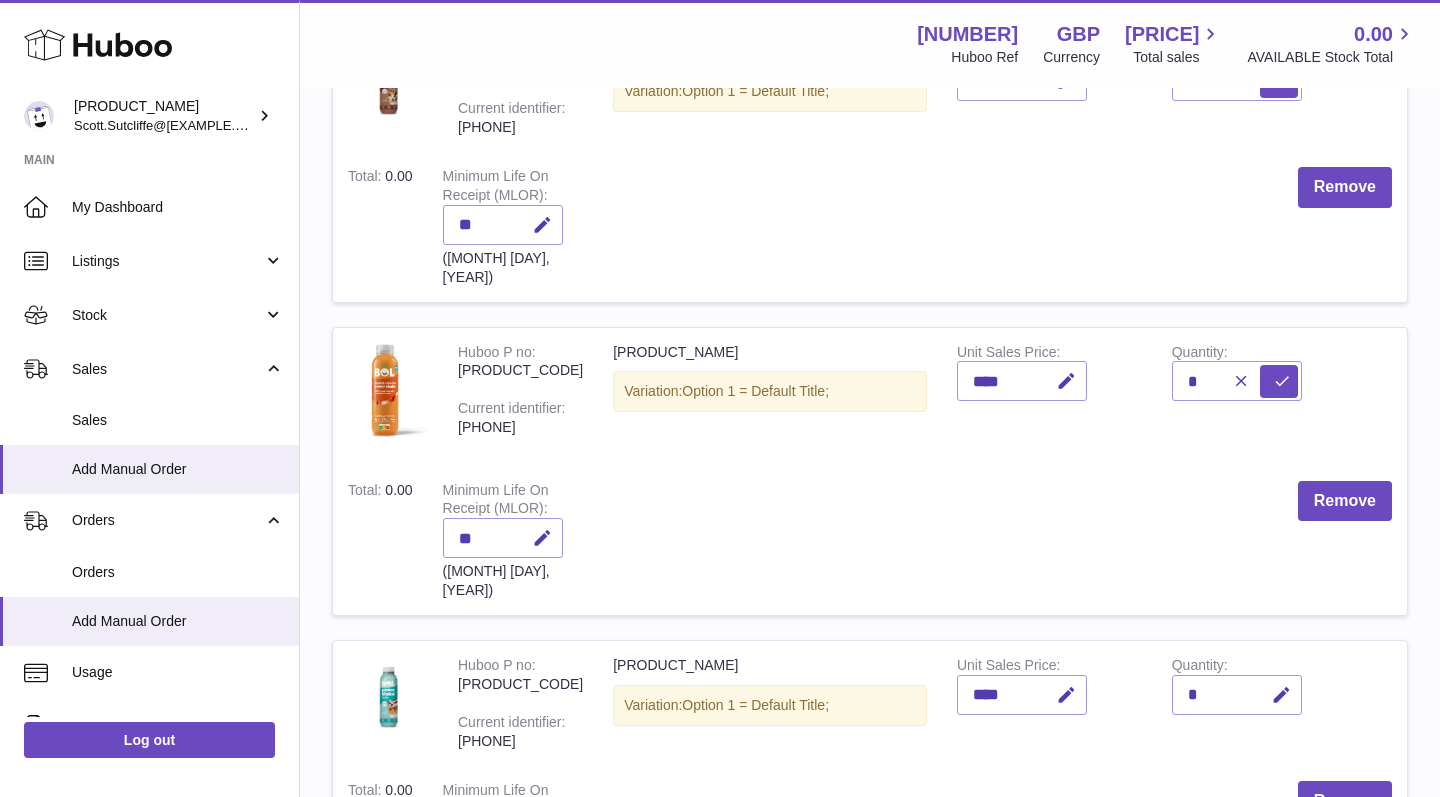 click on "*" at bounding box center [1237, 695] 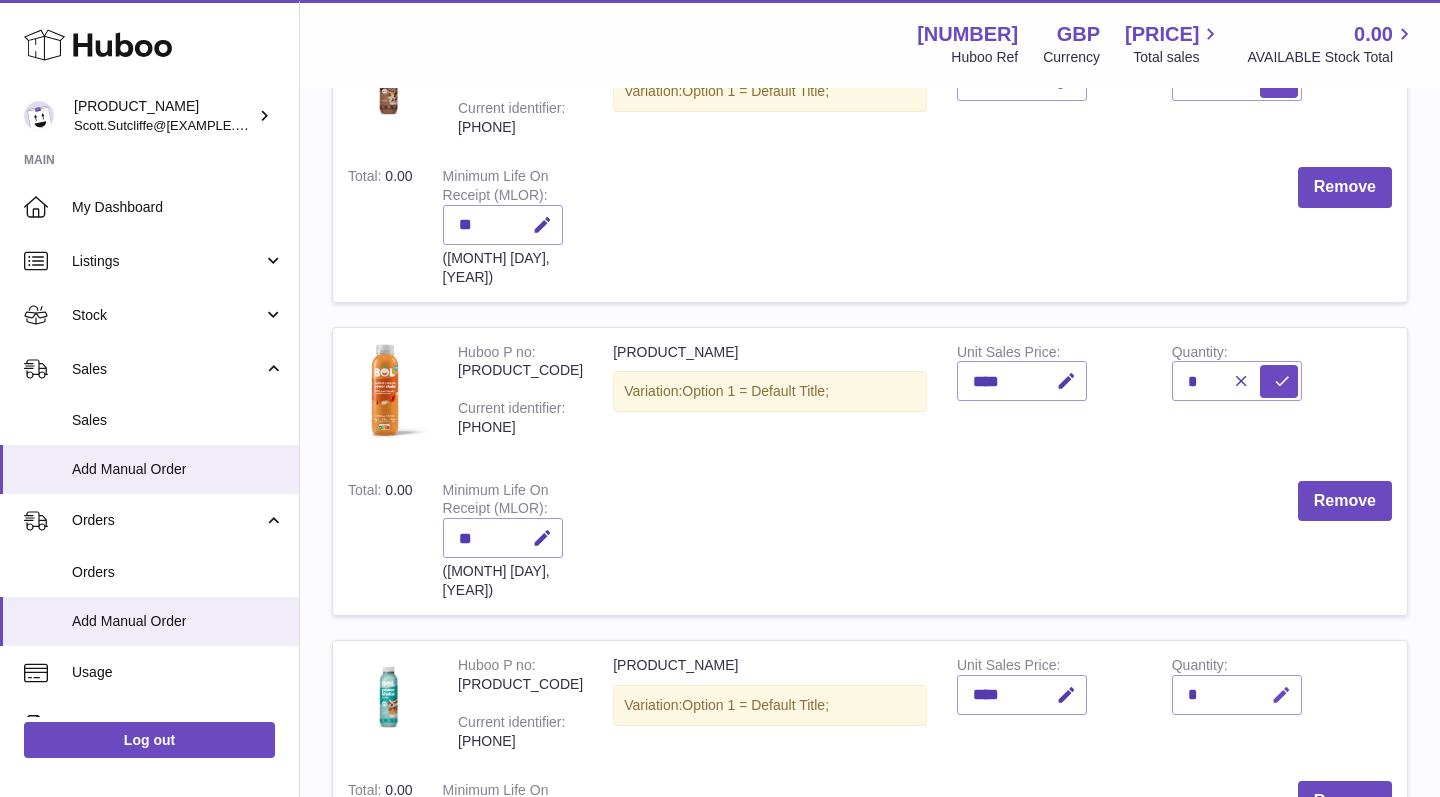 click at bounding box center (1281, 695) 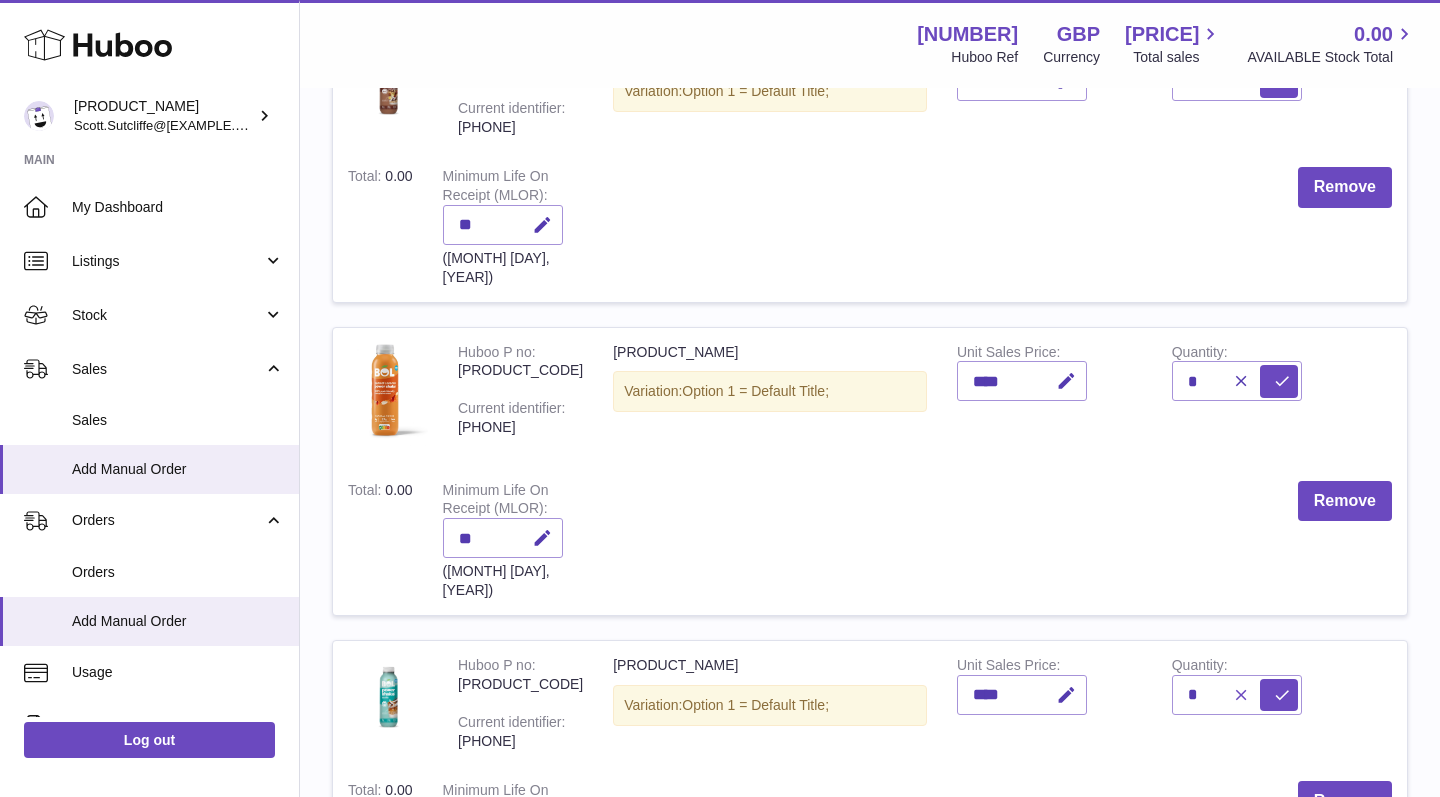 click at bounding box center [1241, 695] 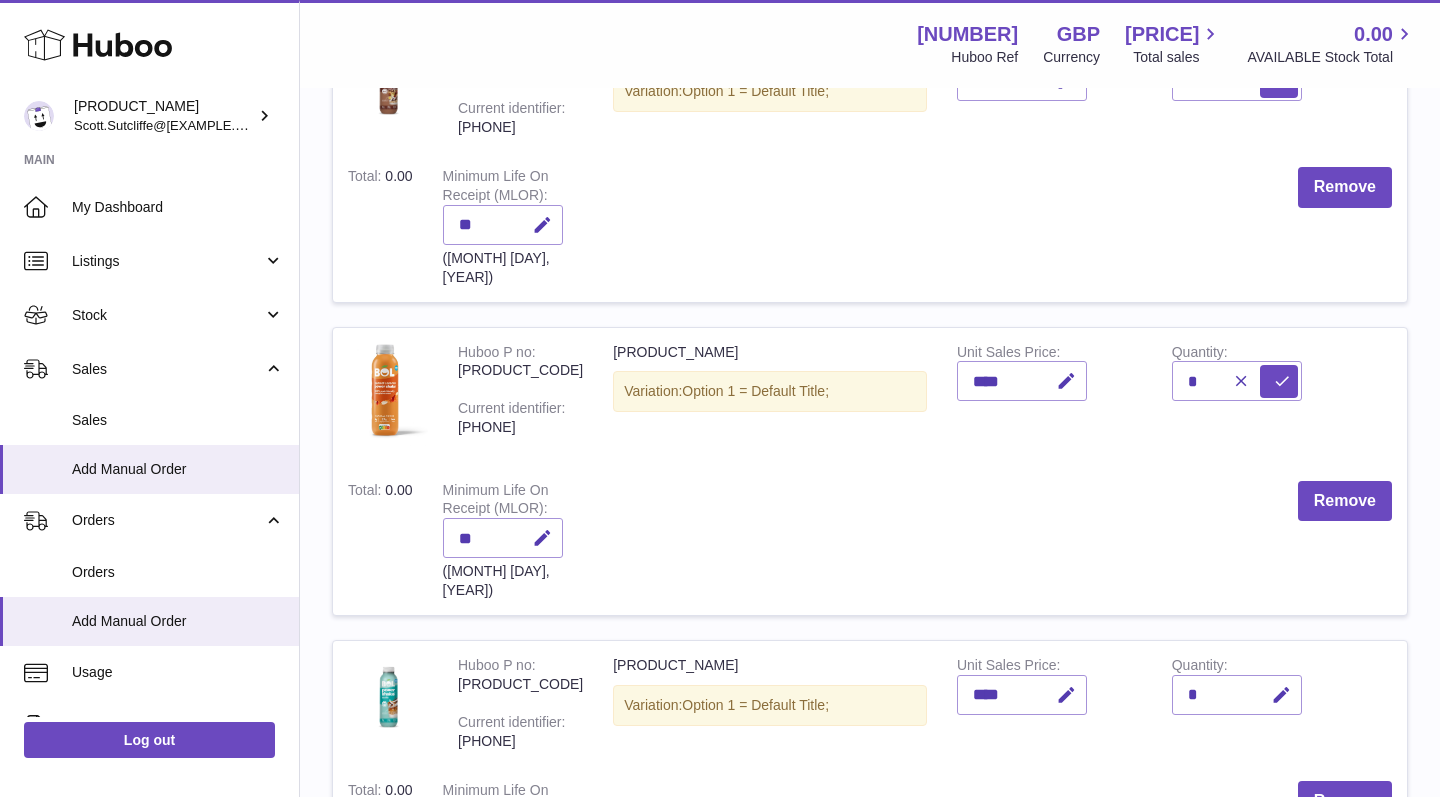 click on "*" at bounding box center (1237, 695) 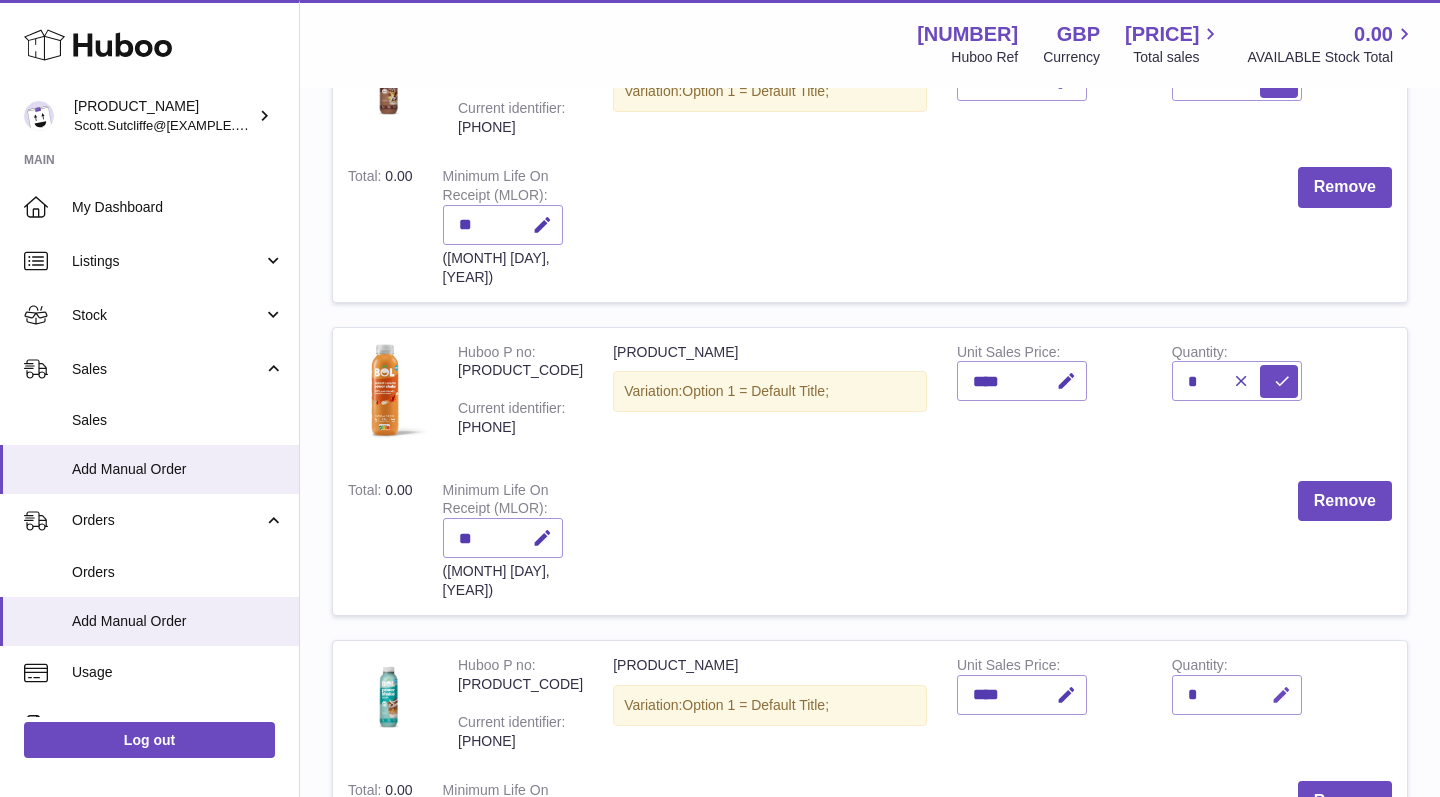 click at bounding box center [1281, 695] 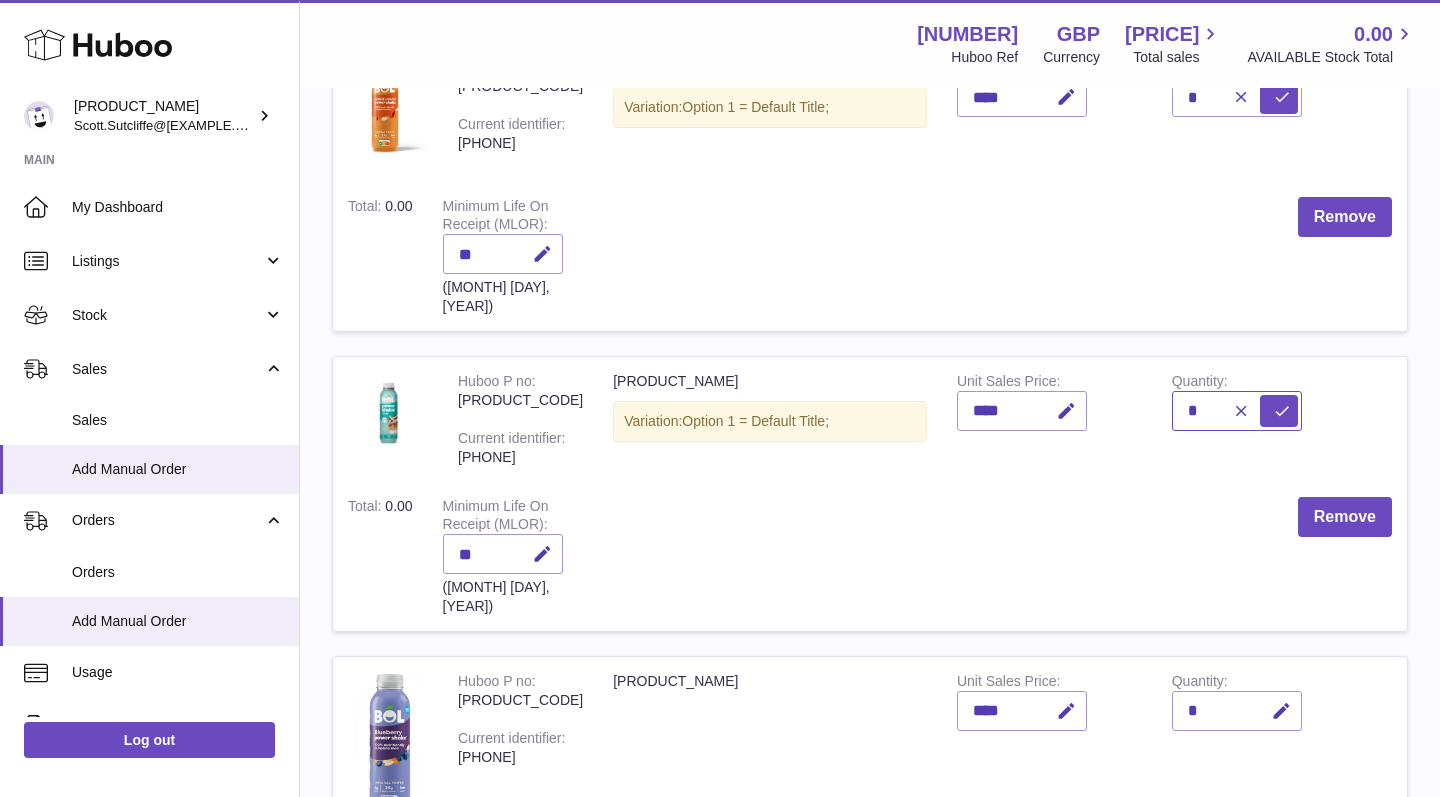 scroll, scrollTop: 887, scrollLeft: 0, axis: vertical 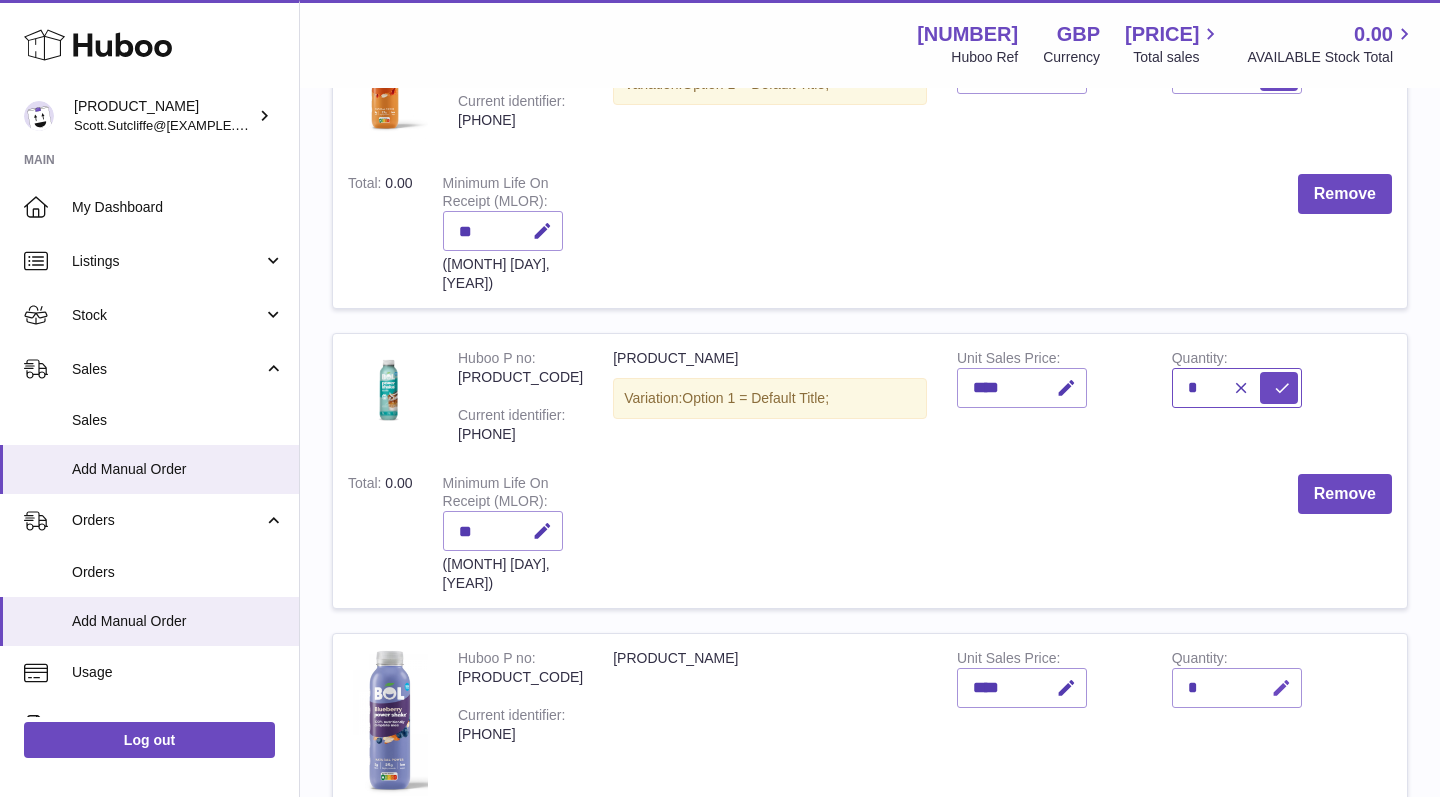 type on "*" 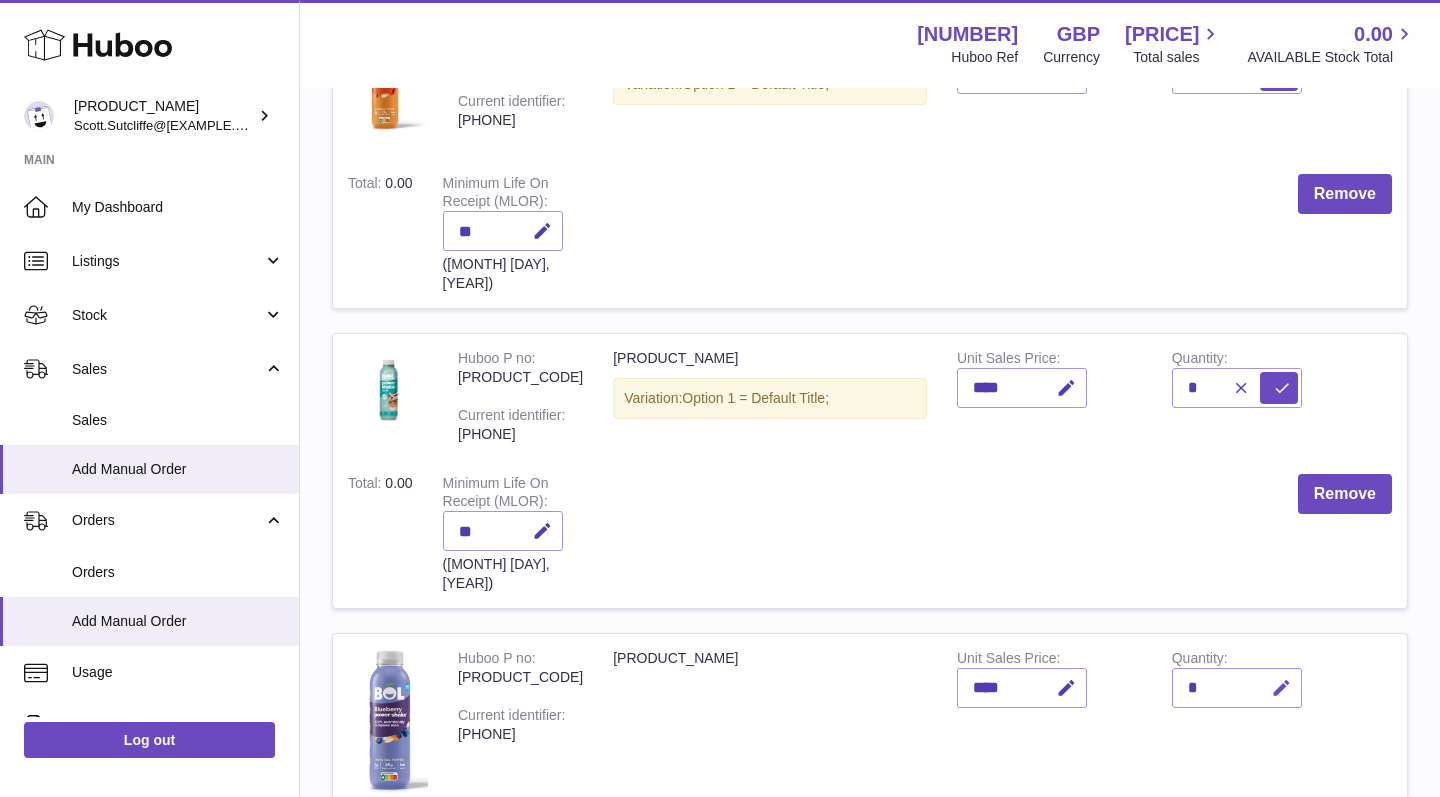 click at bounding box center (1281, 688) 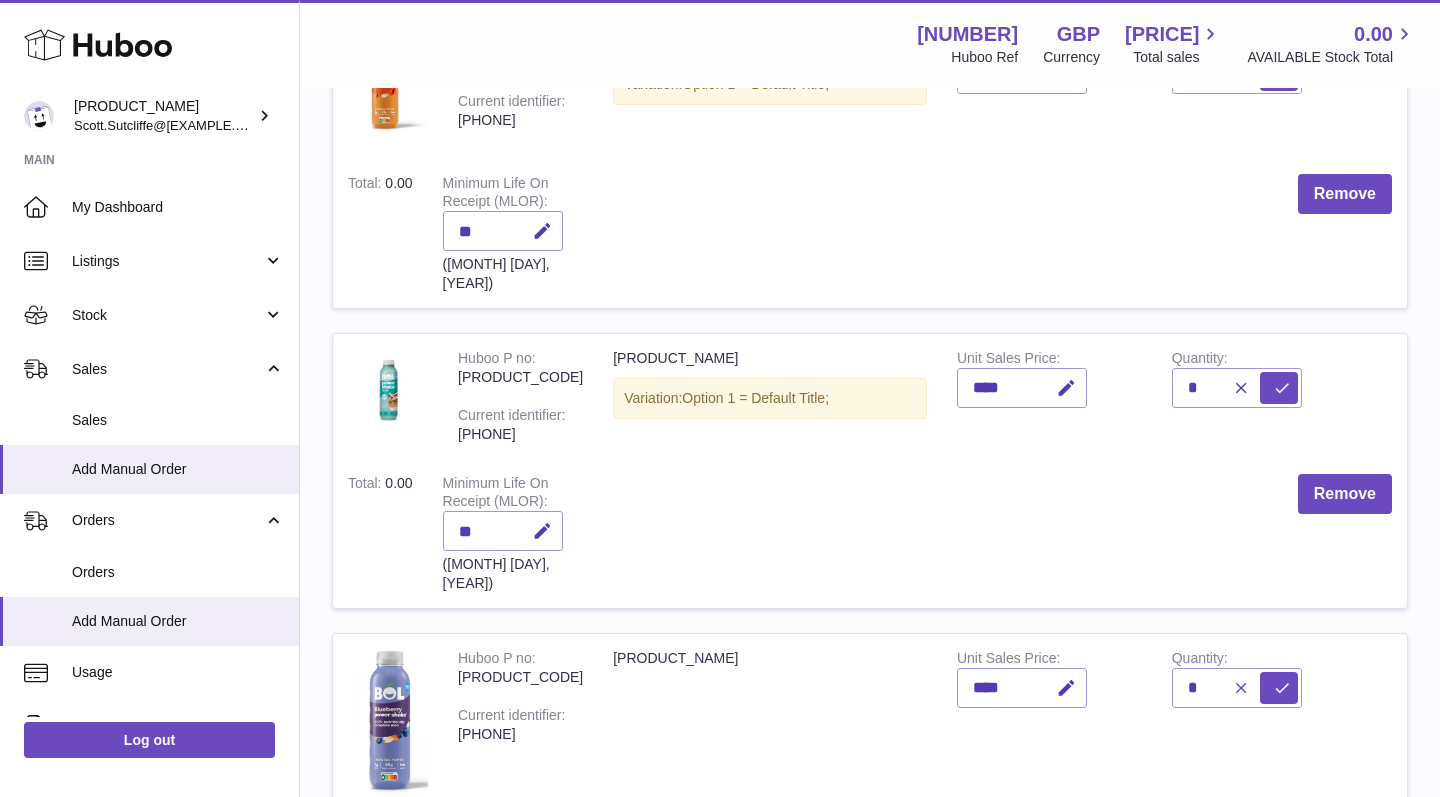 click at bounding box center (1241, 688) 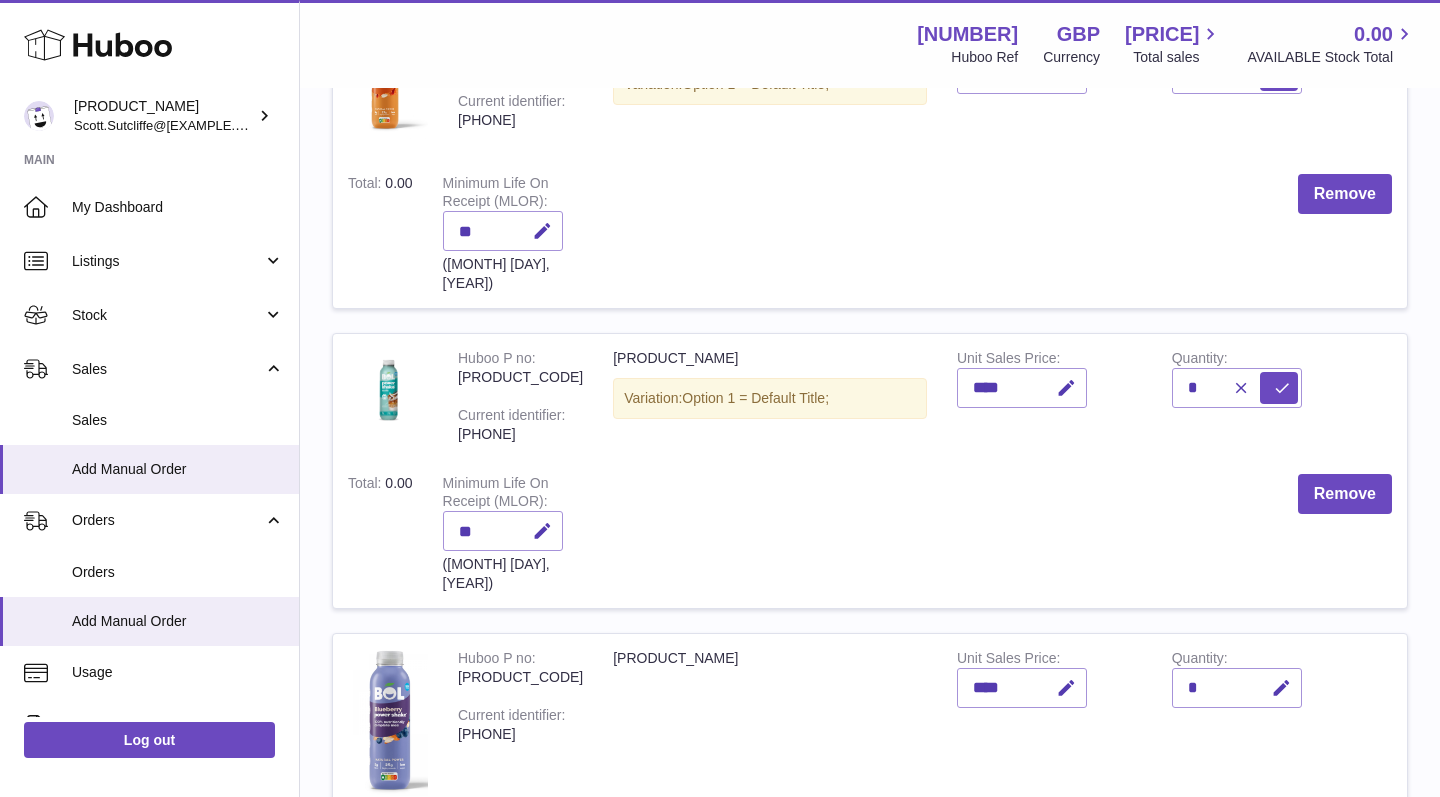 click on "*" at bounding box center (1237, 688) 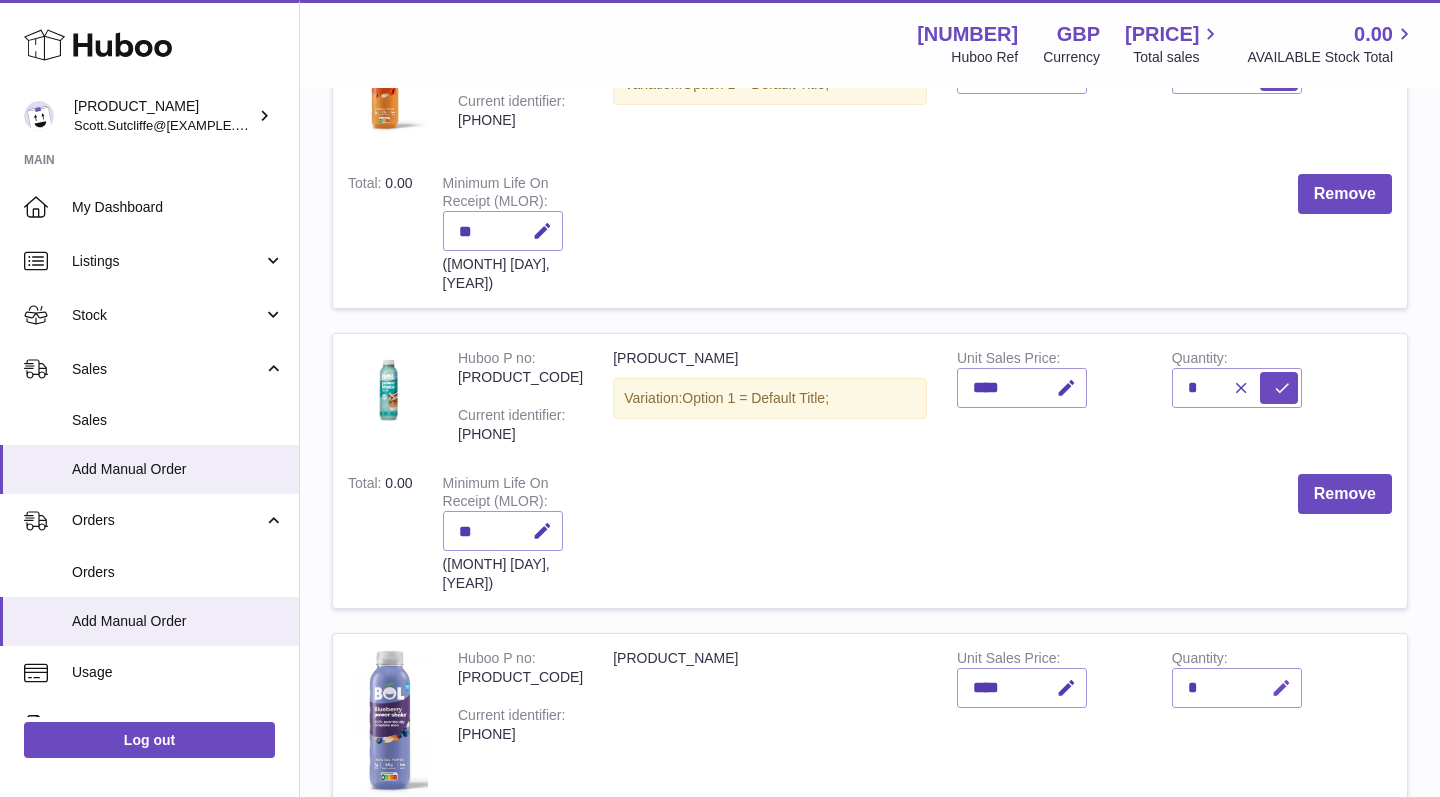 click at bounding box center [1281, 688] 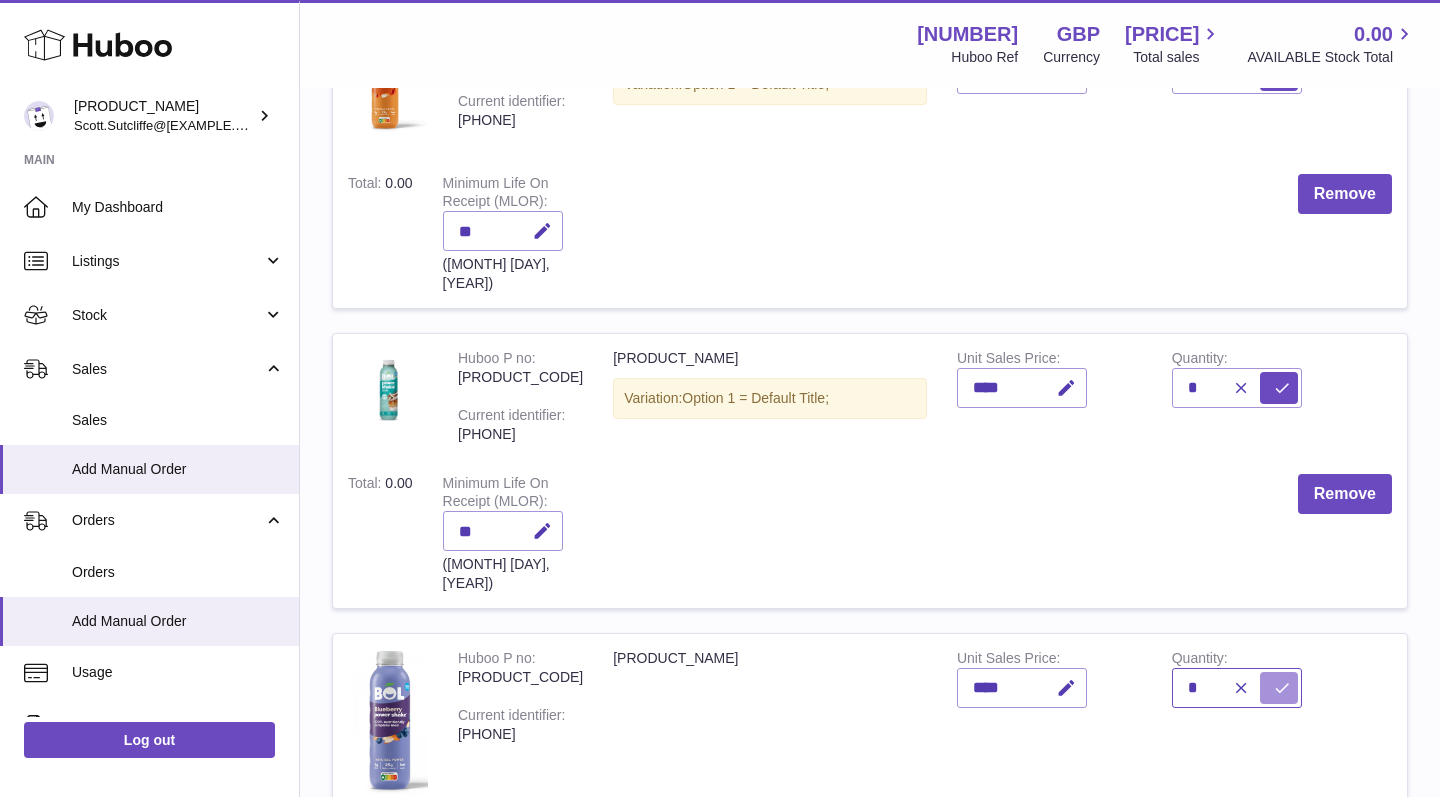 type on "*" 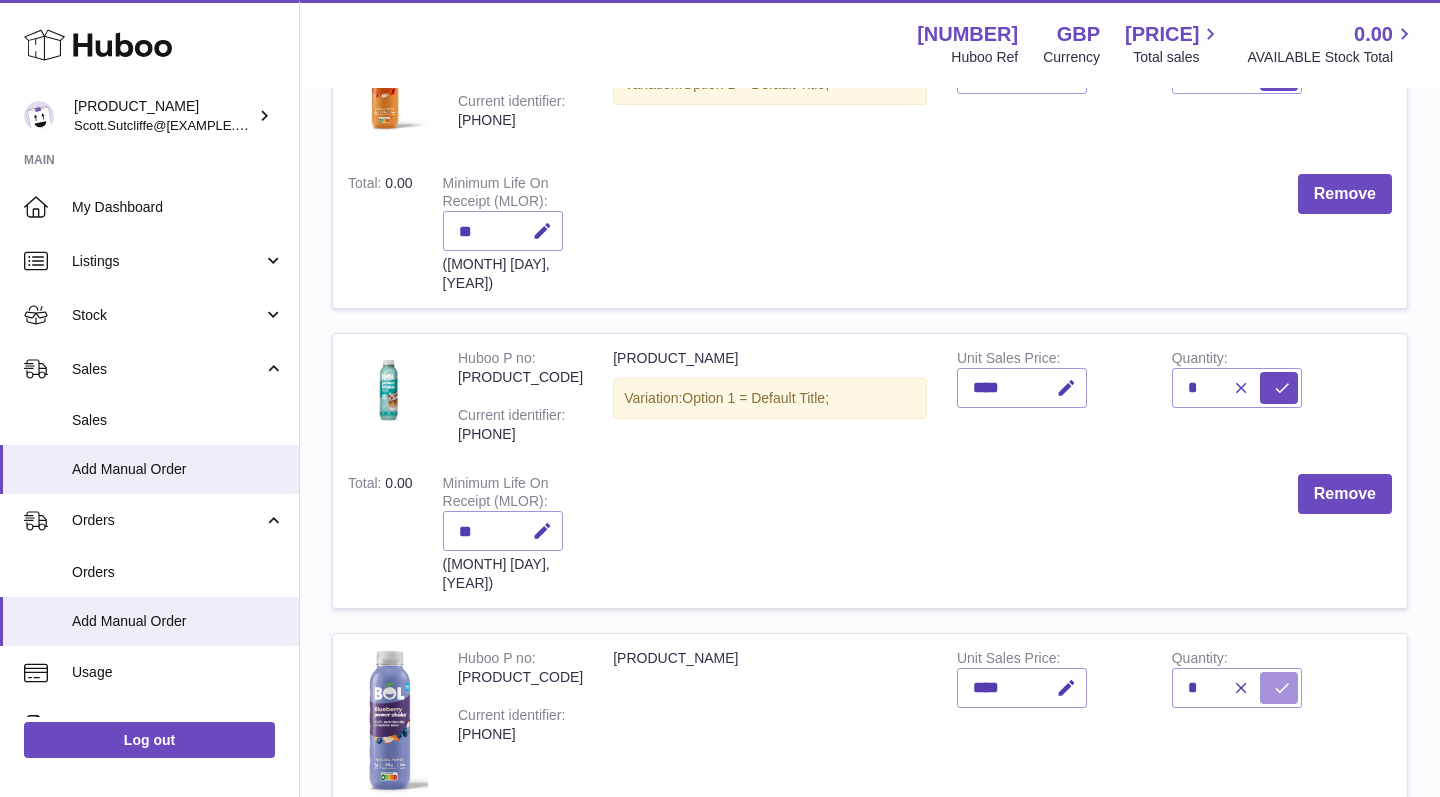 click at bounding box center (1282, 688) 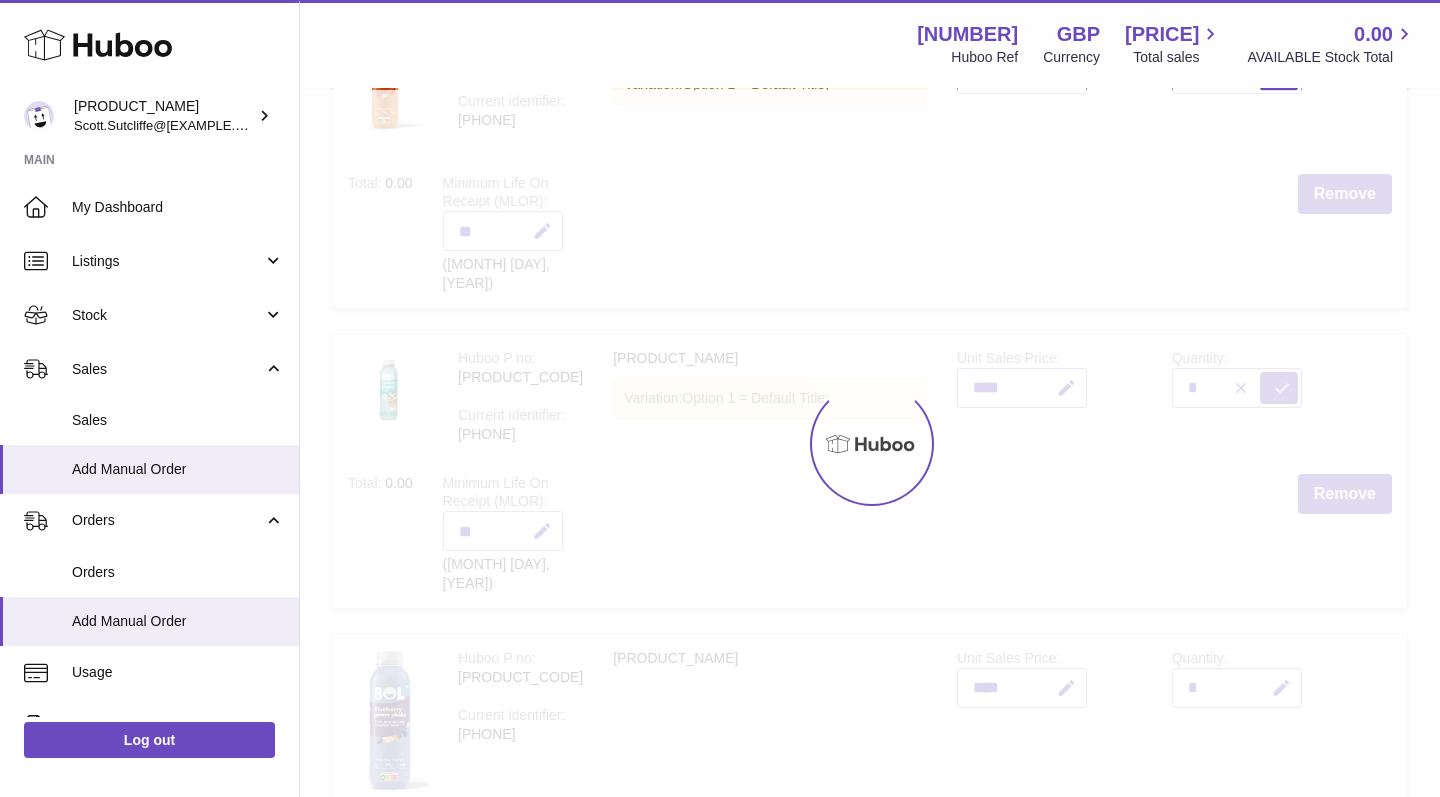 type on "*" 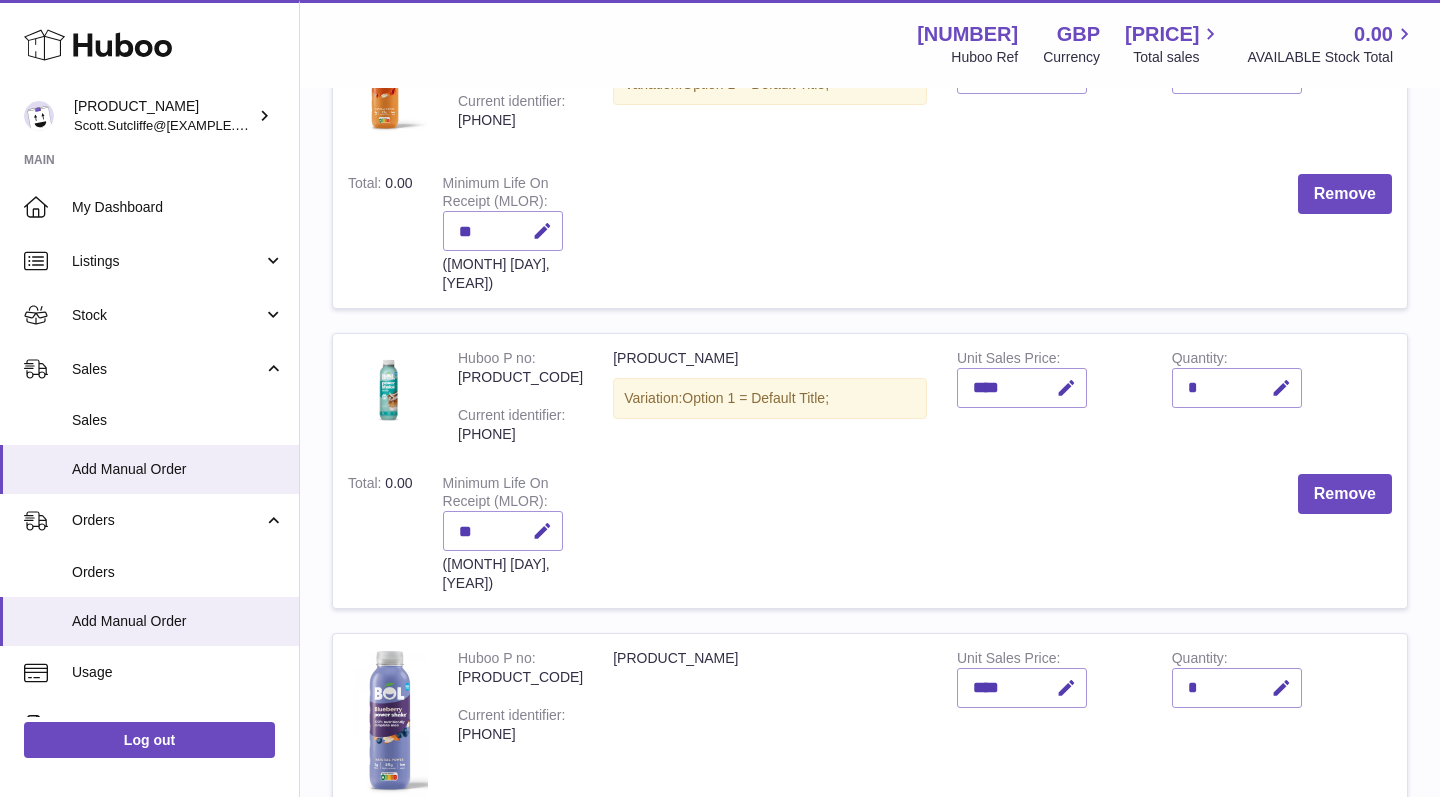 click on "*" at bounding box center (1237, 388) 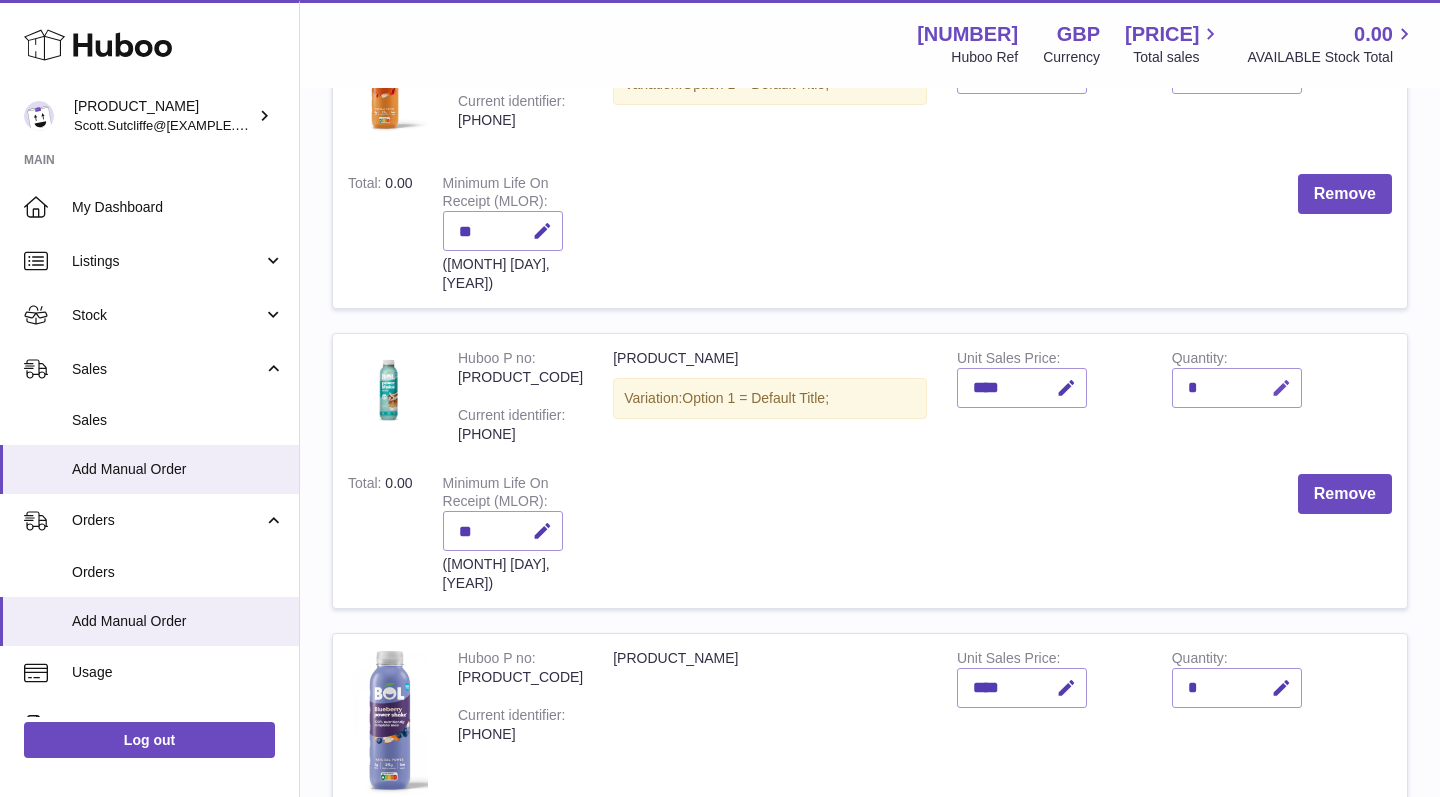 click at bounding box center [1278, 388] 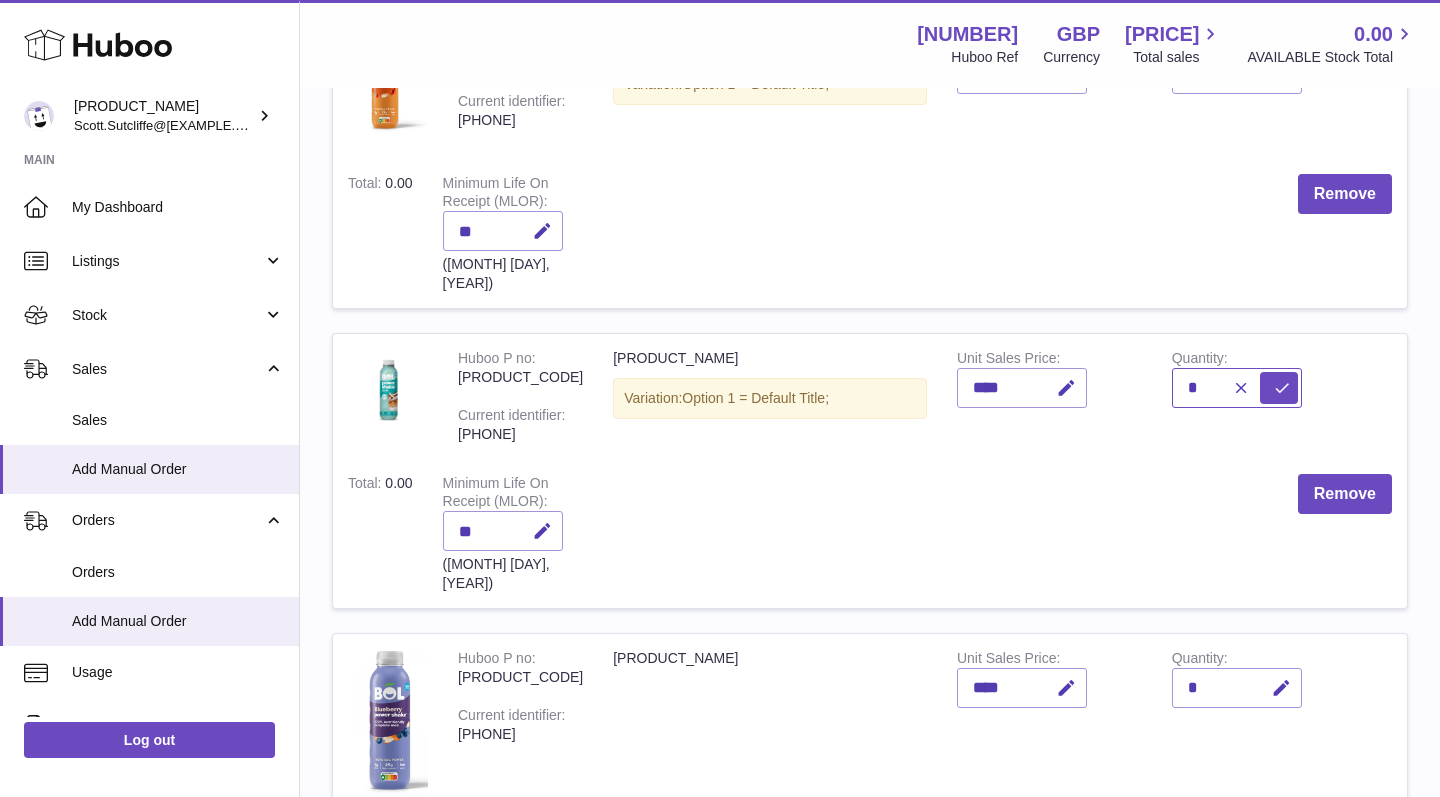 click on "*" at bounding box center (1237, 388) 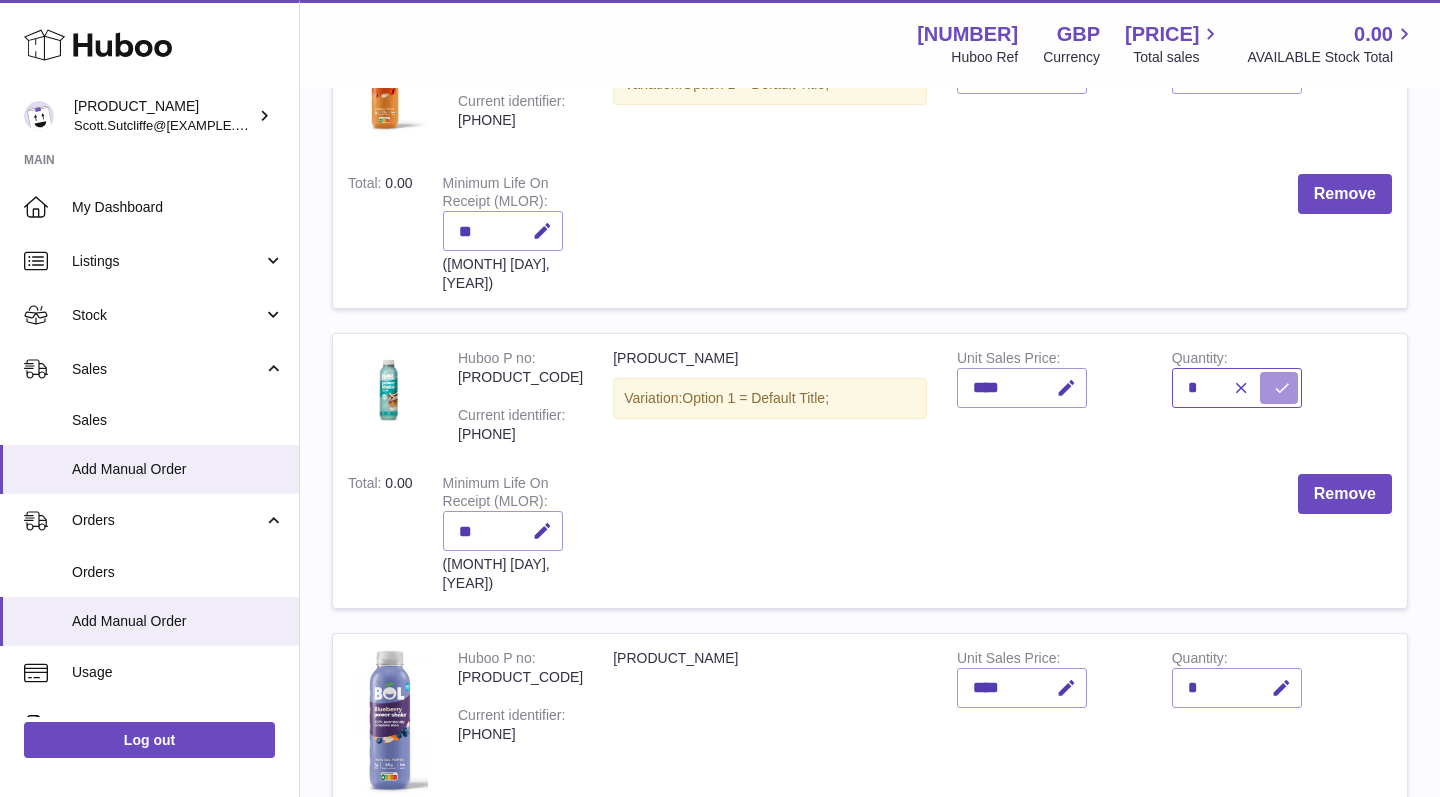 type on "*" 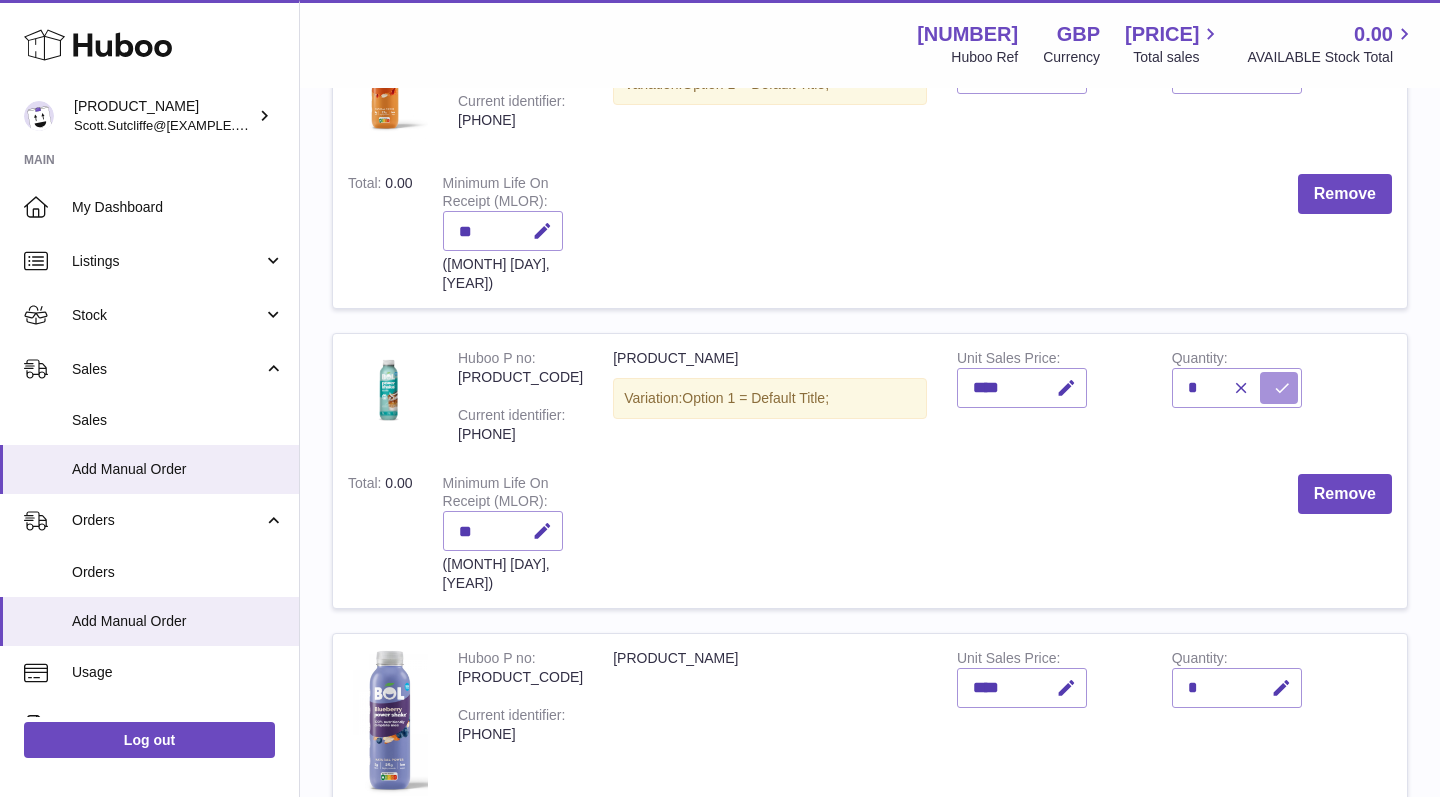 click at bounding box center (1282, 388) 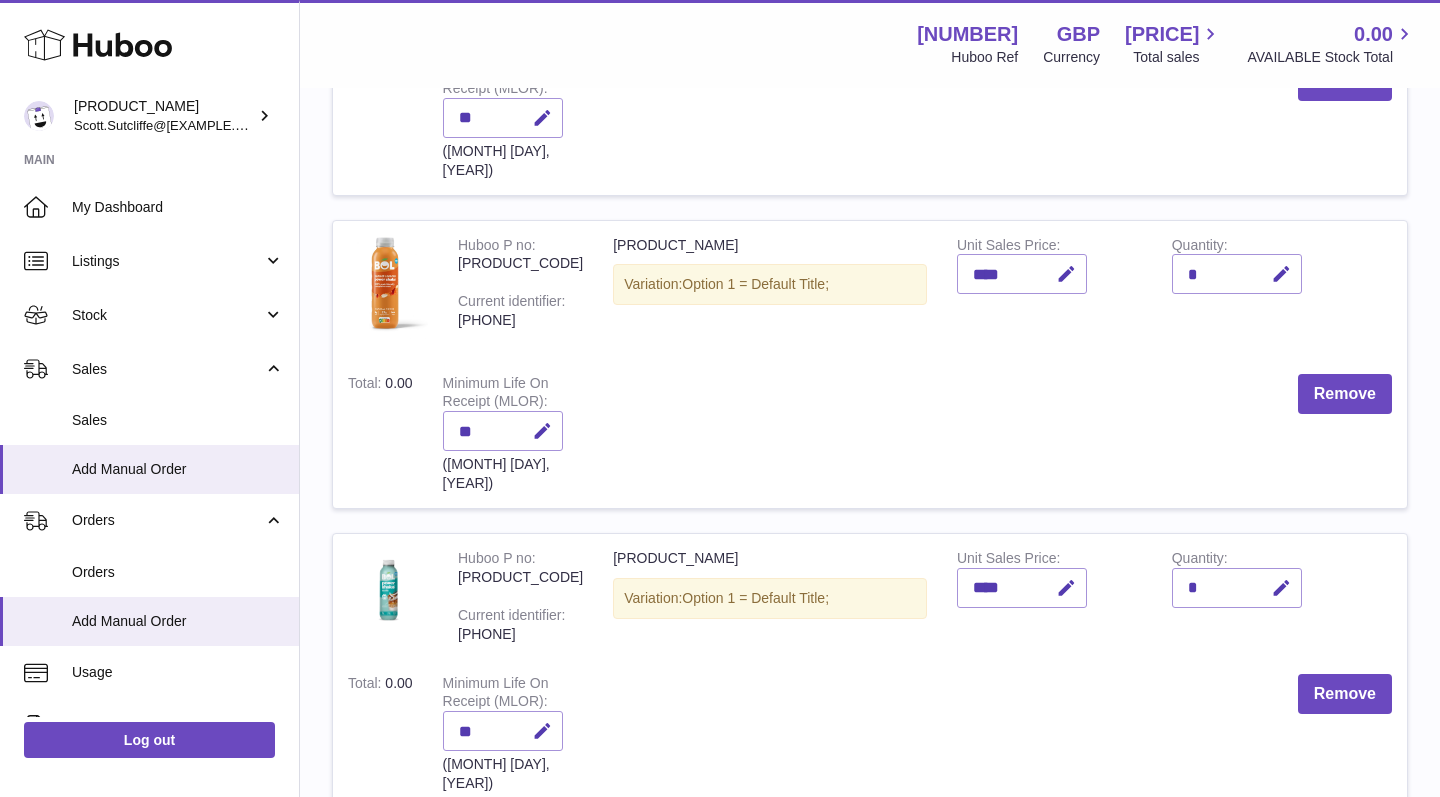 scroll, scrollTop: 670, scrollLeft: 0, axis: vertical 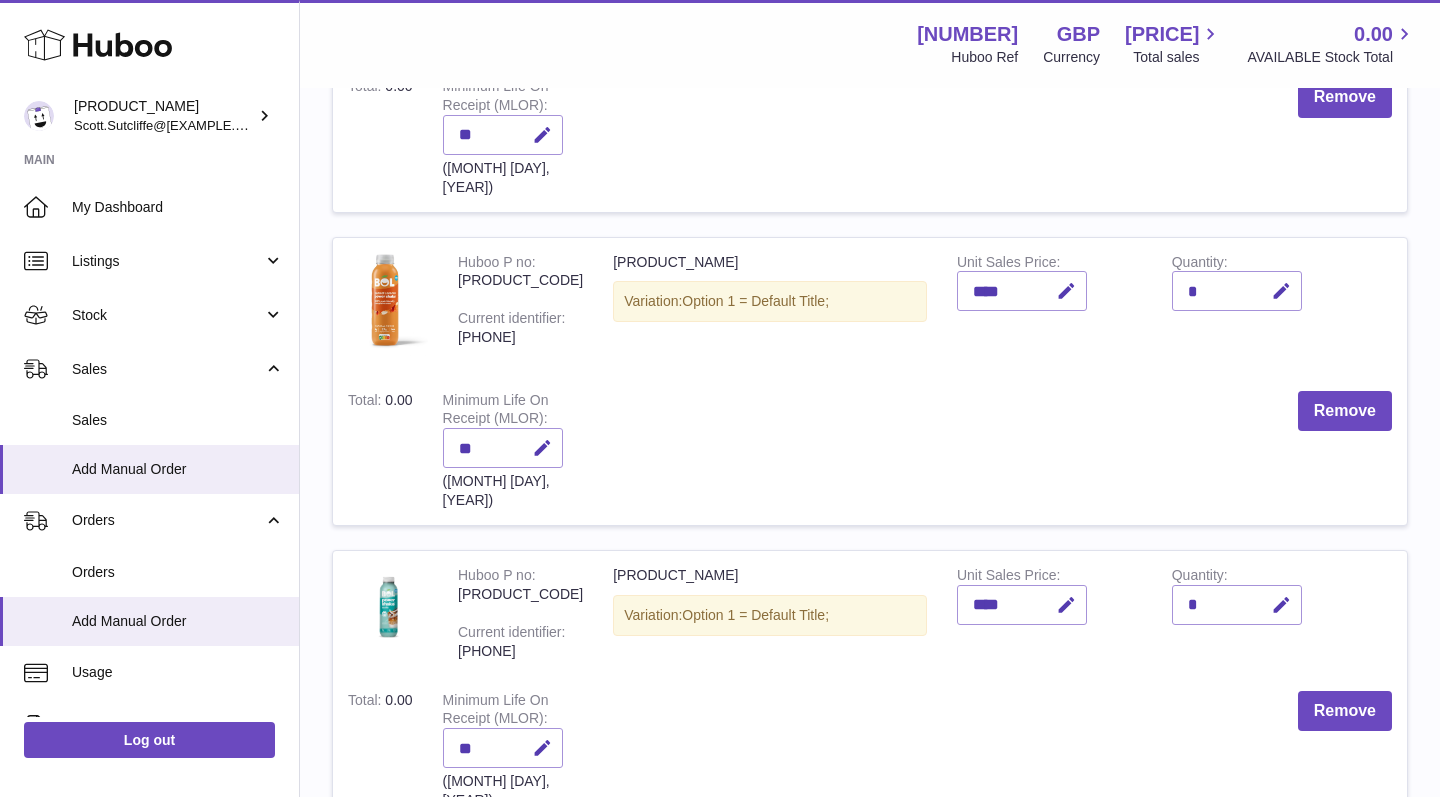 click on "*" at bounding box center (1237, 291) 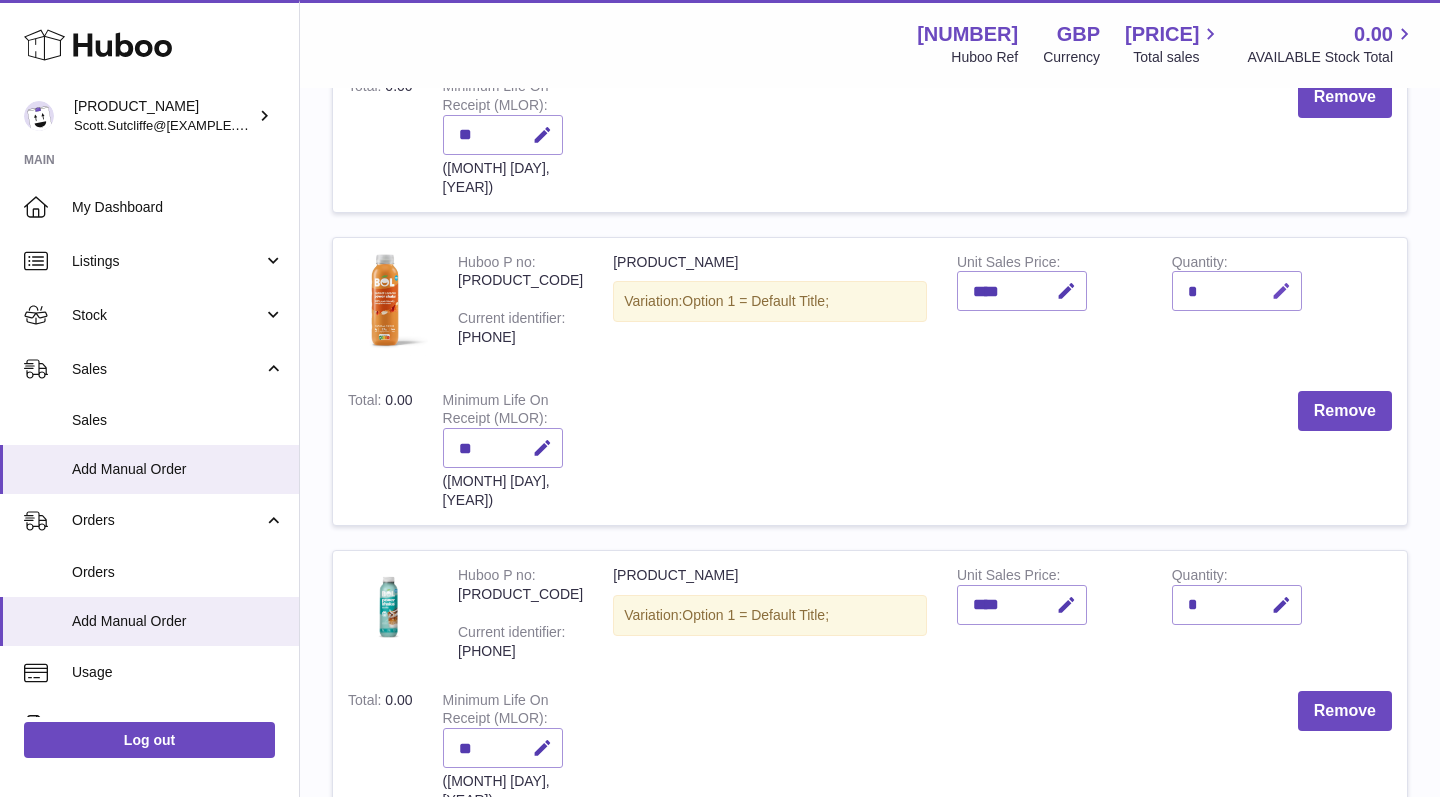 click at bounding box center (1281, 291) 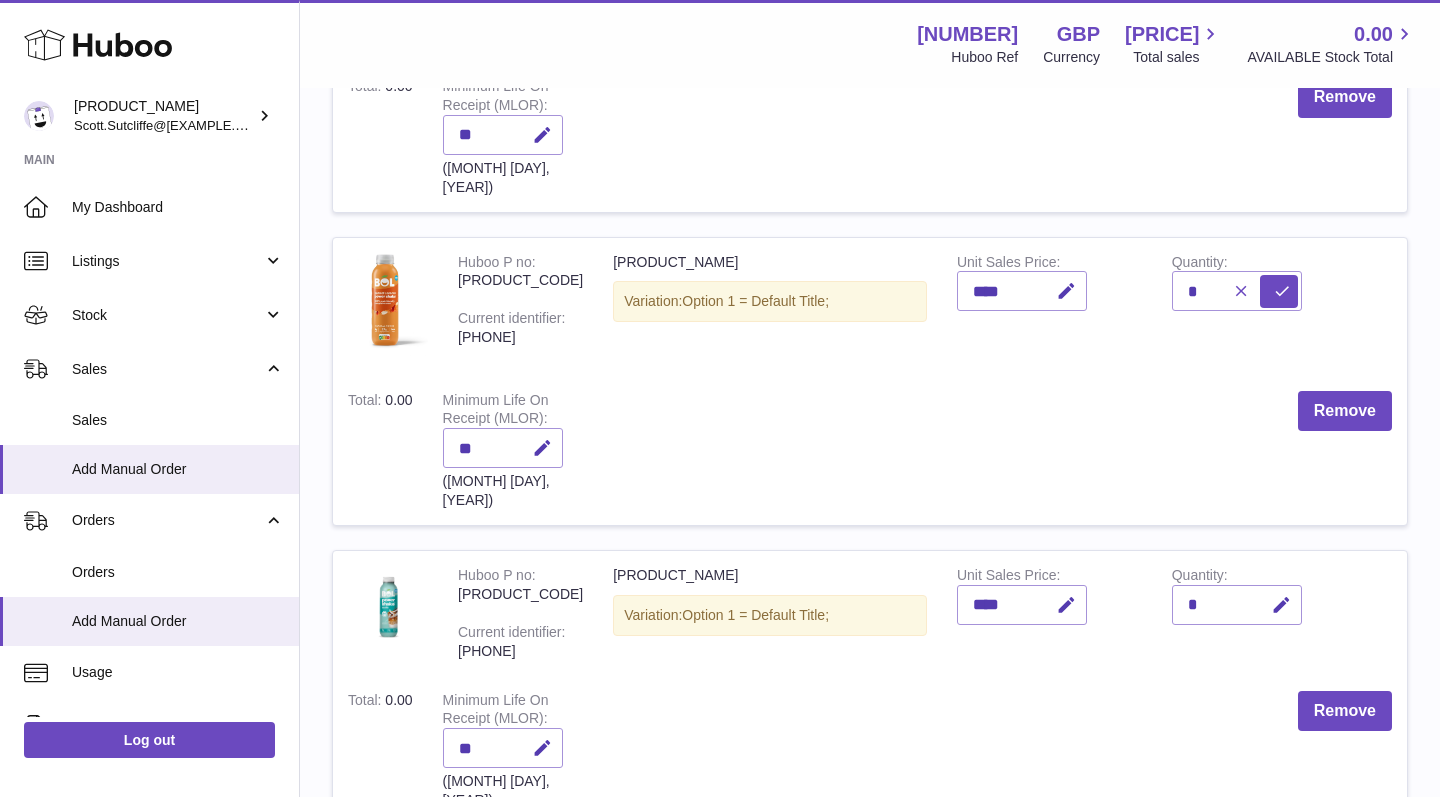 click at bounding box center [1241, 291] 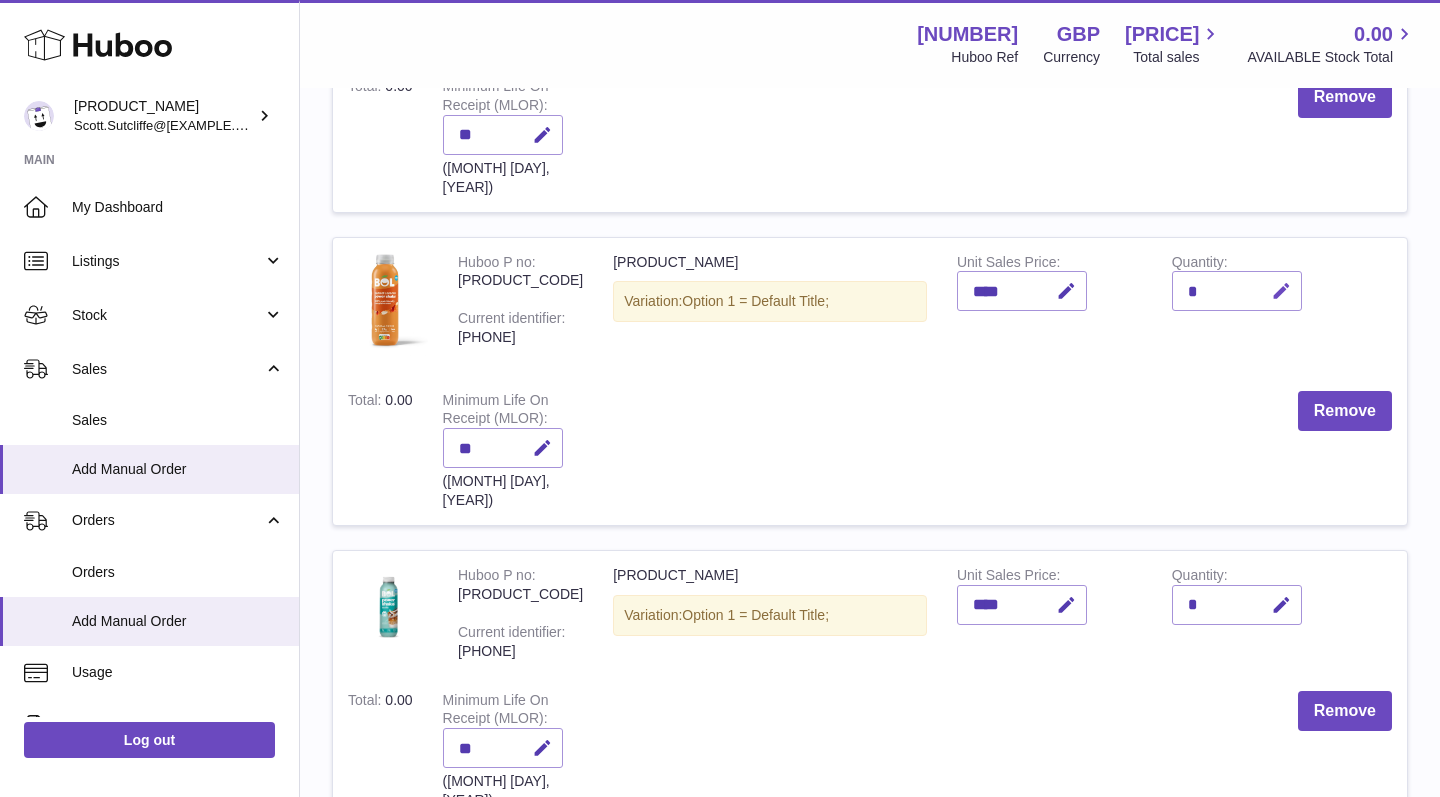 click at bounding box center (1281, 291) 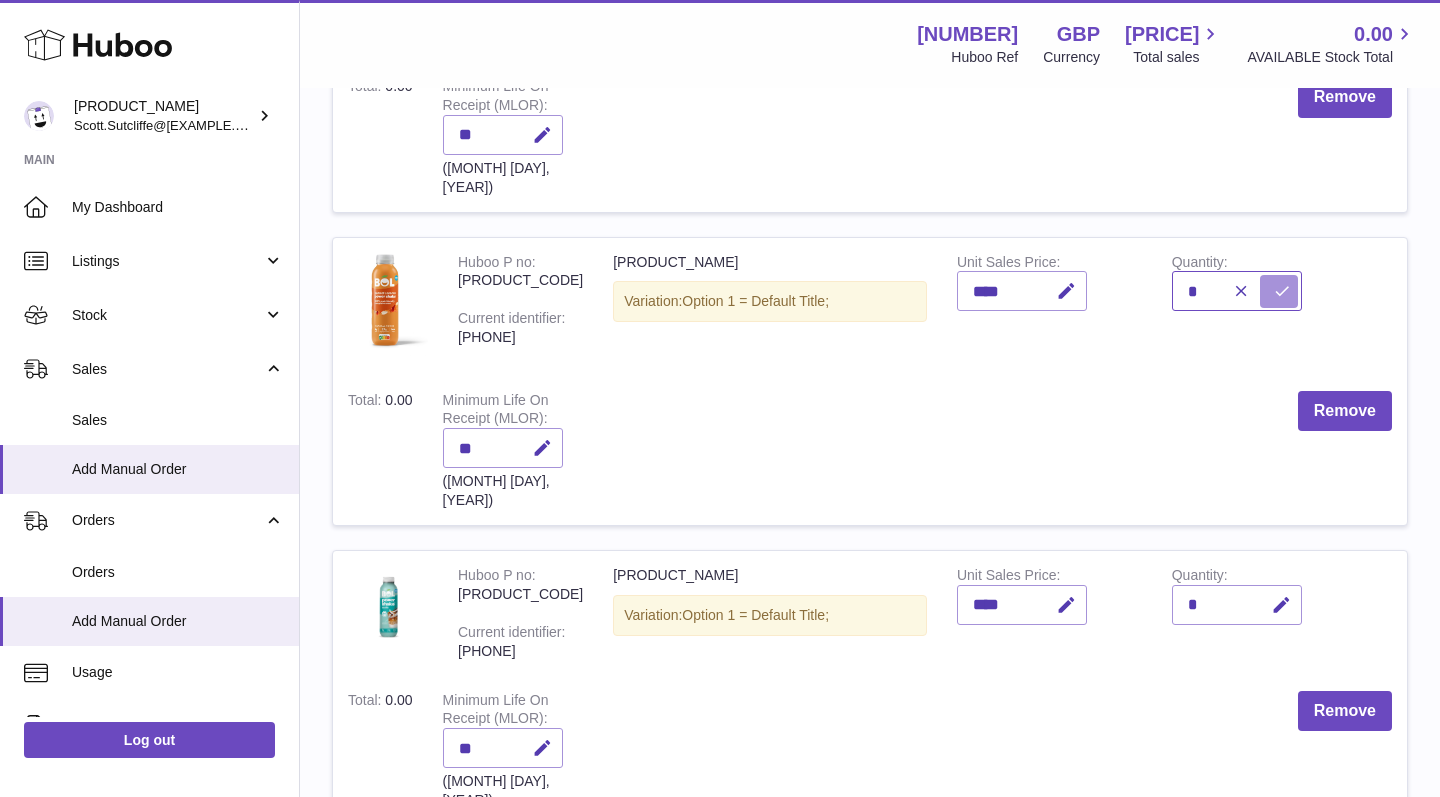 type on "*" 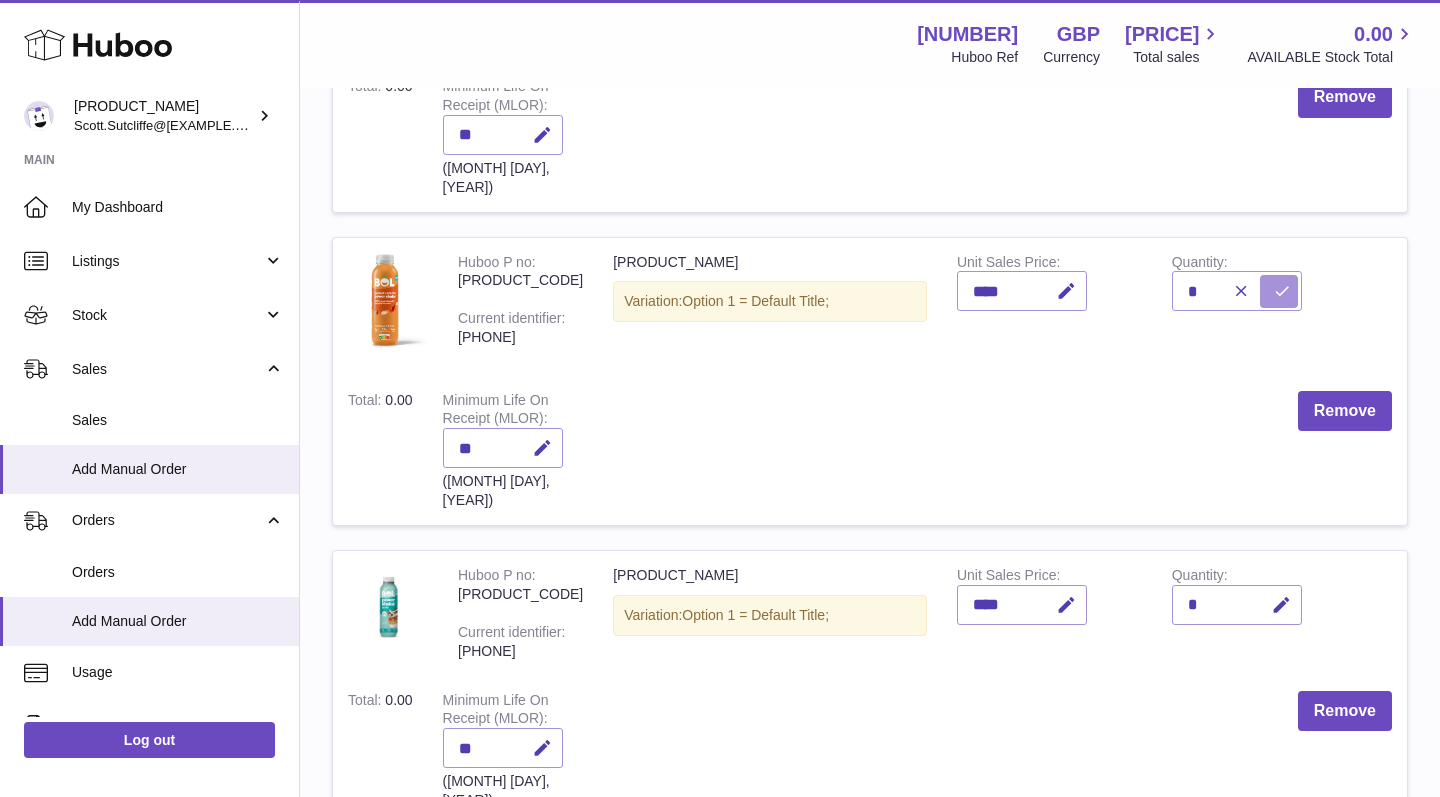 click at bounding box center [1282, 291] 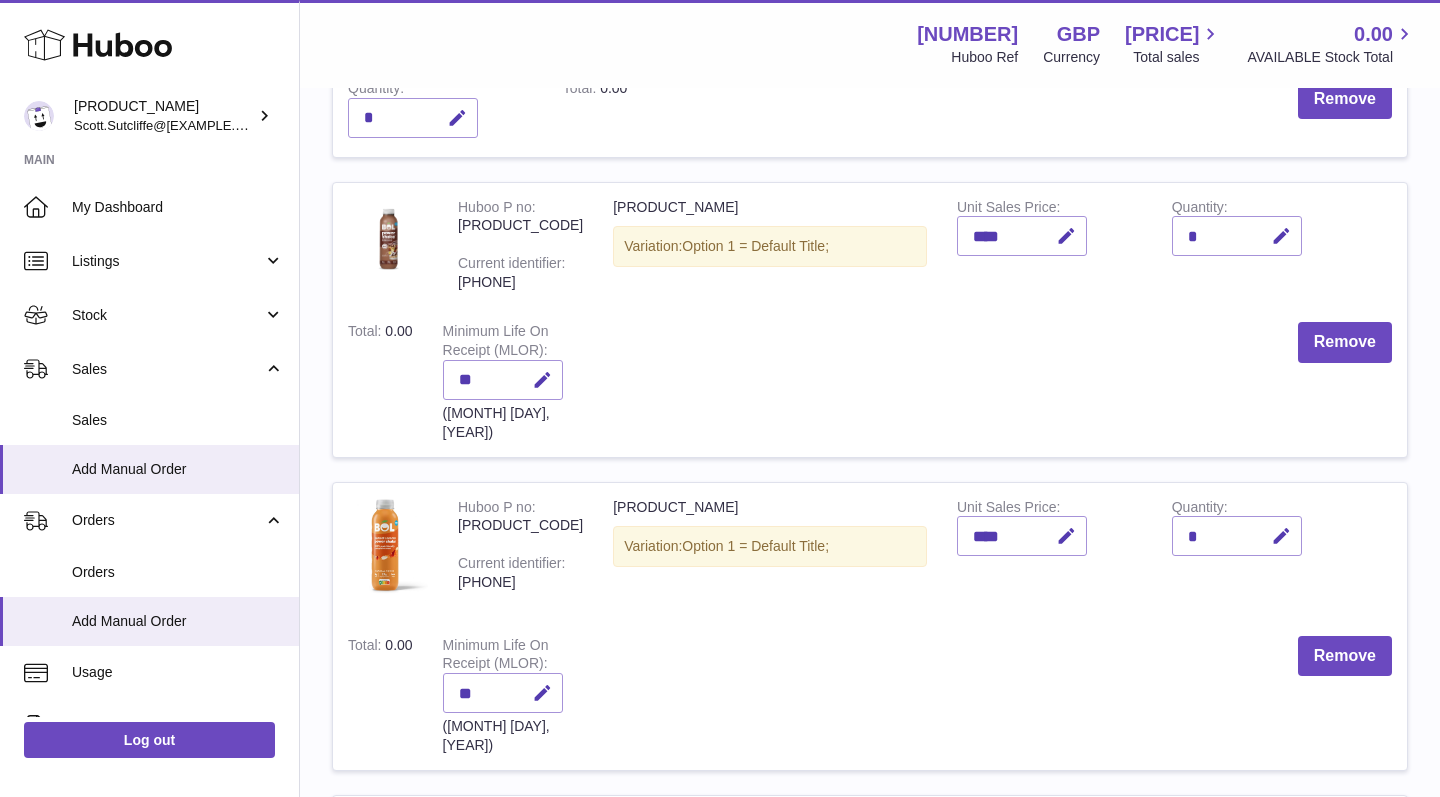 scroll, scrollTop: 328, scrollLeft: 0, axis: vertical 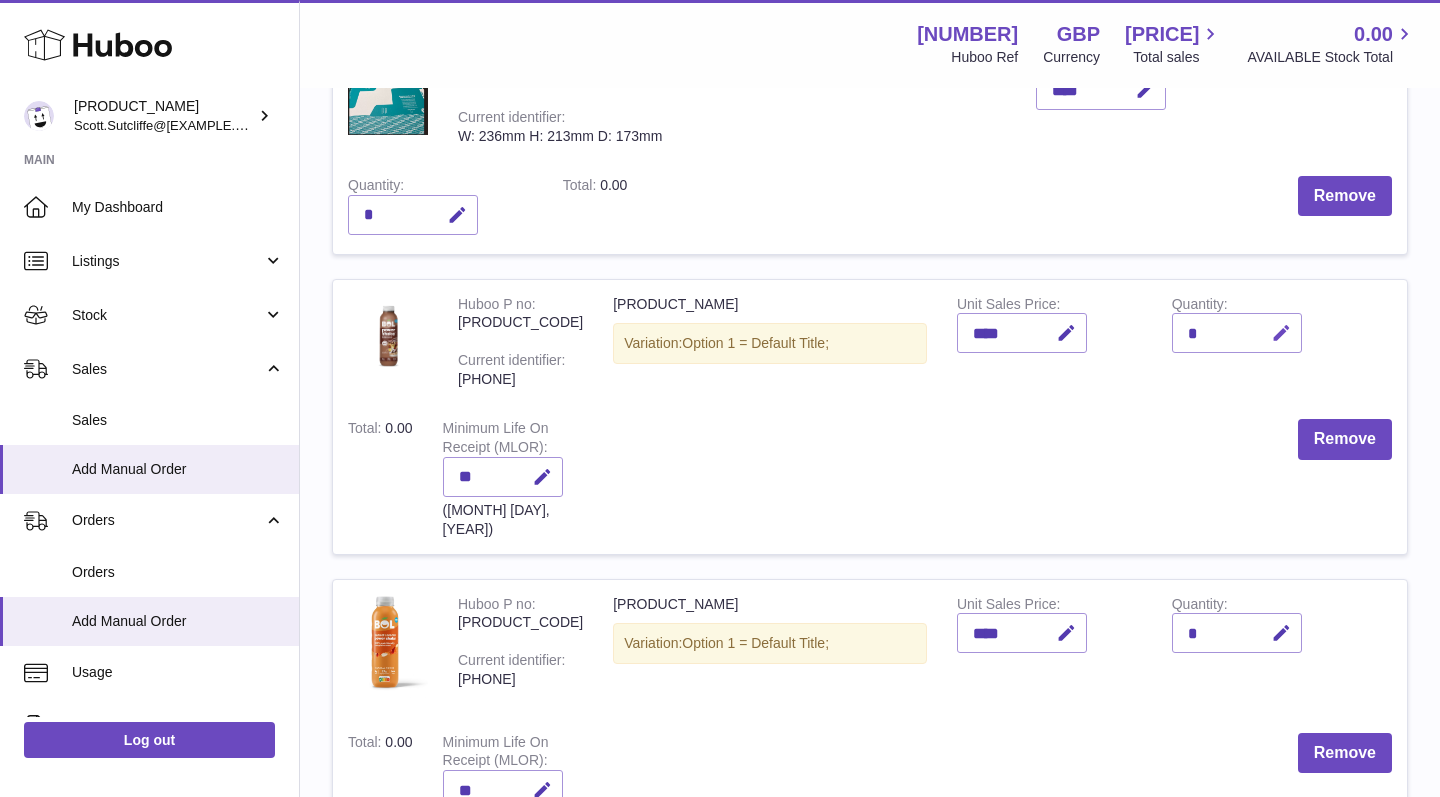 click at bounding box center (1281, 333) 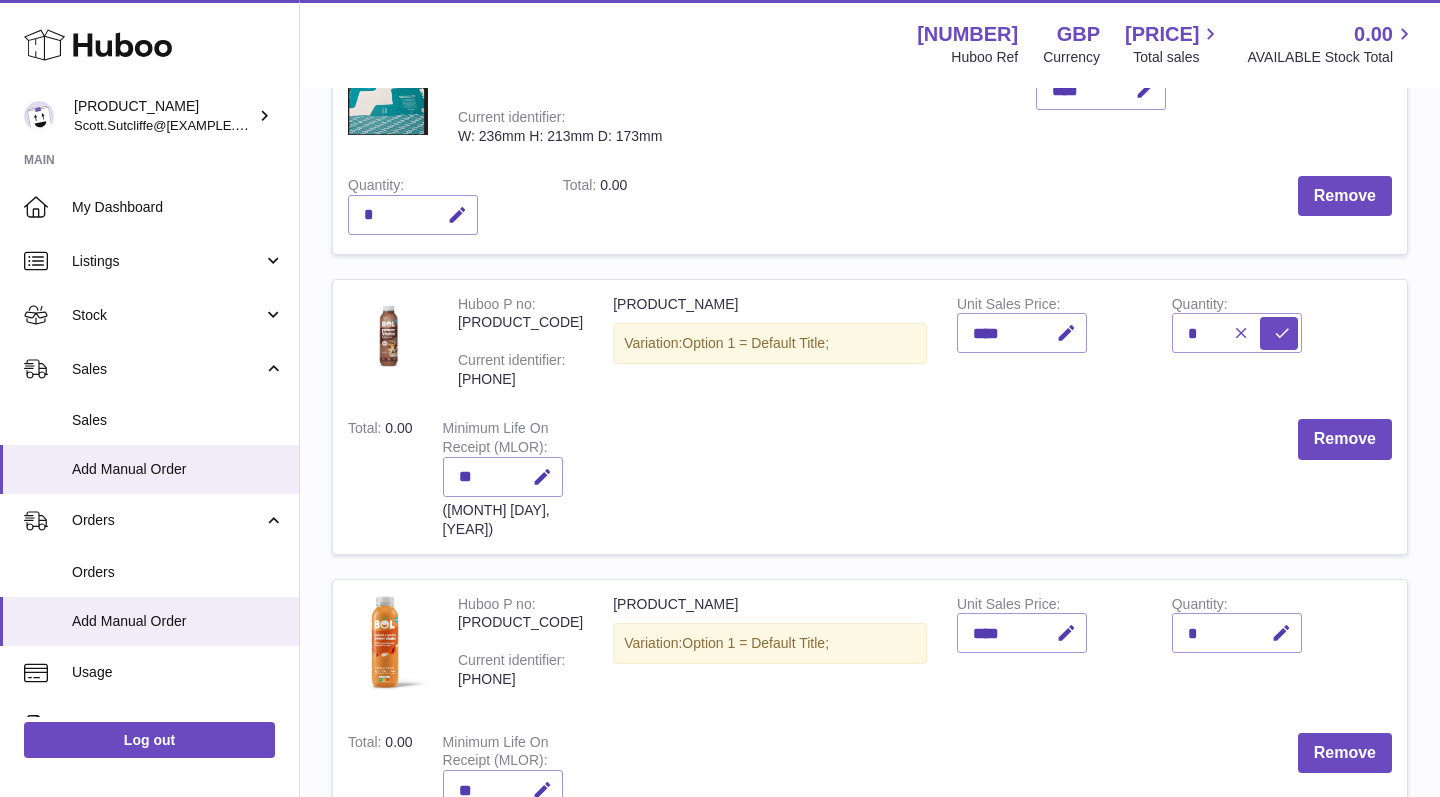 click at bounding box center [1241, 333] 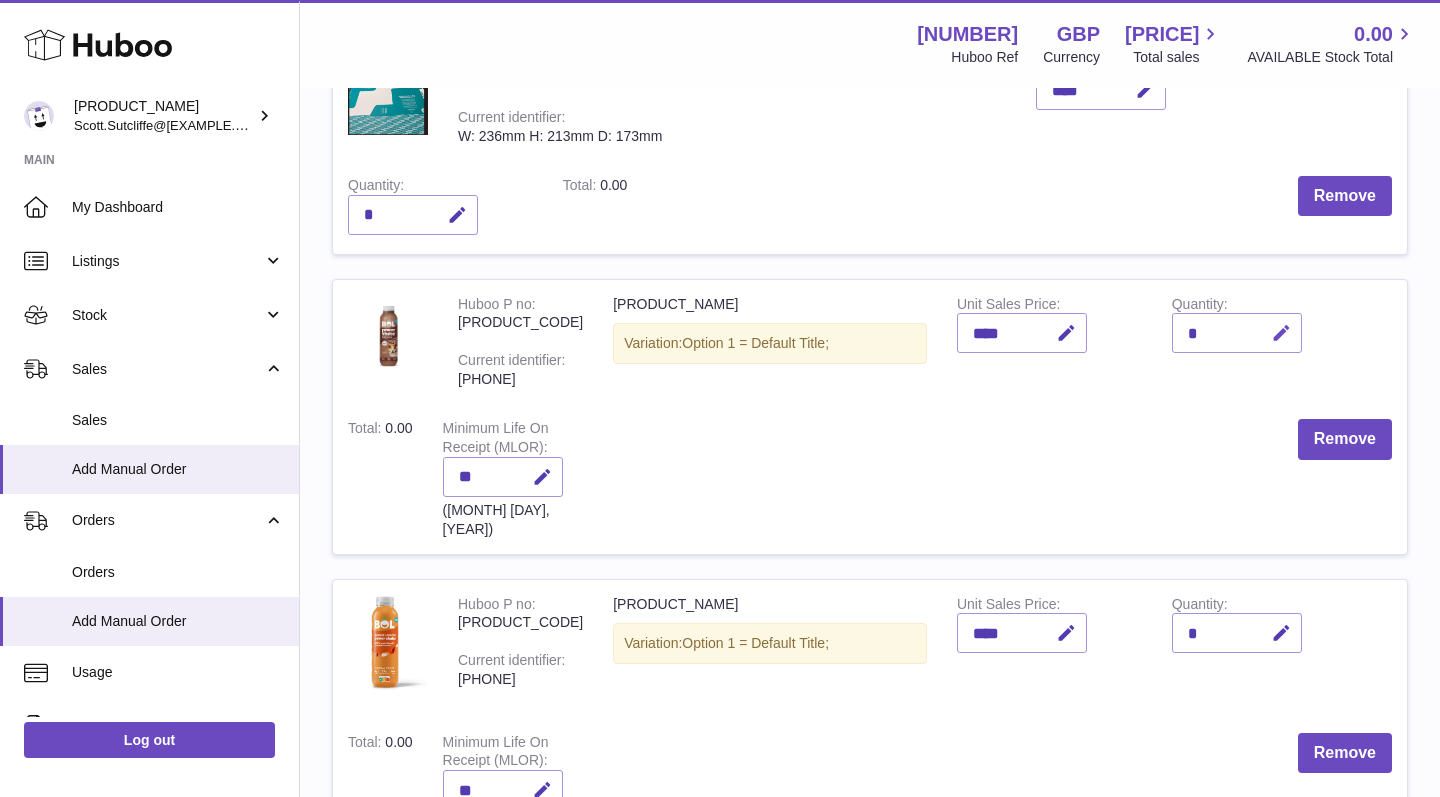 click at bounding box center (1281, 333) 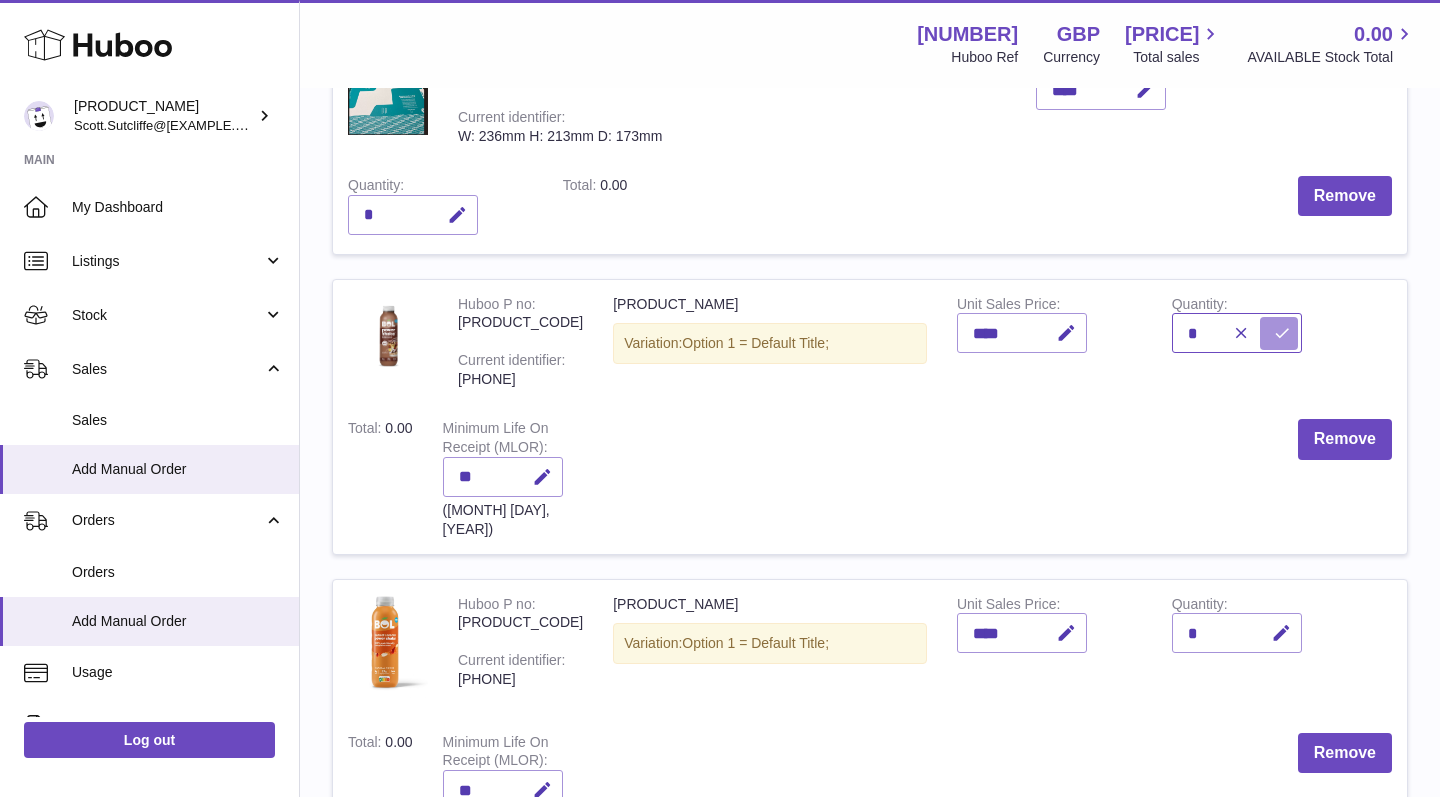 type on "*" 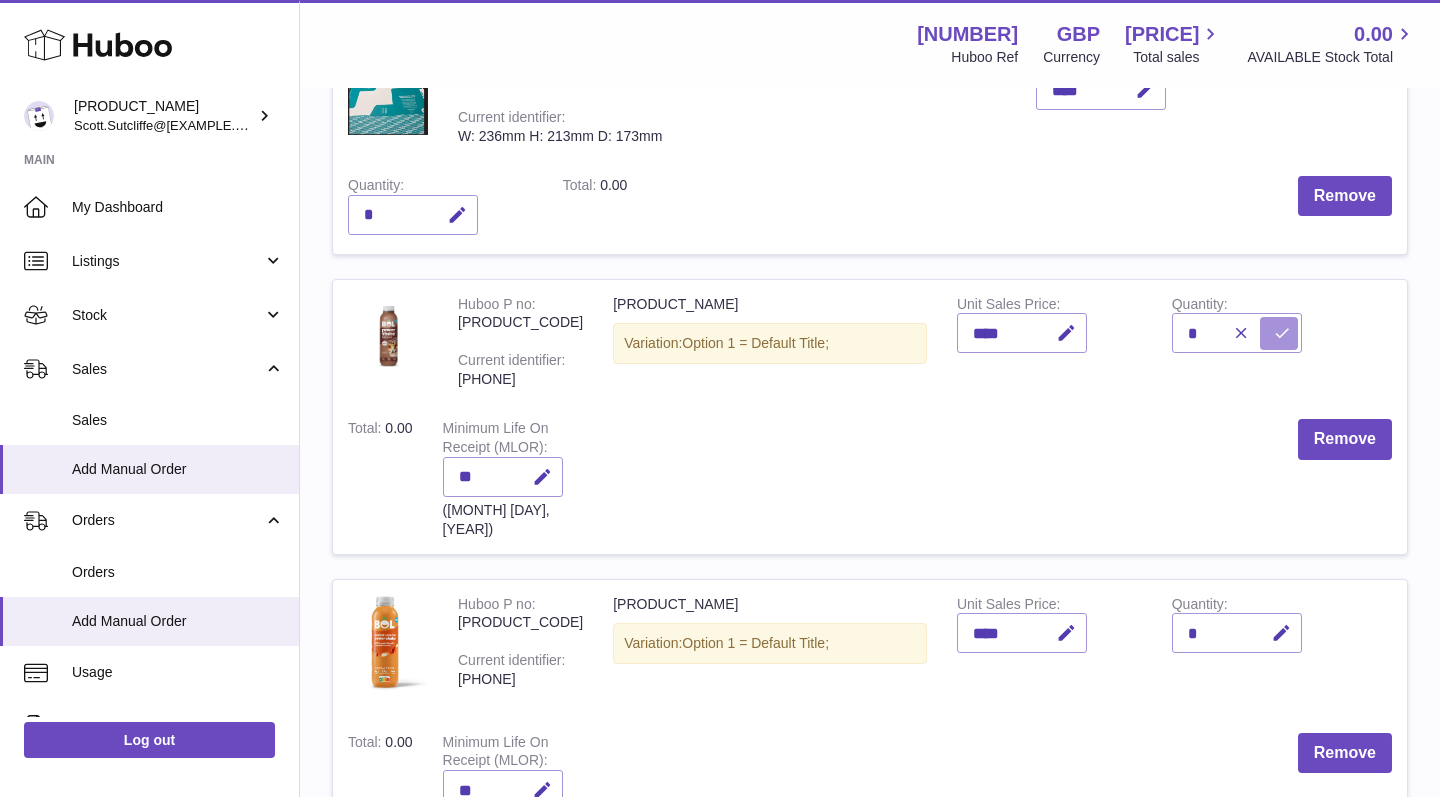 click at bounding box center (1282, 333) 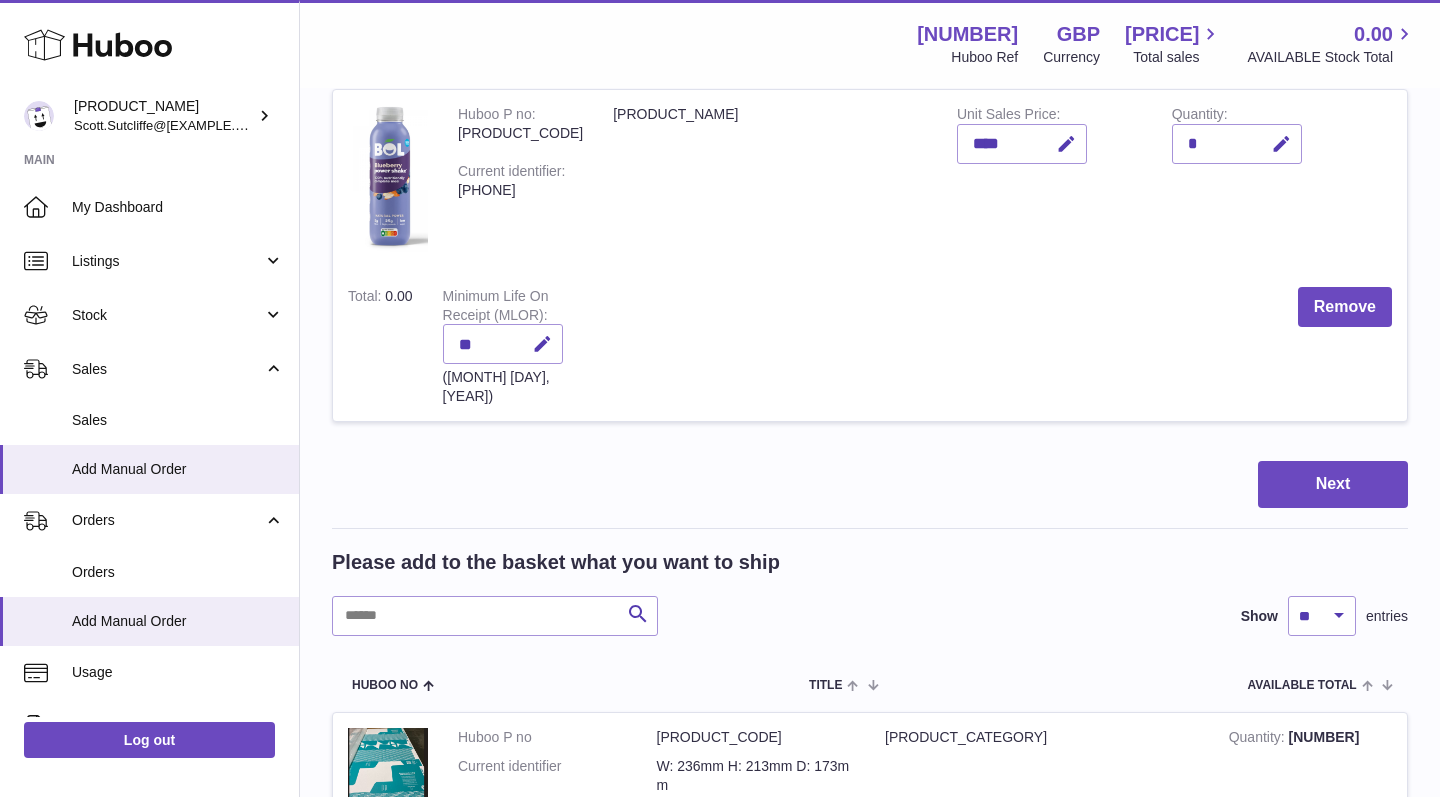 scroll, scrollTop: 1482, scrollLeft: 0, axis: vertical 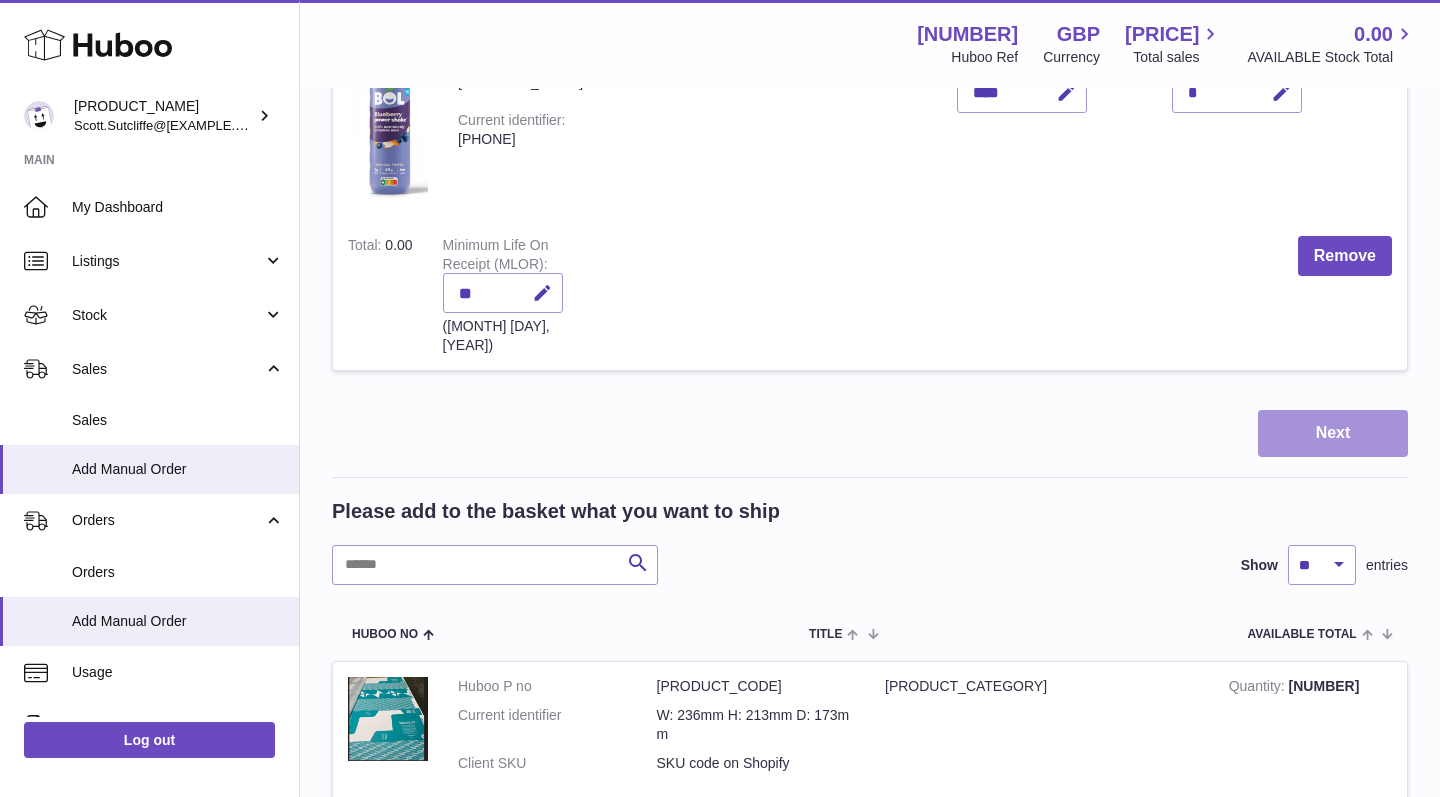 click on "Next" at bounding box center (1333, 433) 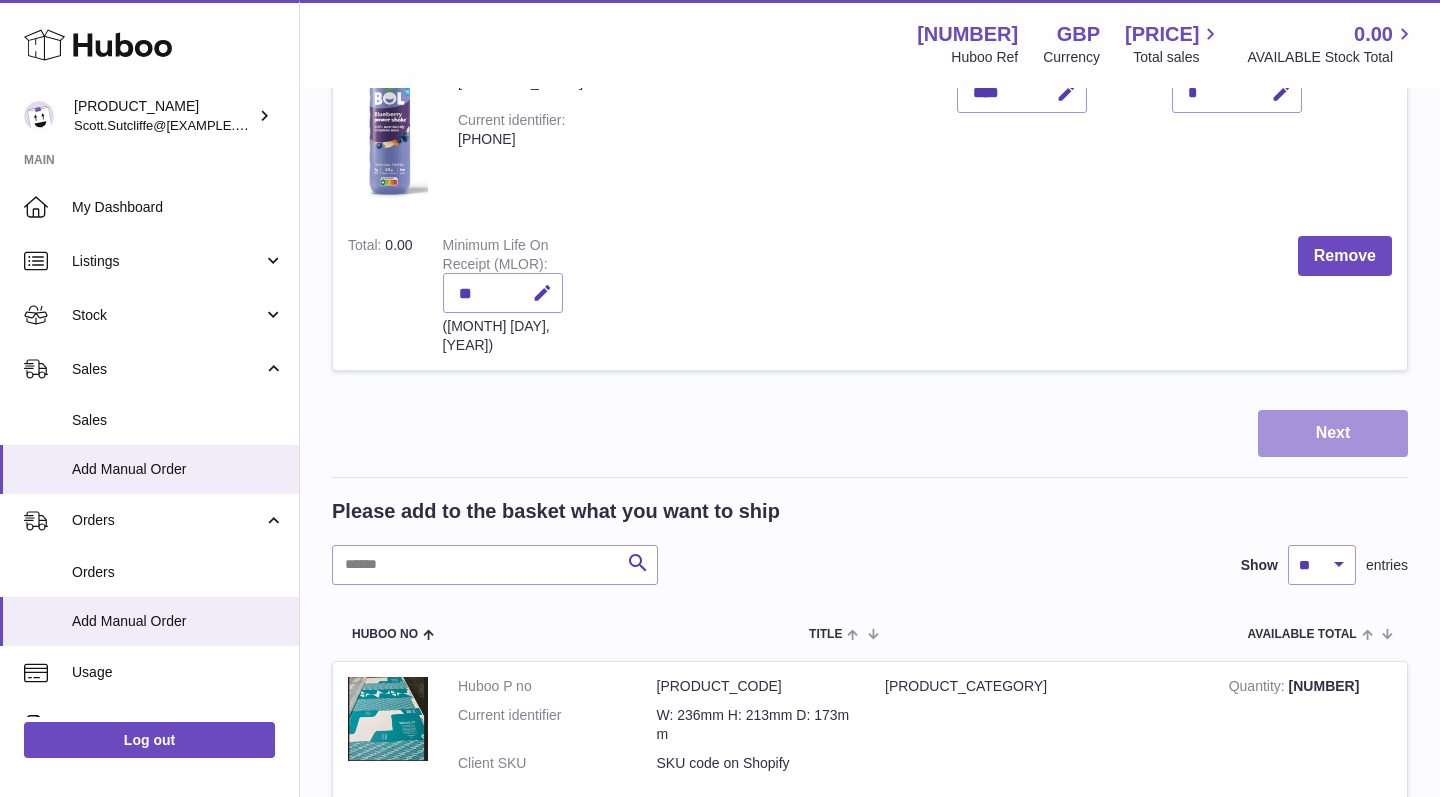 scroll, scrollTop: 0, scrollLeft: 0, axis: both 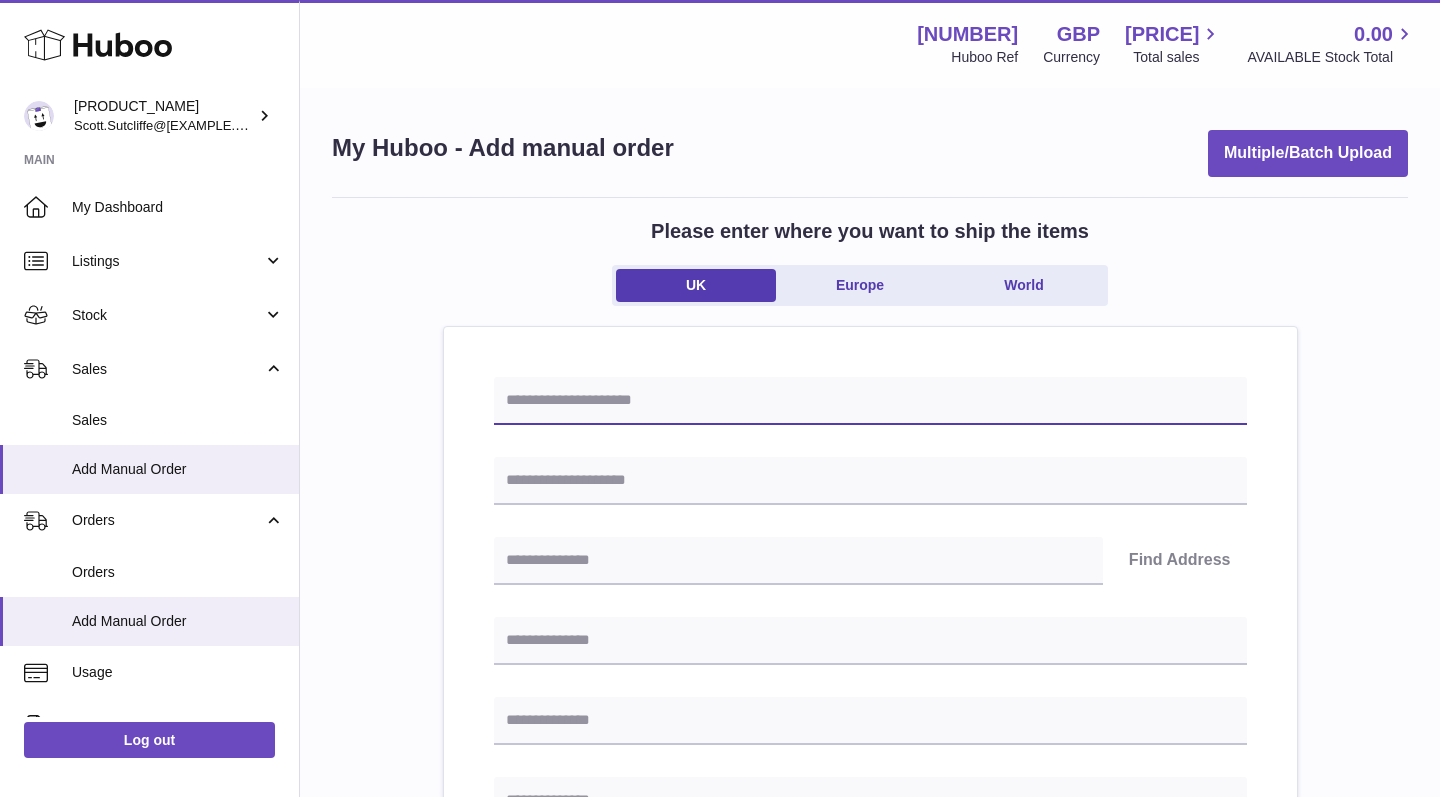click at bounding box center [870, 401] 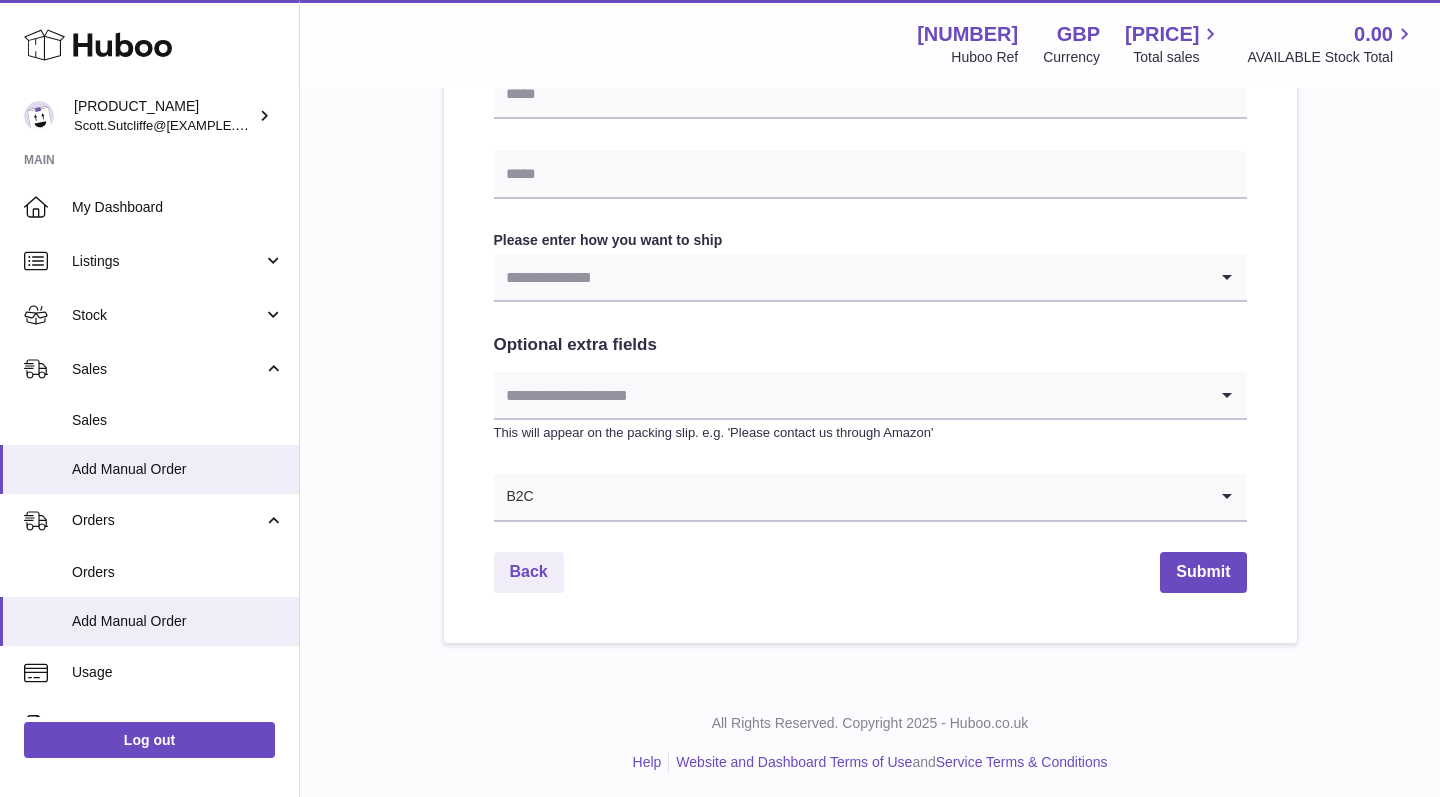 scroll, scrollTop: 944, scrollLeft: 0, axis: vertical 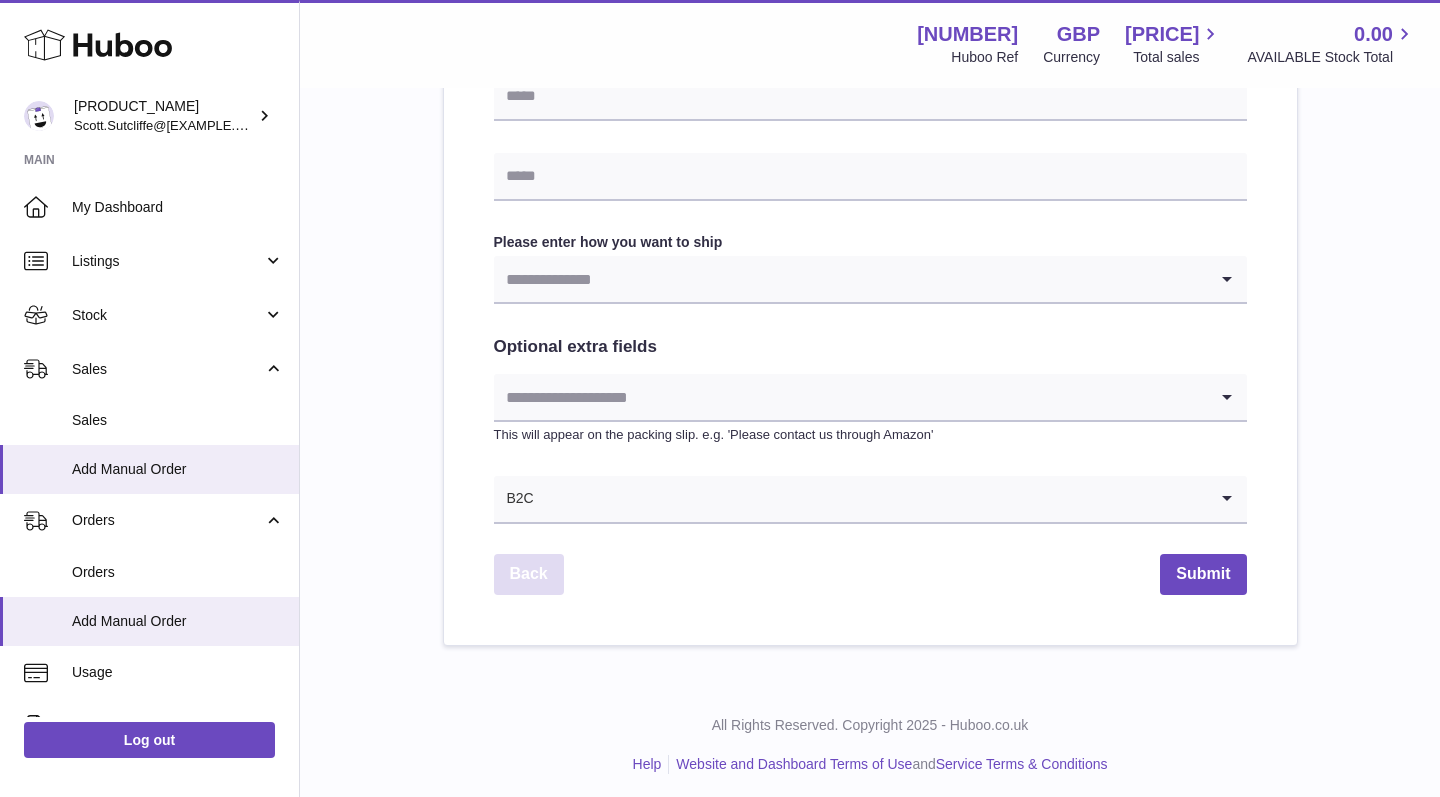 click on "Back" at bounding box center [529, 574] 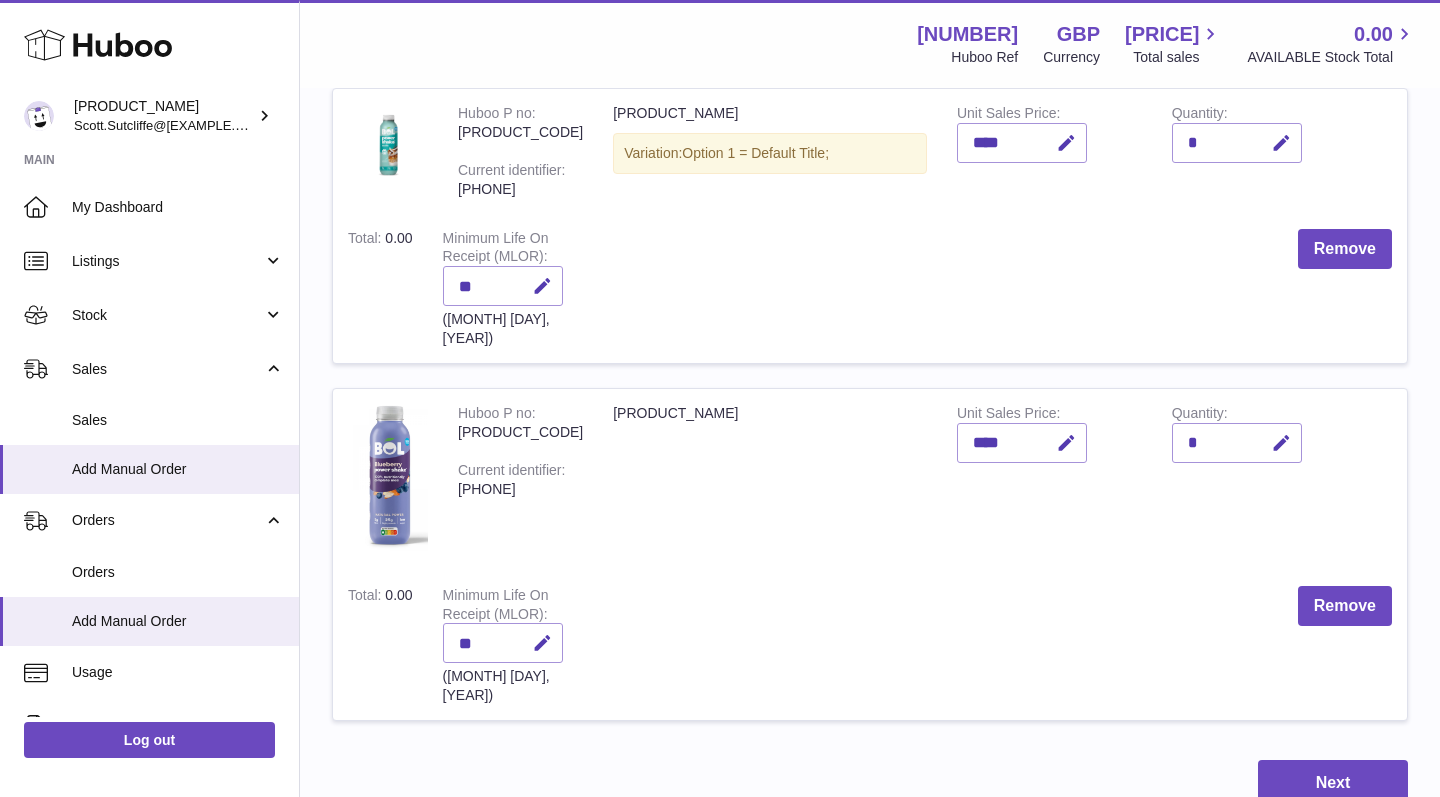 scroll, scrollTop: 1139, scrollLeft: 0, axis: vertical 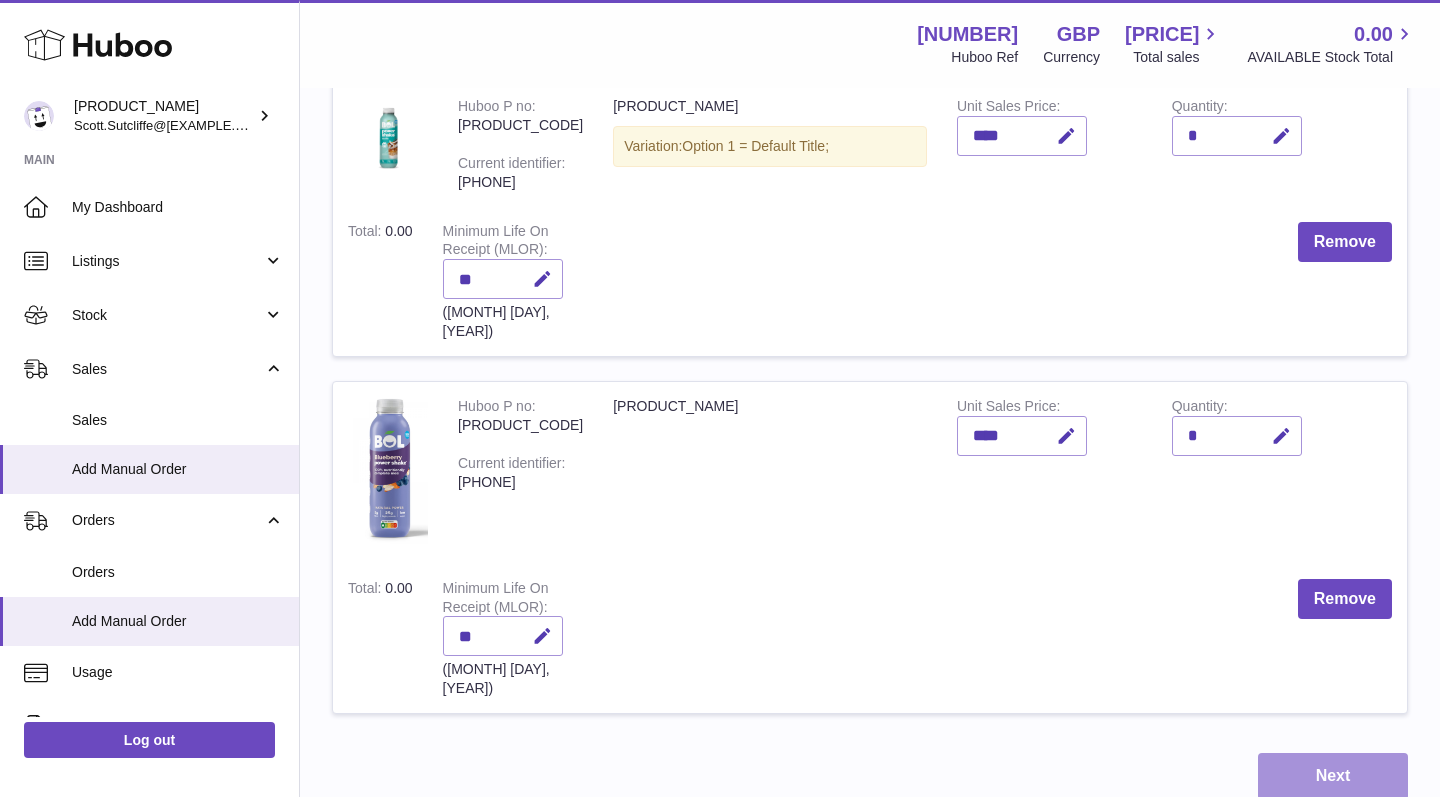 click on "Next" at bounding box center [1333, 776] 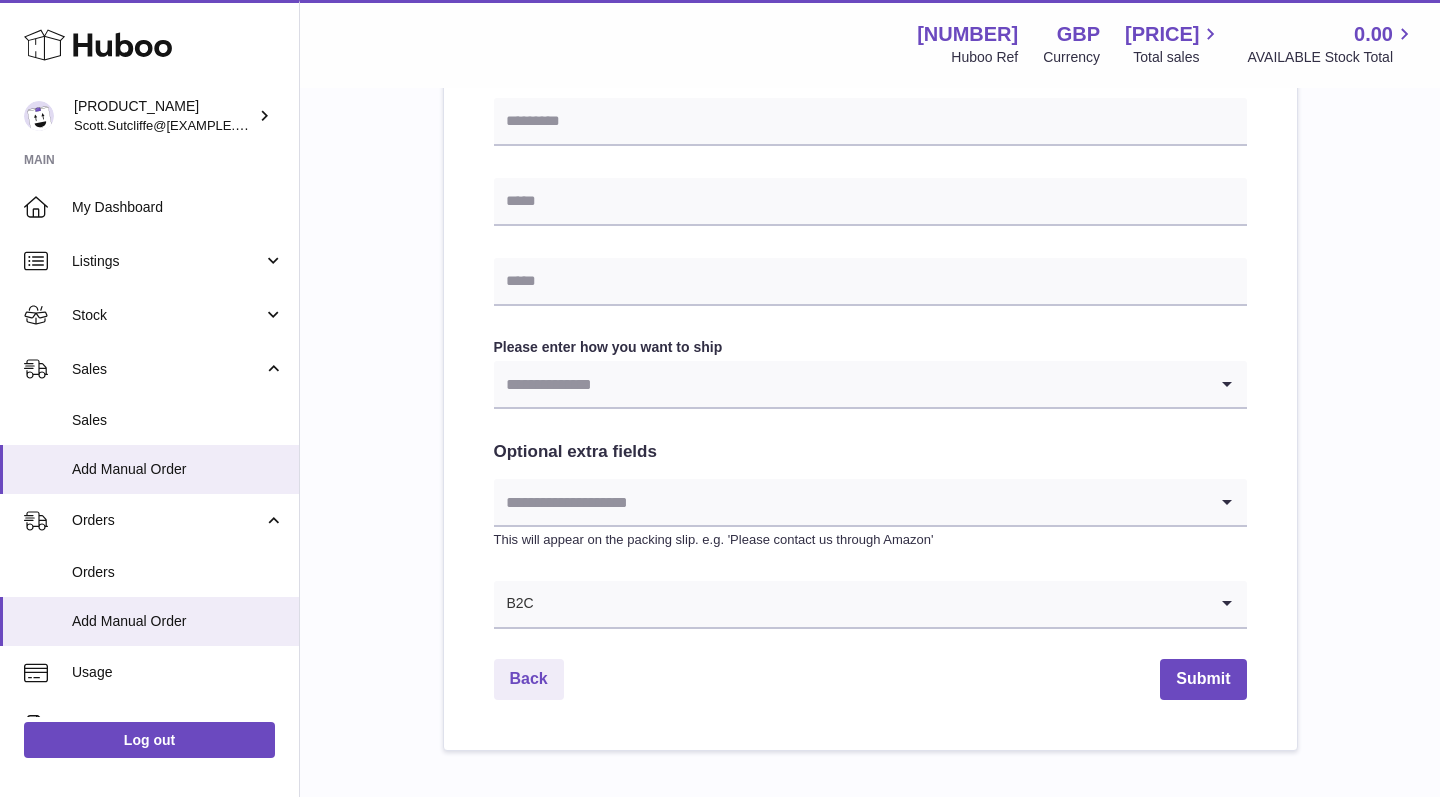 scroll, scrollTop: 835, scrollLeft: 0, axis: vertical 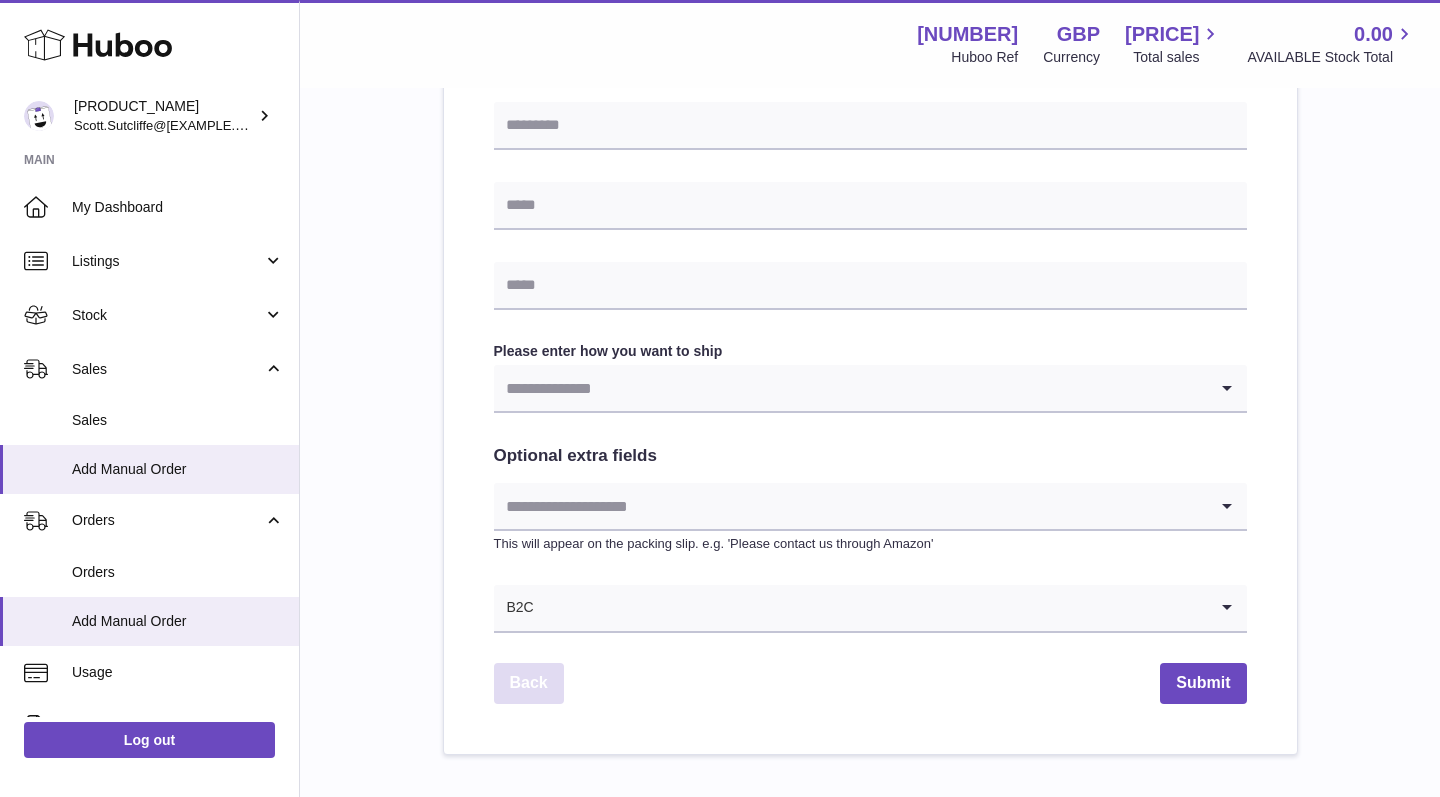 click on "Back" at bounding box center [529, 683] 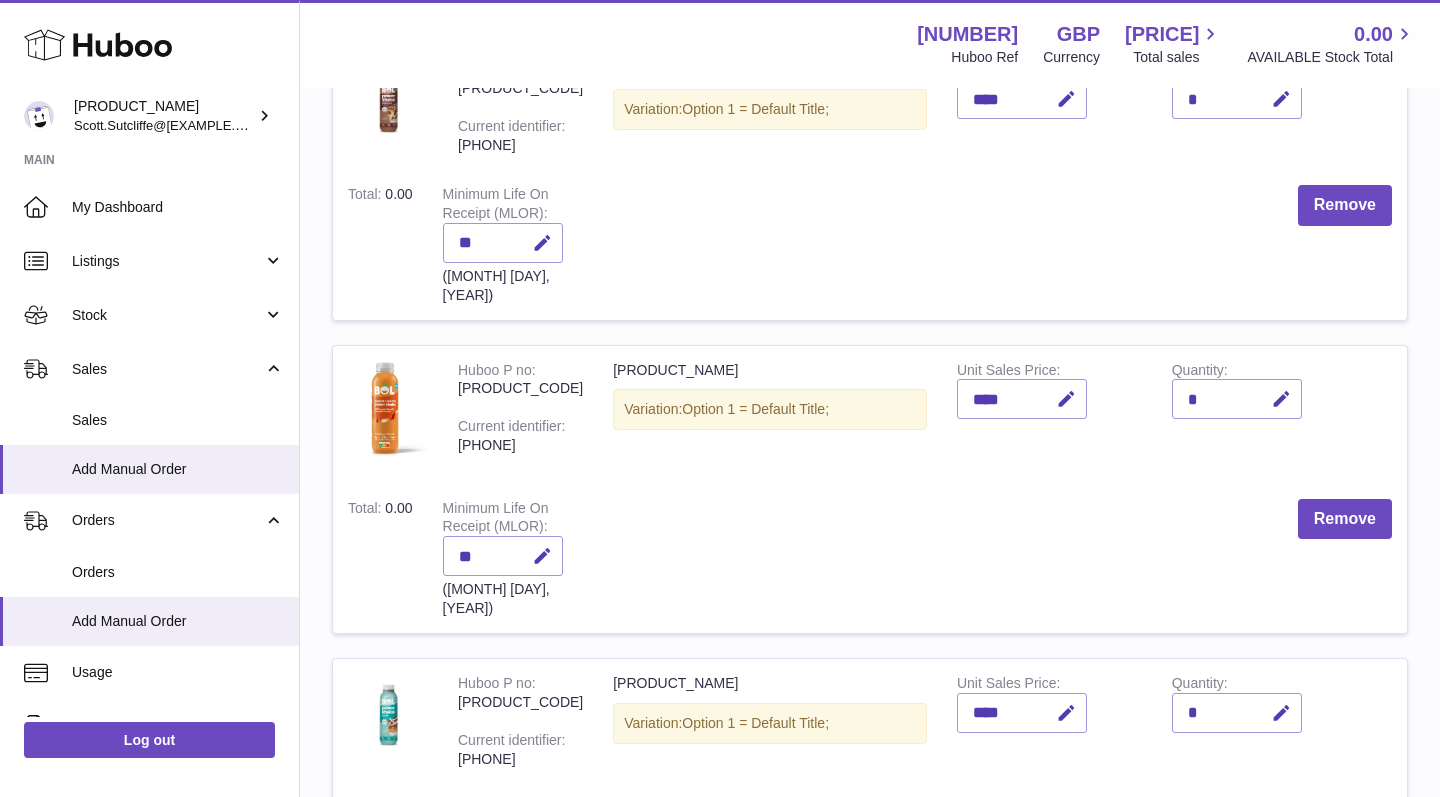 scroll, scrollTop: 565, scrollLeft: 0, axis: vertical 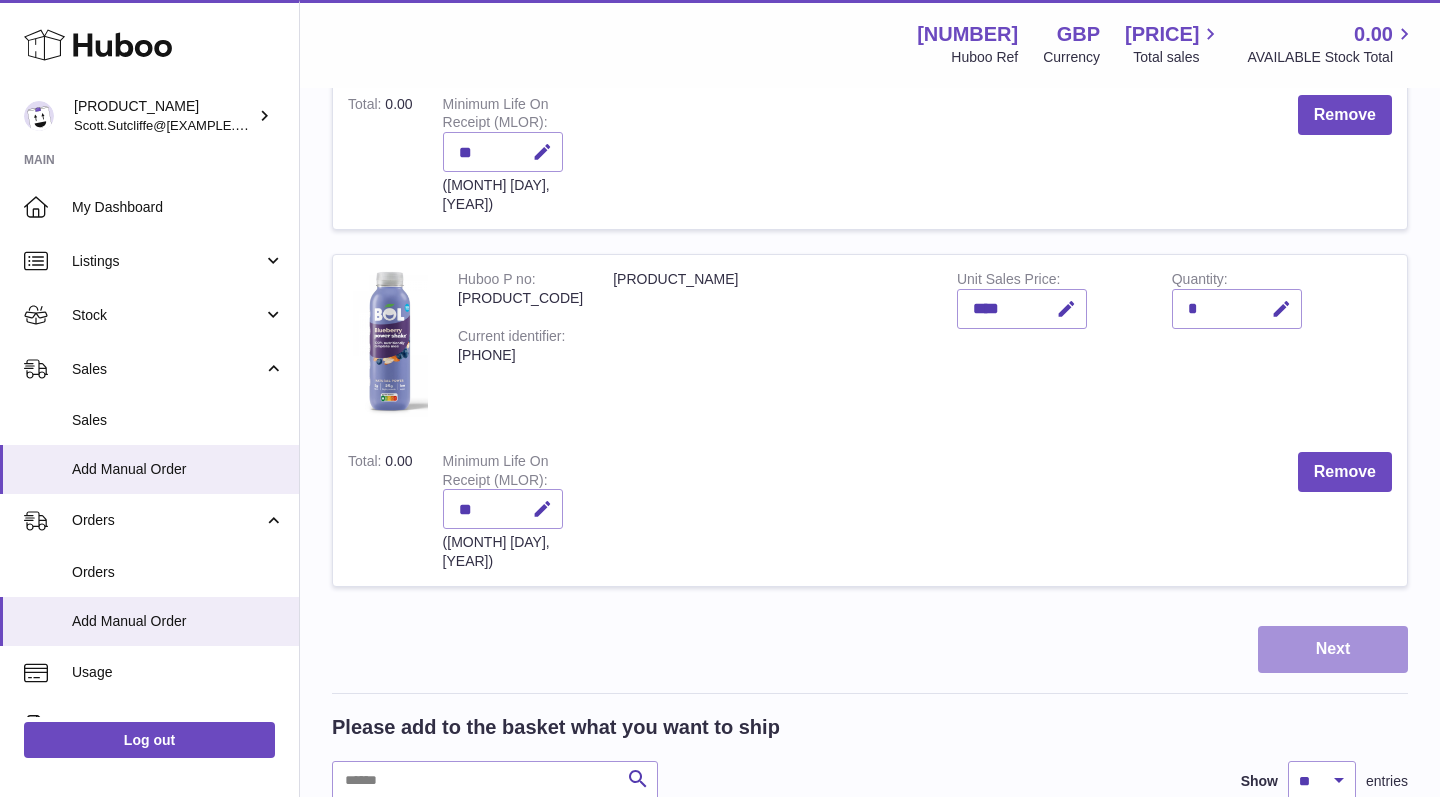 click on "Next" at bounding box center [1333, 649] 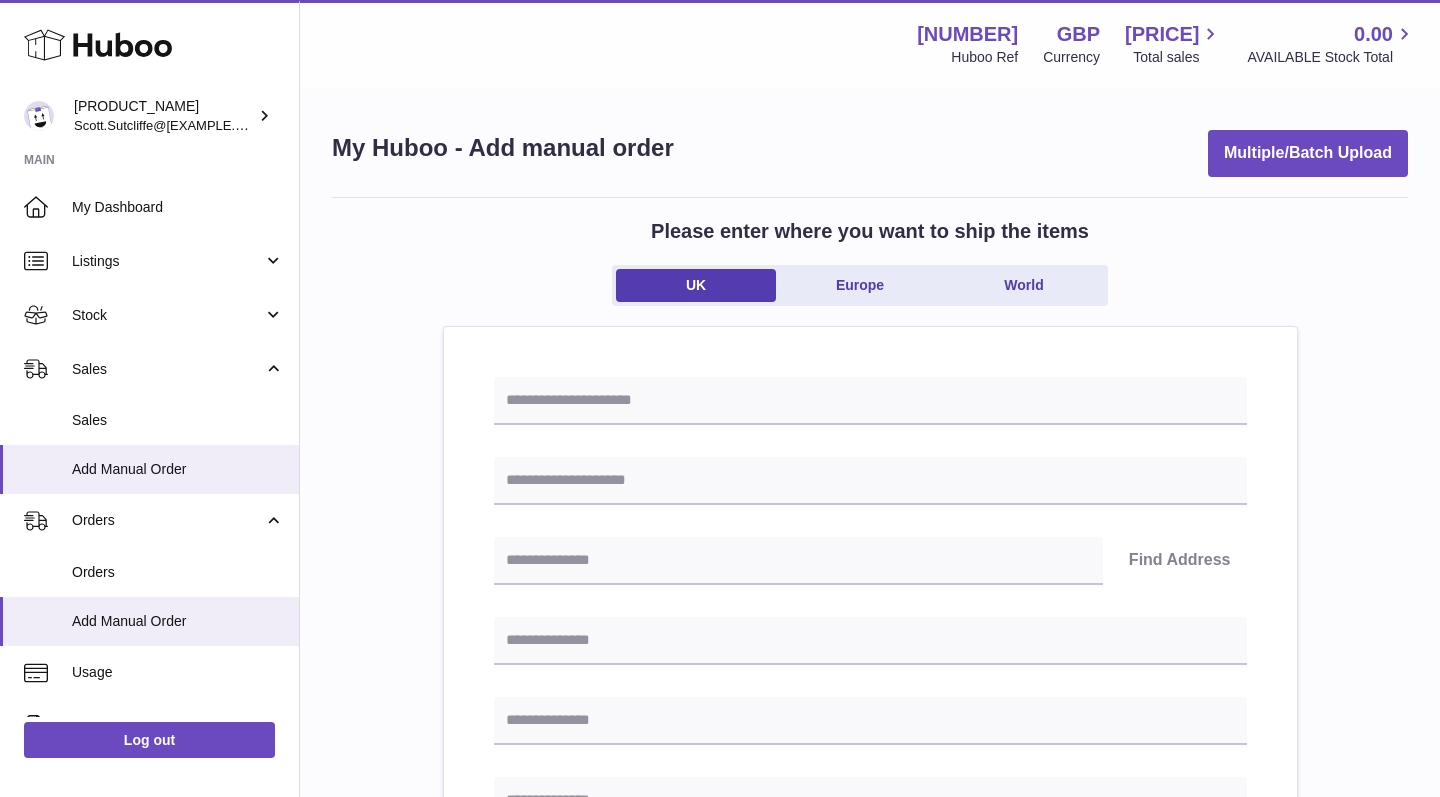 scroll, scrollTop: 0, scrollLeft: 0, axis: both 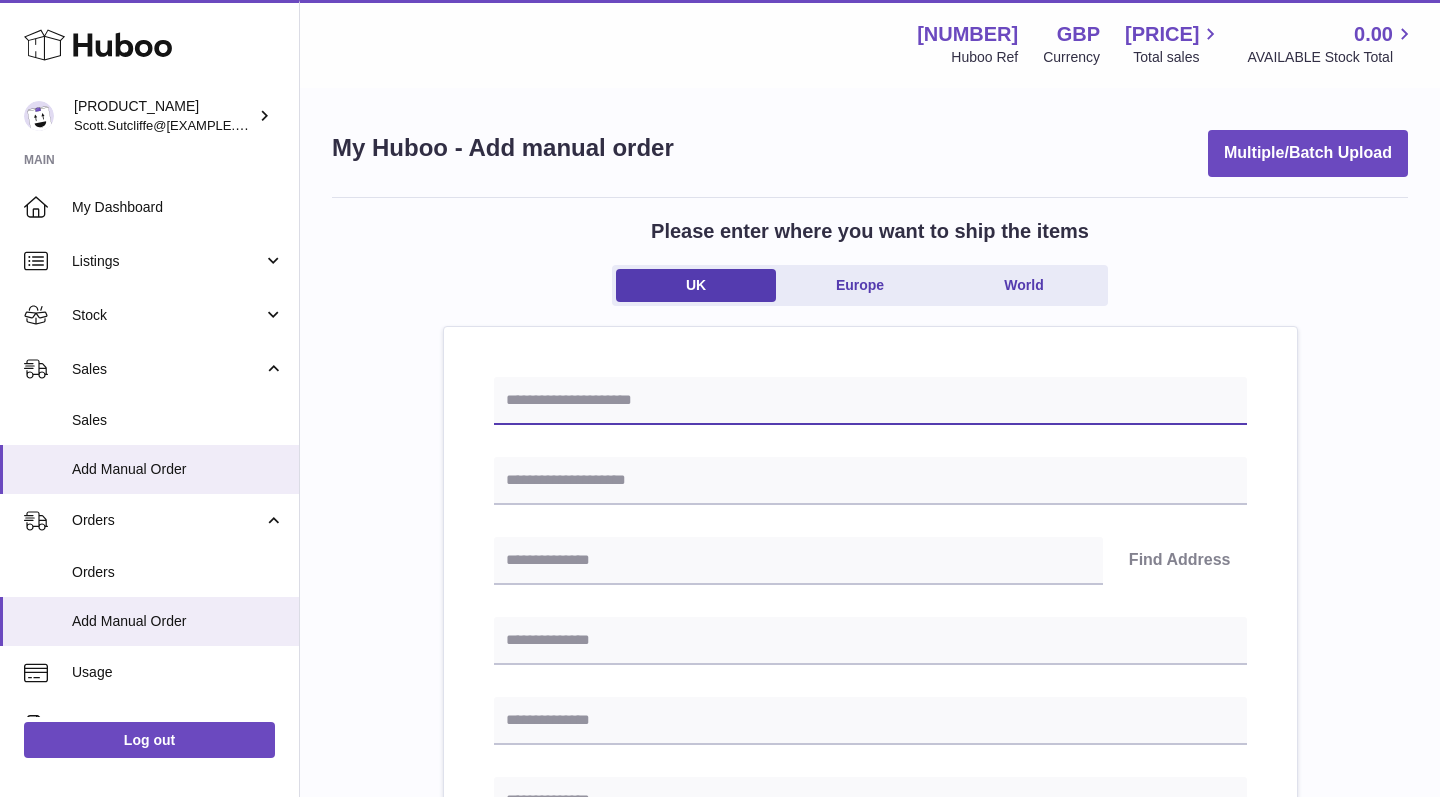 click at bounding box center (870, 401) 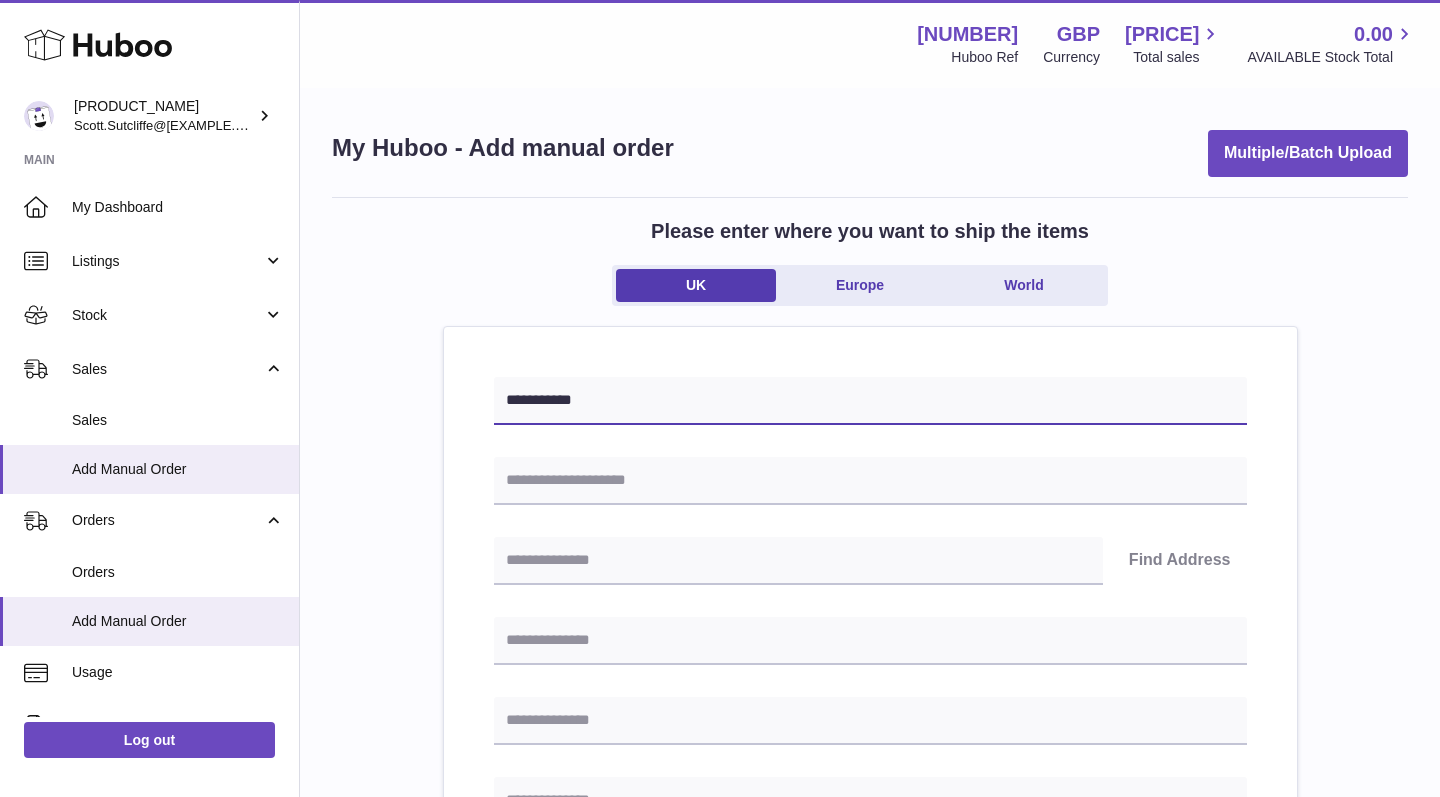 type on "**********" 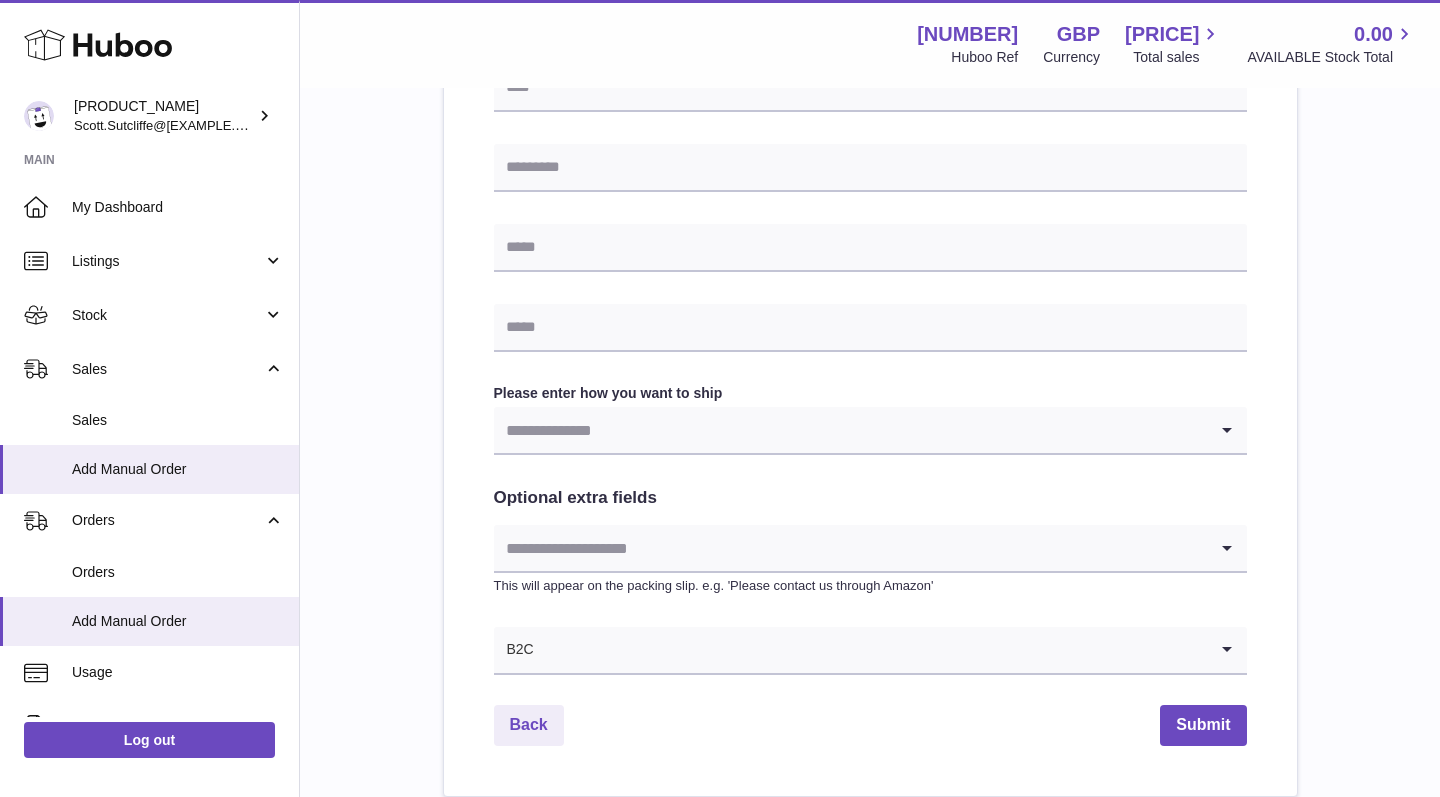 scroll, scrollTop: 801, scrollLeft: 0, axis: vertical 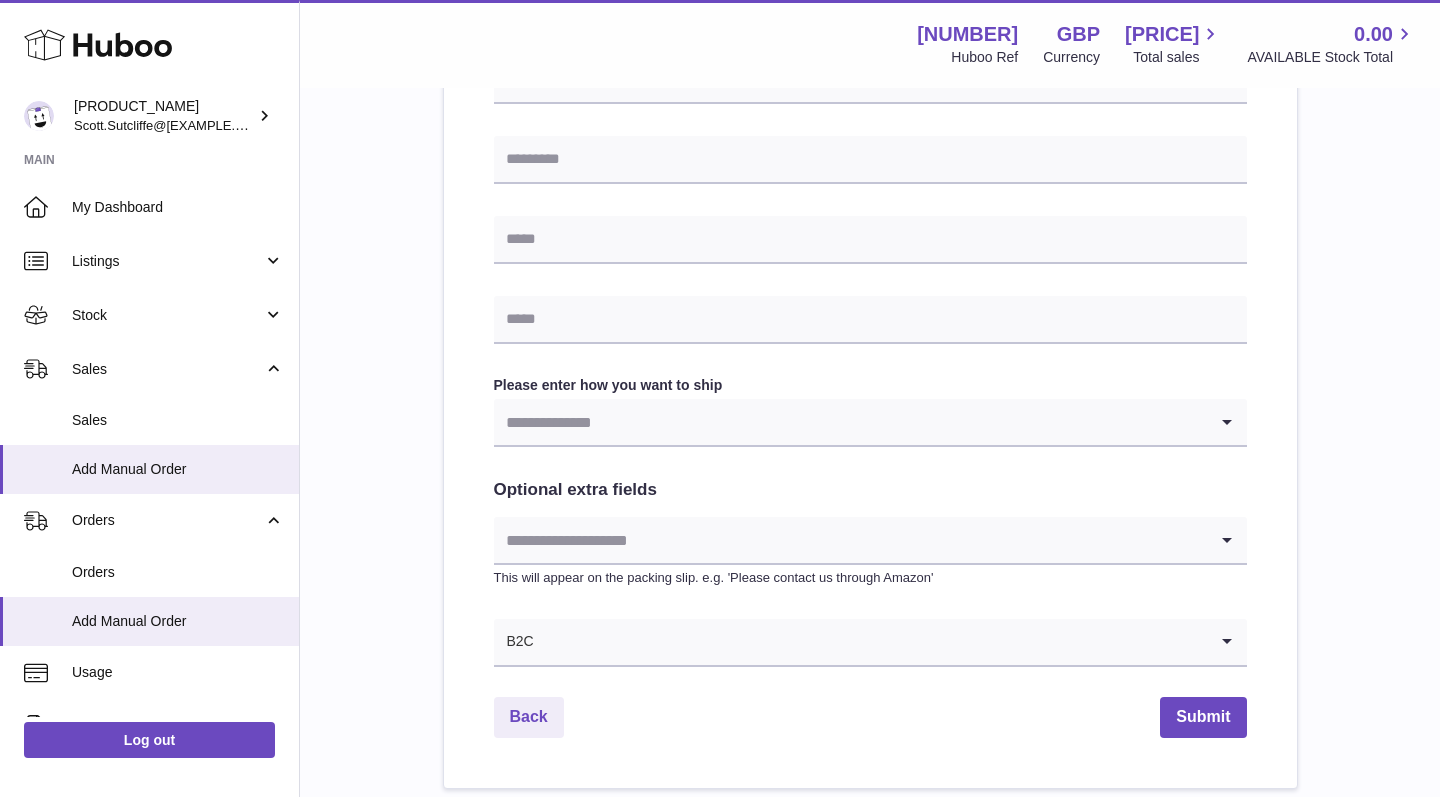 click at bounding box center [850, 422] 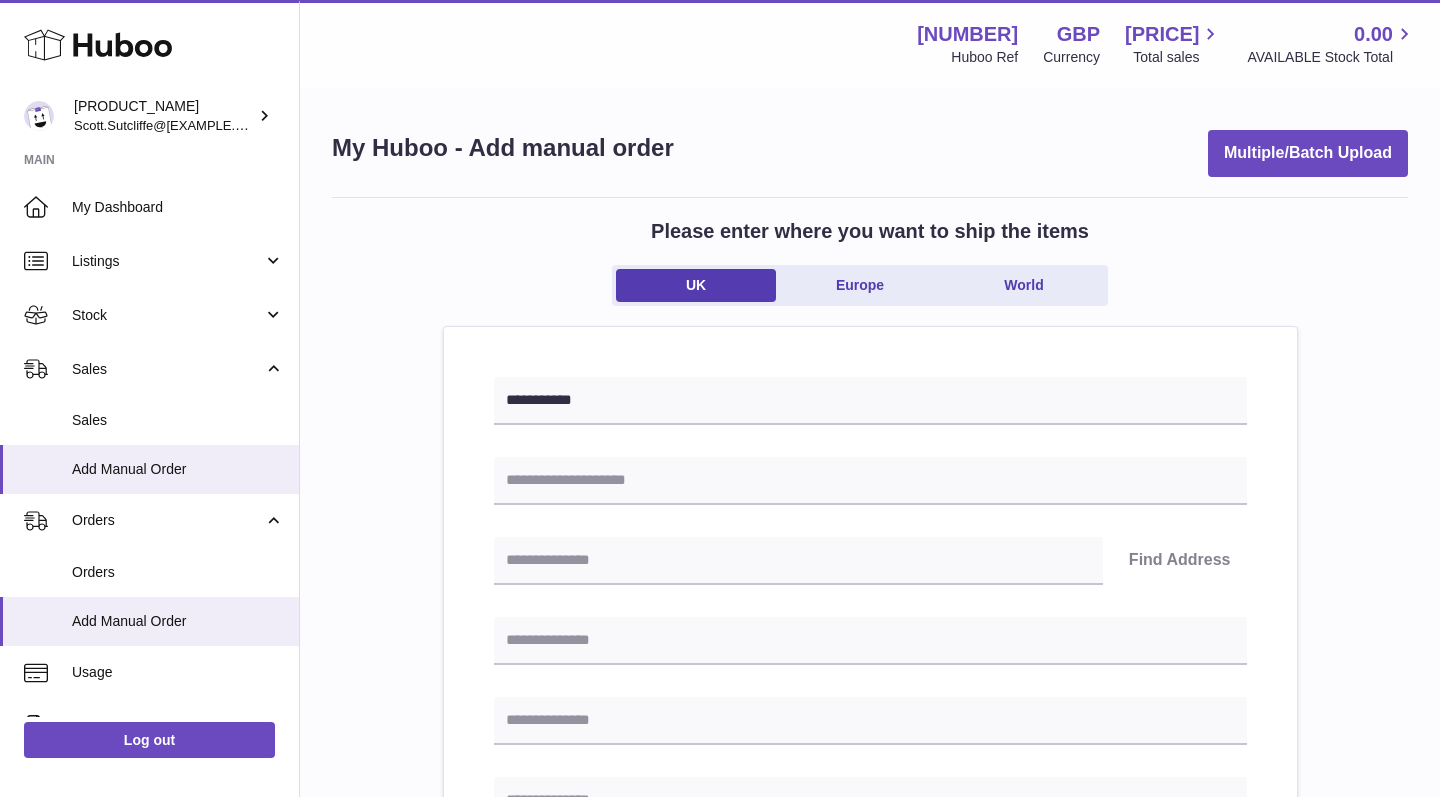 scroll, scrollTop: 0, scrollLeft: 0, axis: both 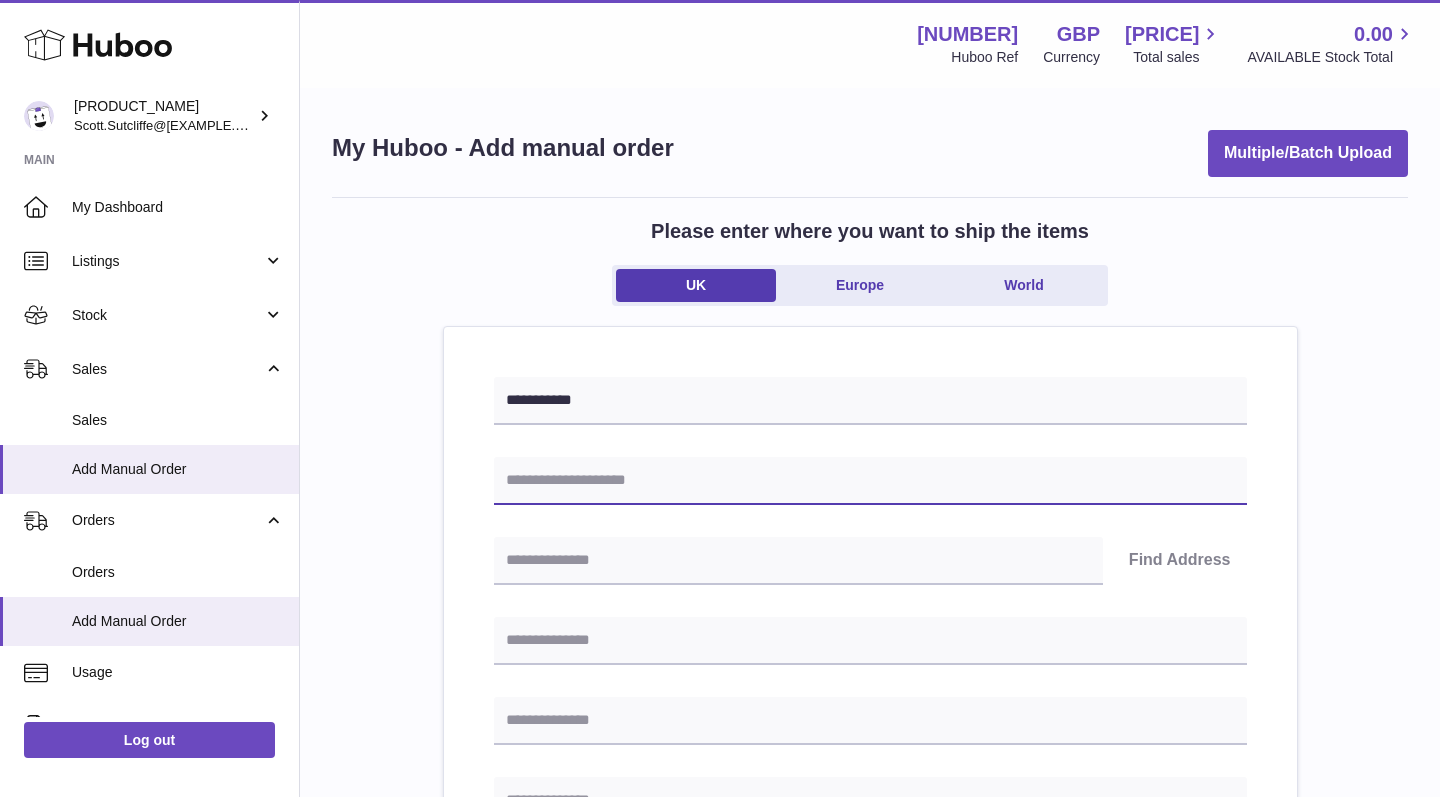 click at bounding box center (870, 481) 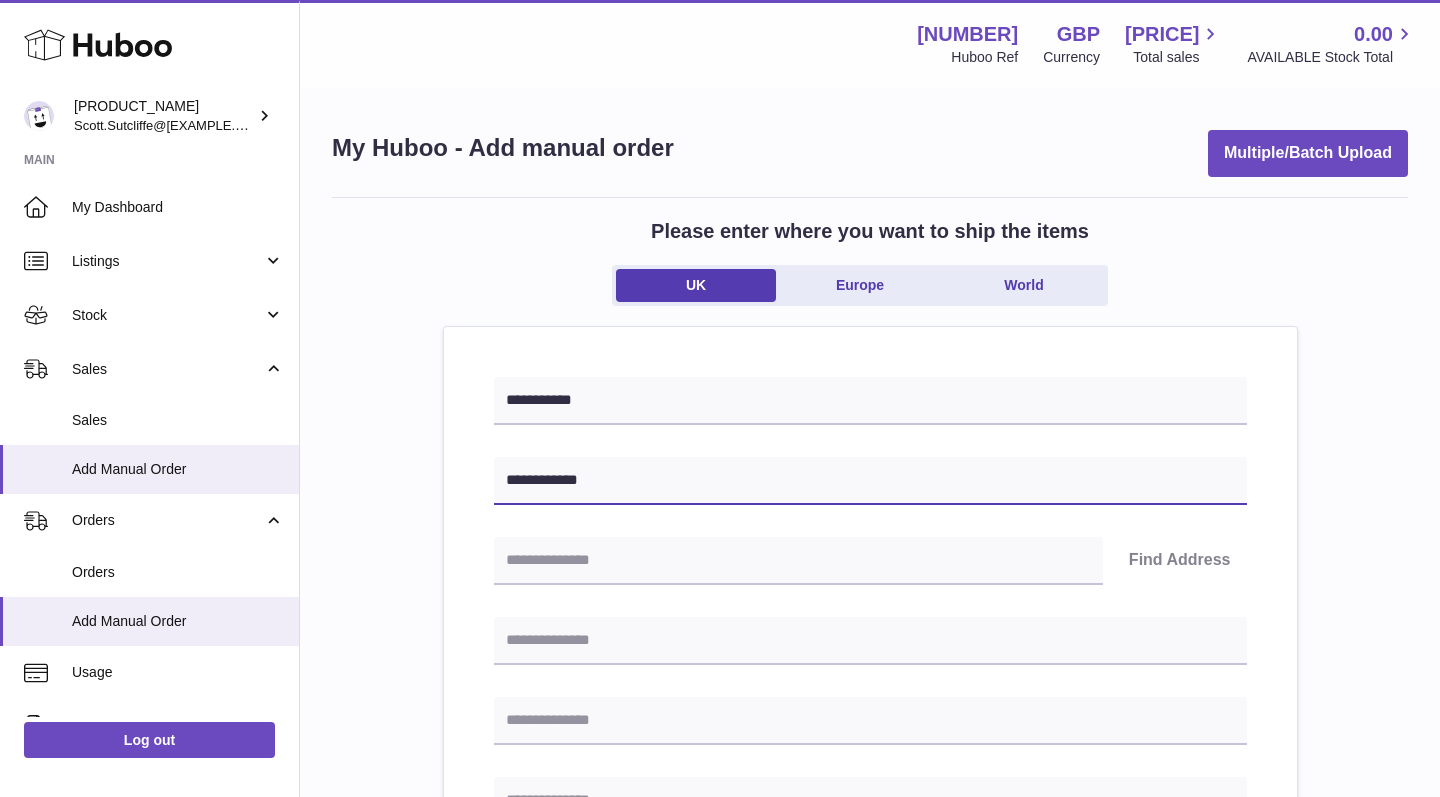 type on "**********" 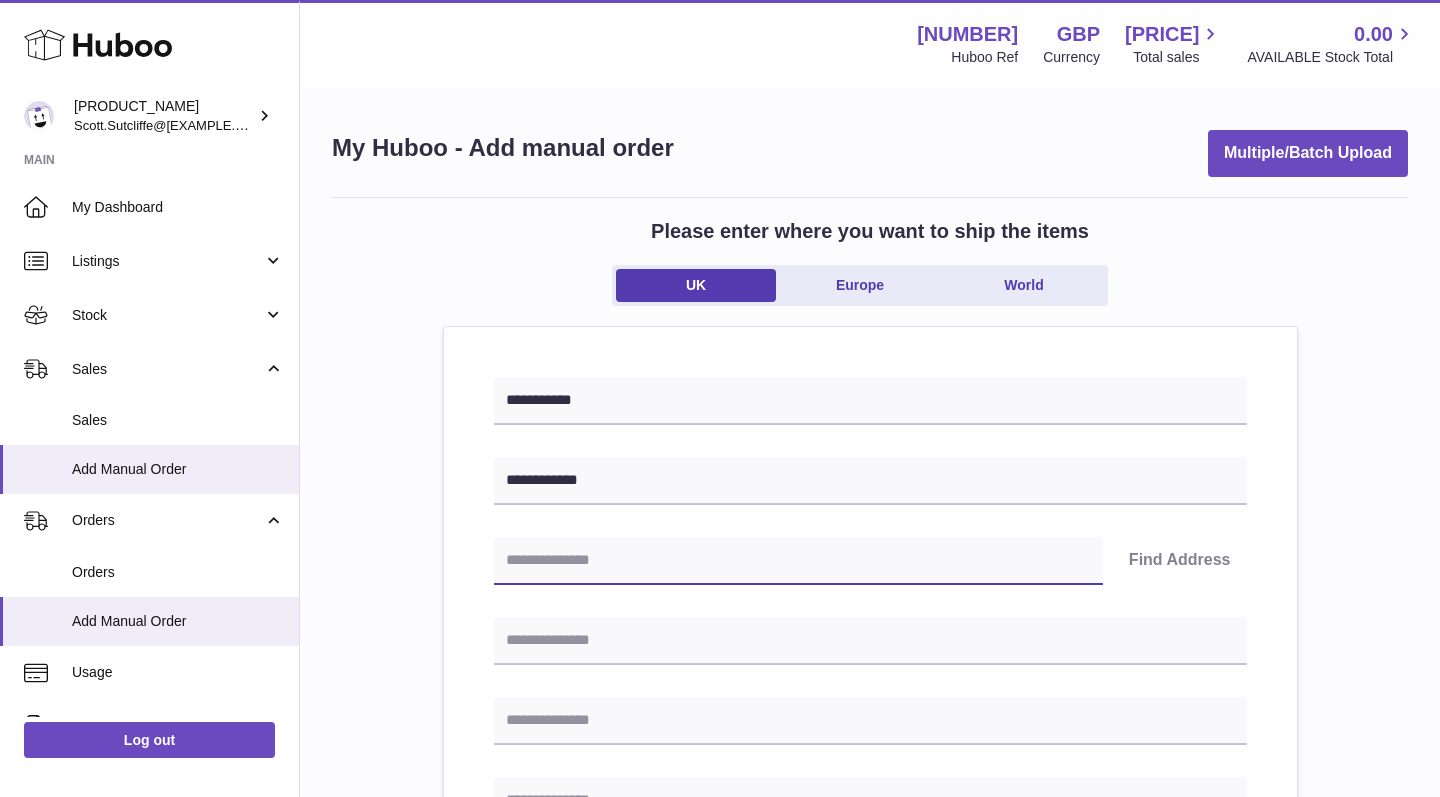paste on "**********" 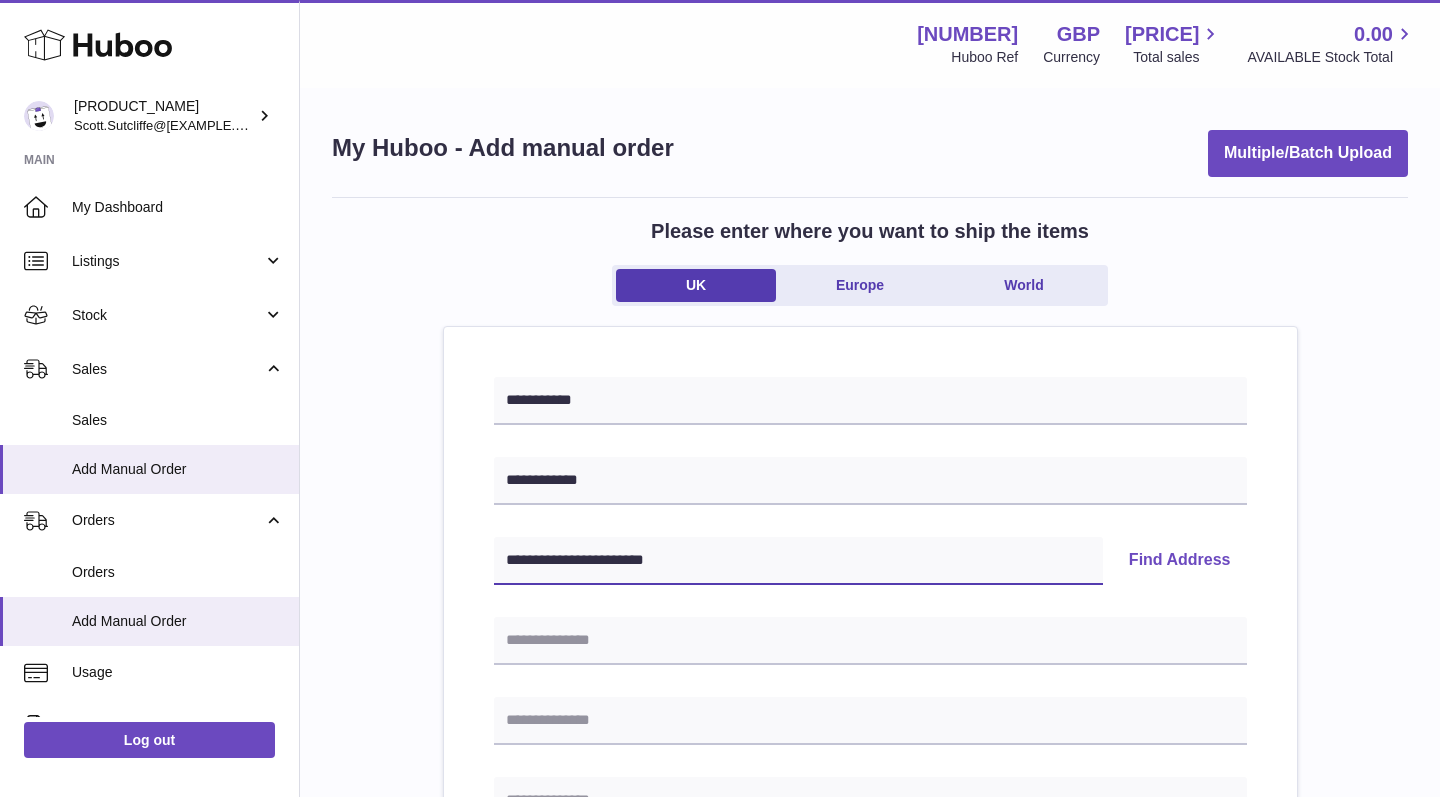 drag, startPoint x: 624, startPoint y: 554, endPoint x: 487, endPoint y: 553, distance: 137.00365 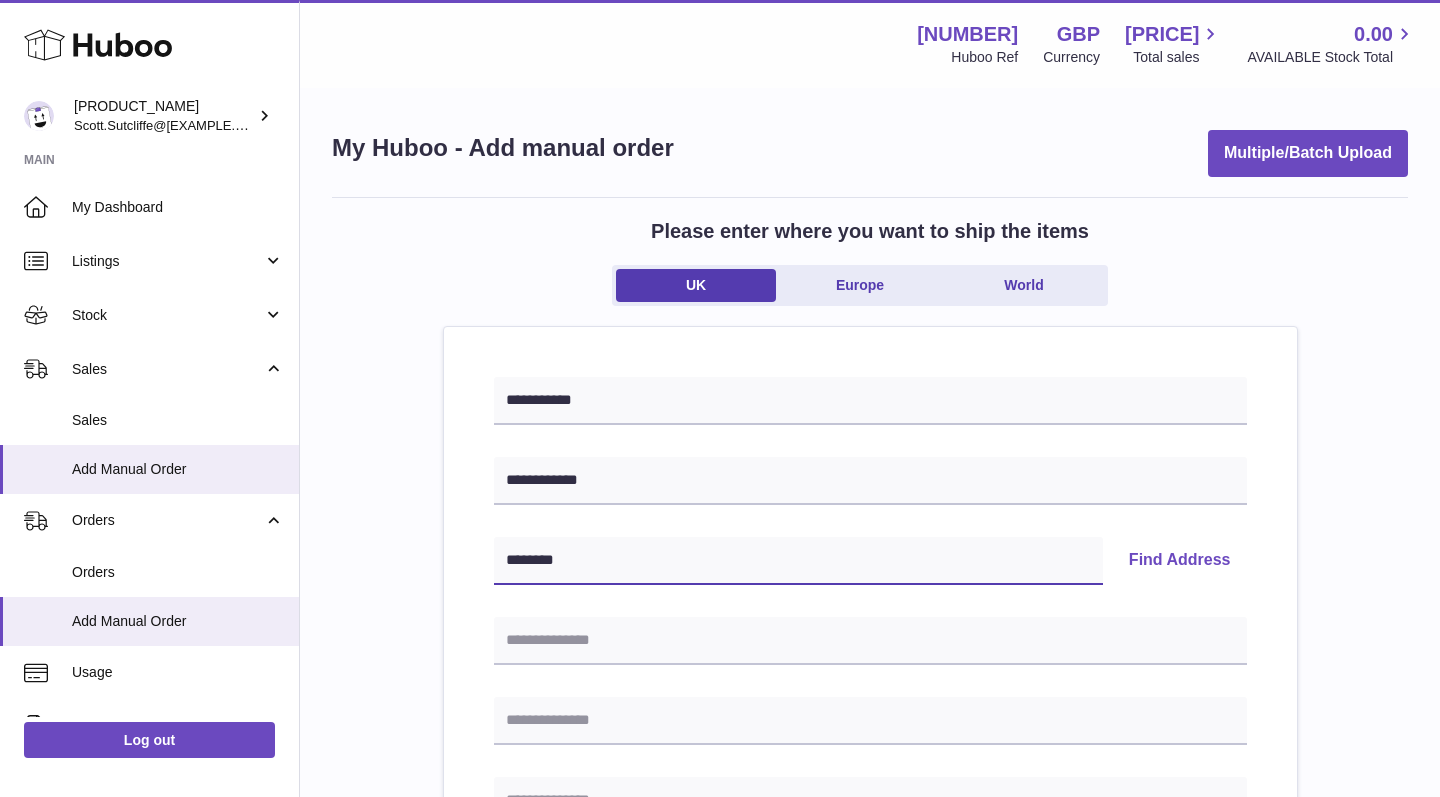 type on "********" 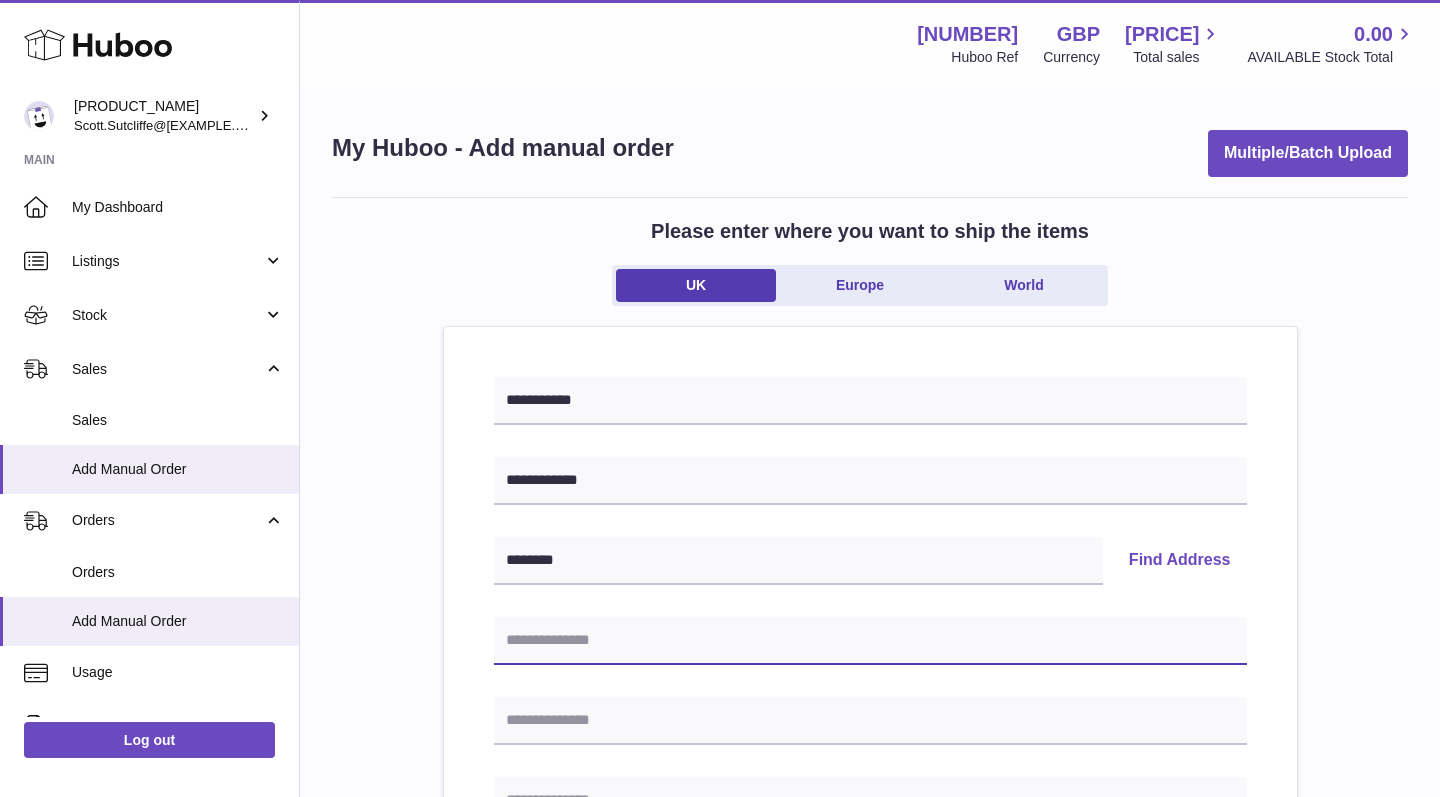 paste on "**********" 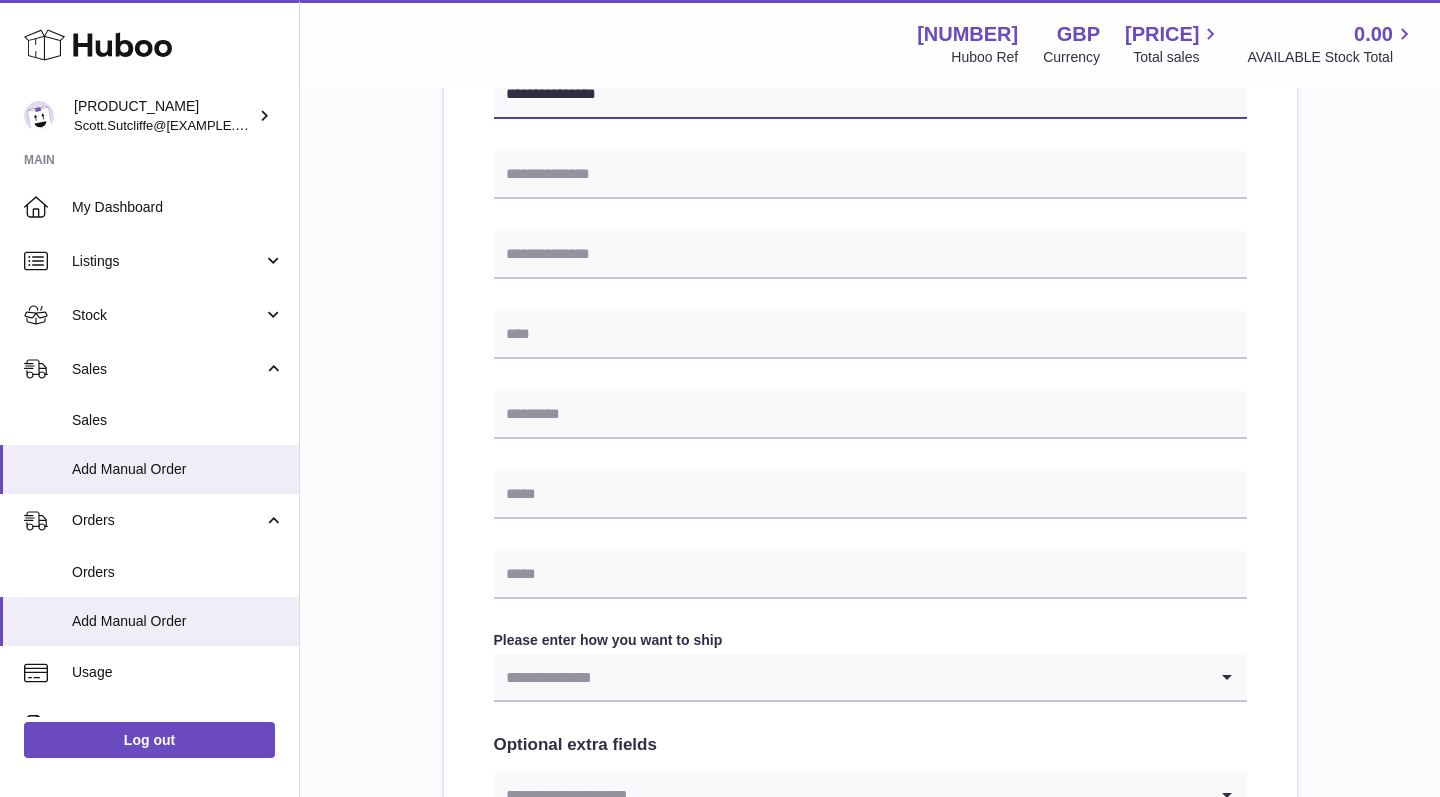 scroll, scrollTop: 622, scrollLeft: 0, axis: vertical 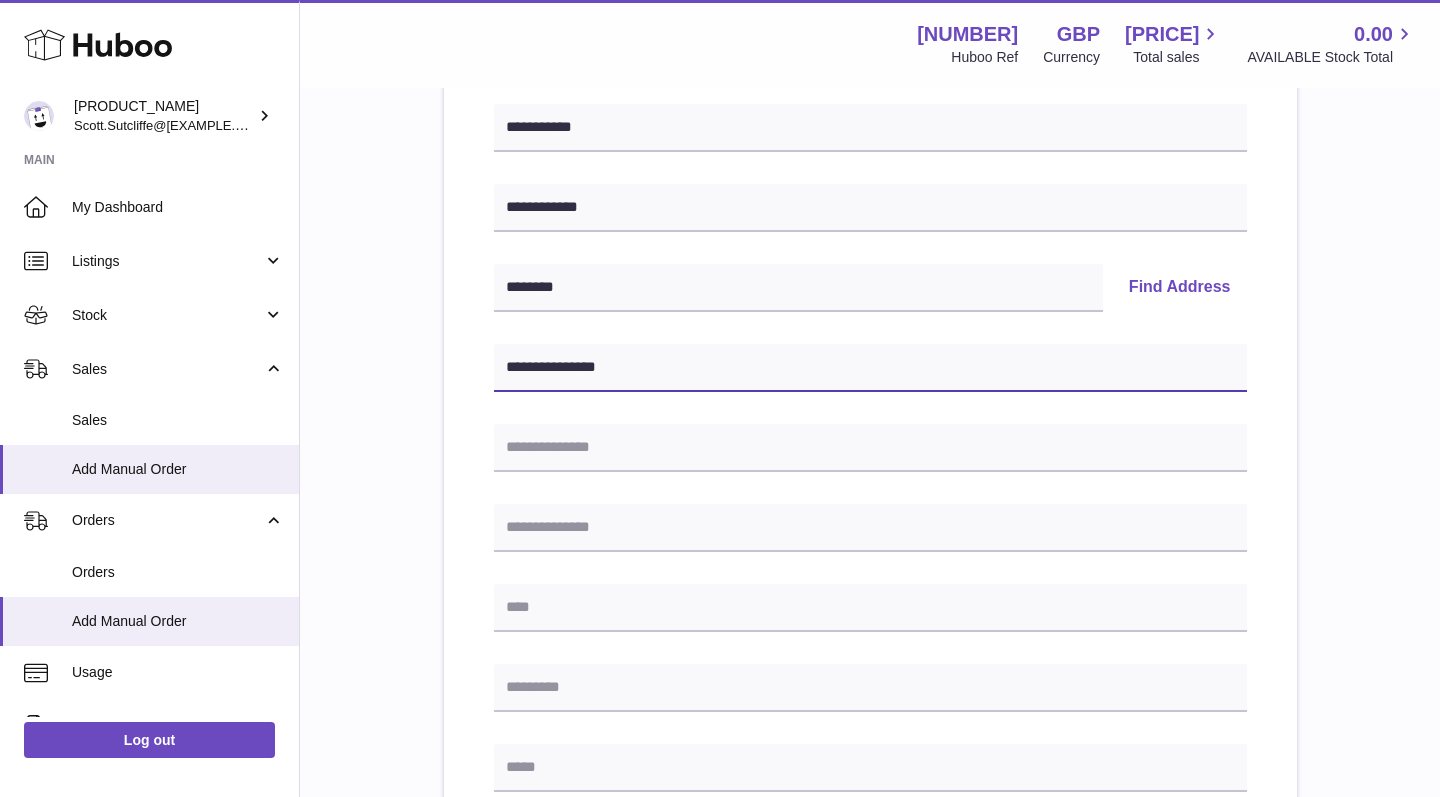 type on "**********" 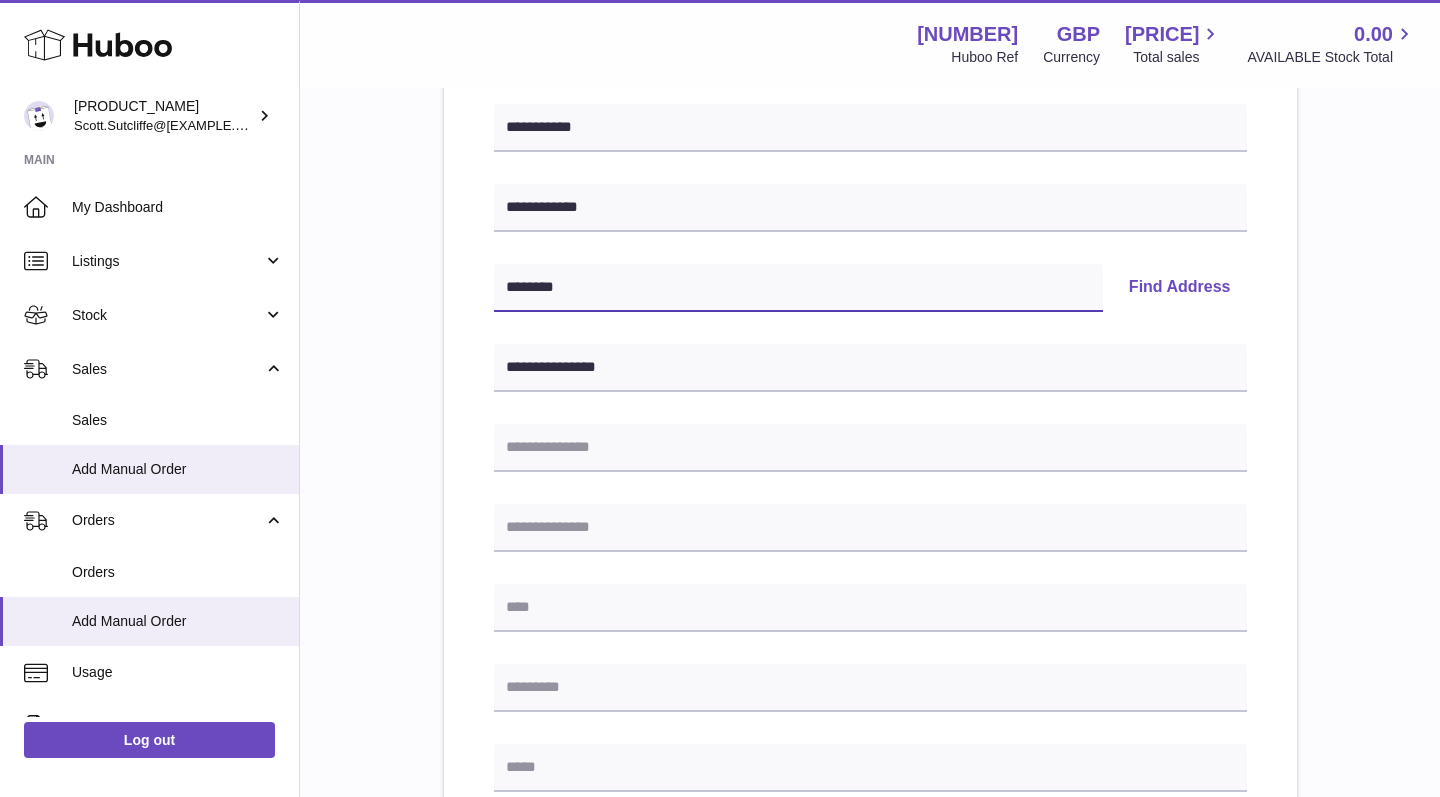 click on "********" at bounding box center [798, 288] 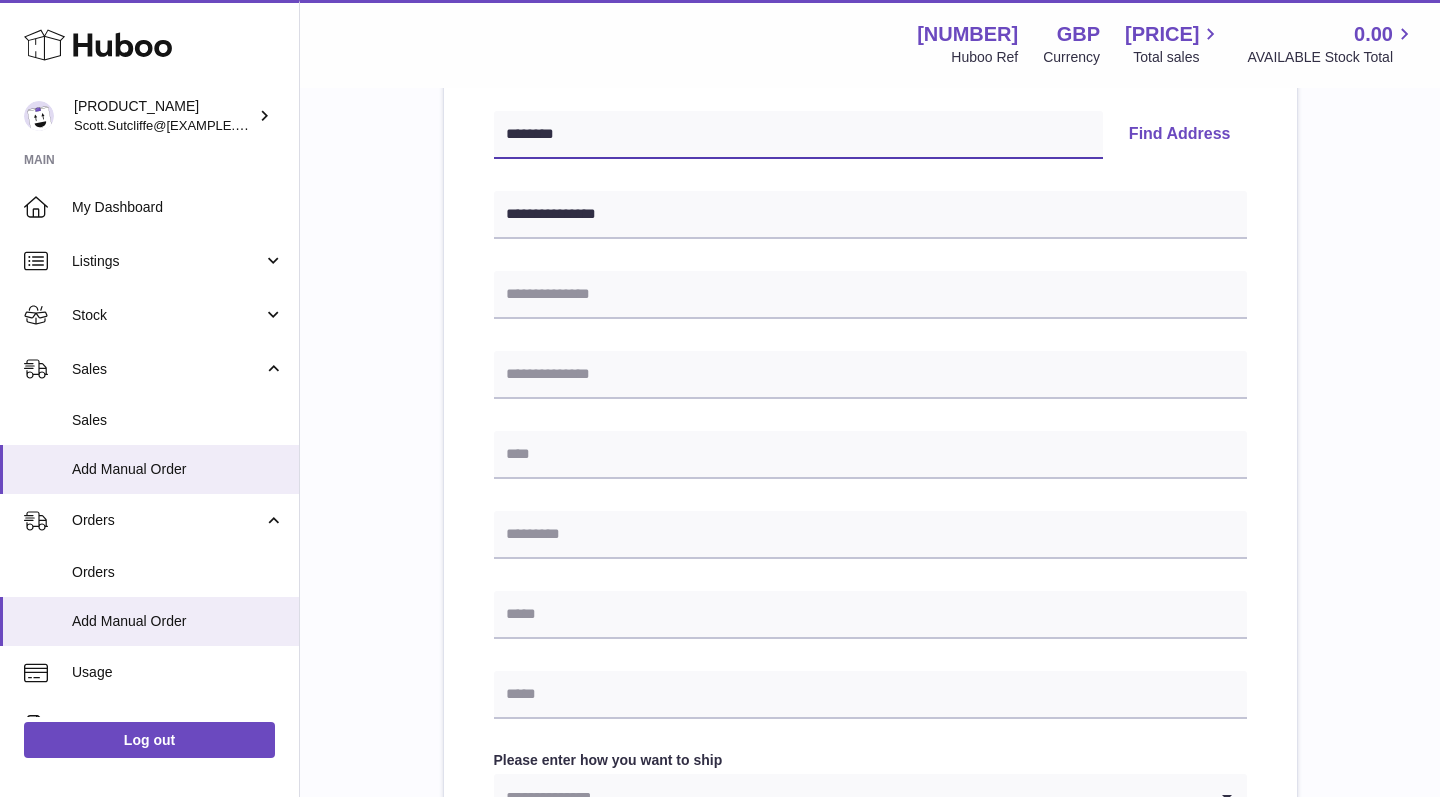 scroll, scrollTop: 428, scrollLeft: 0, axis: vertical 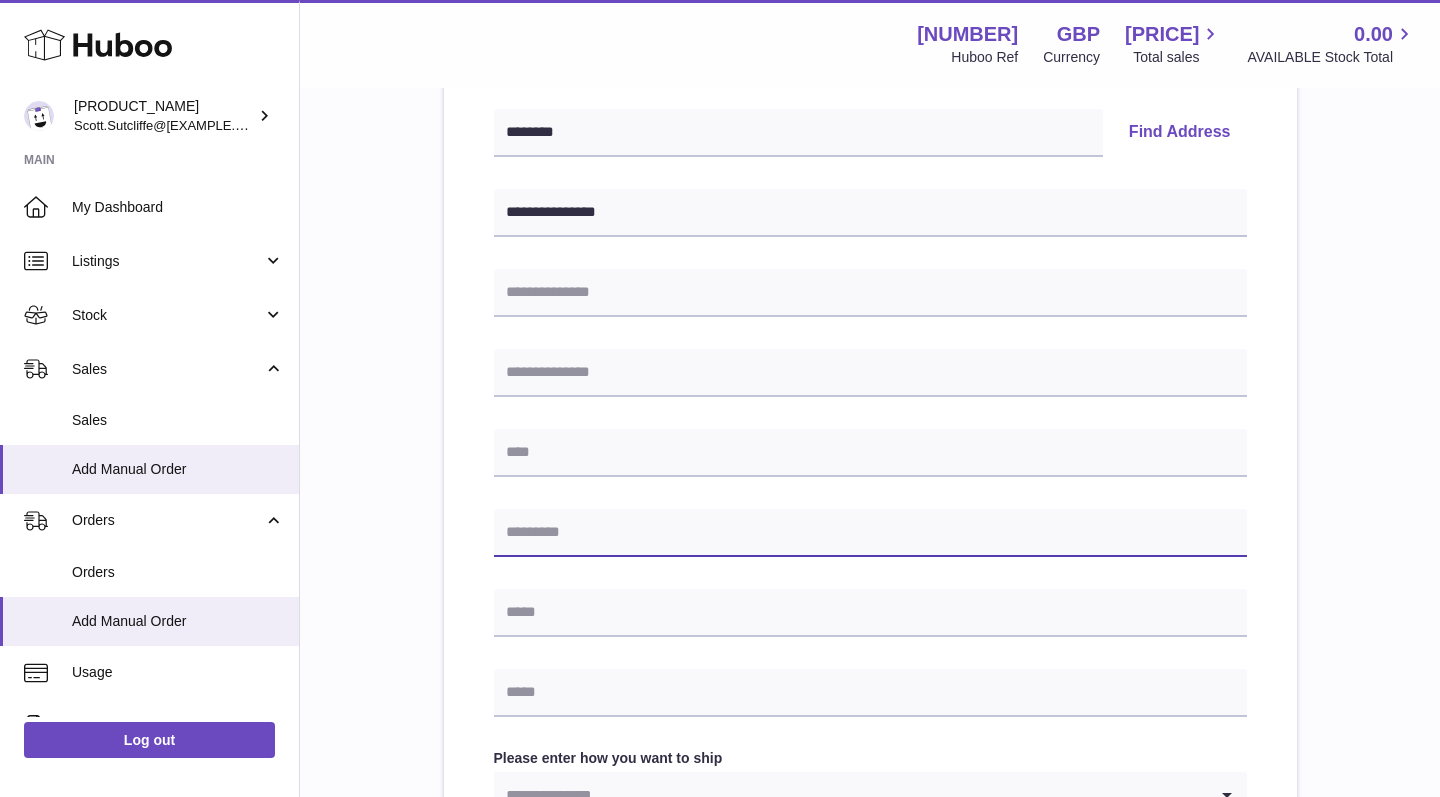 paste on "********" 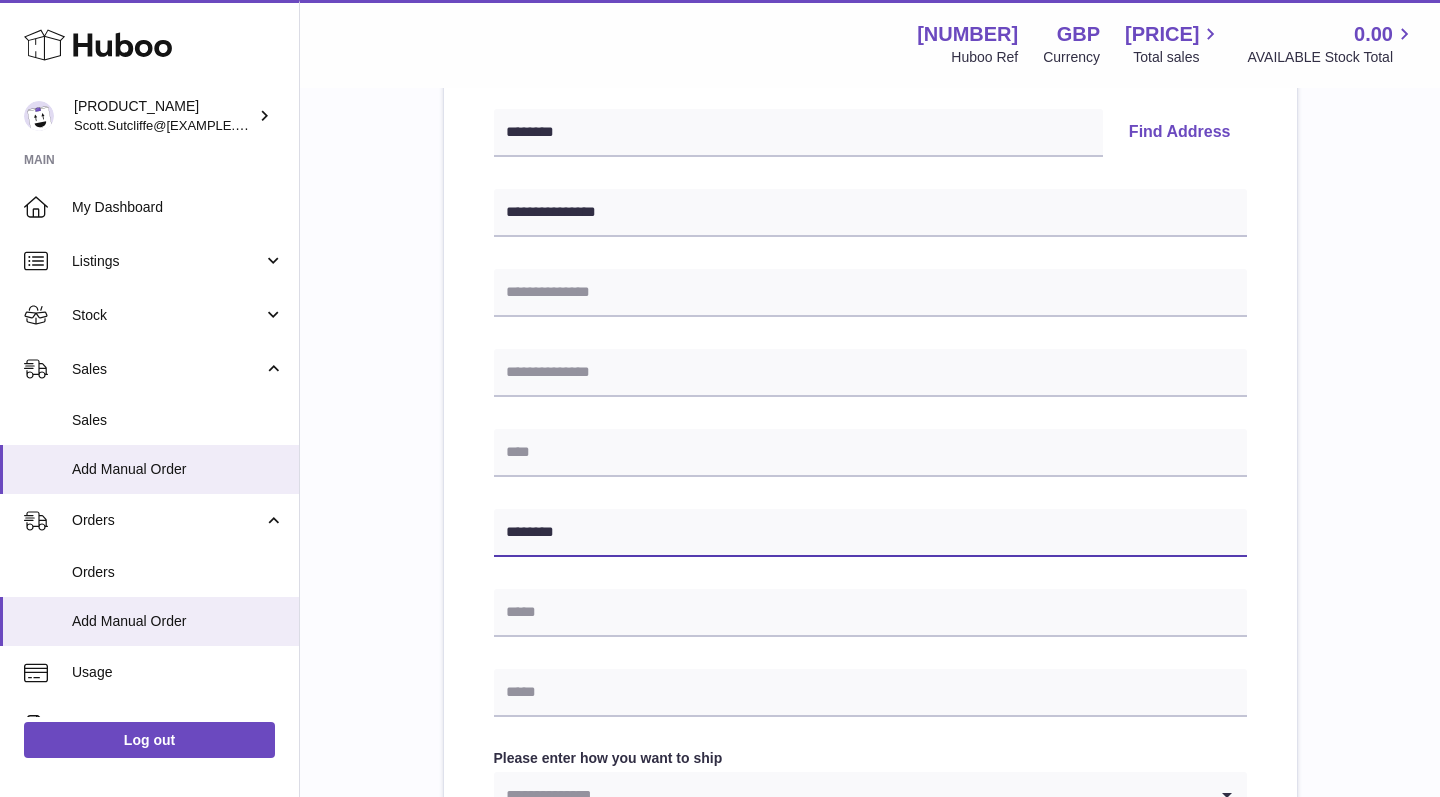 scroll, scrollTop: 541, scrollLeft: 0, axis: vertical 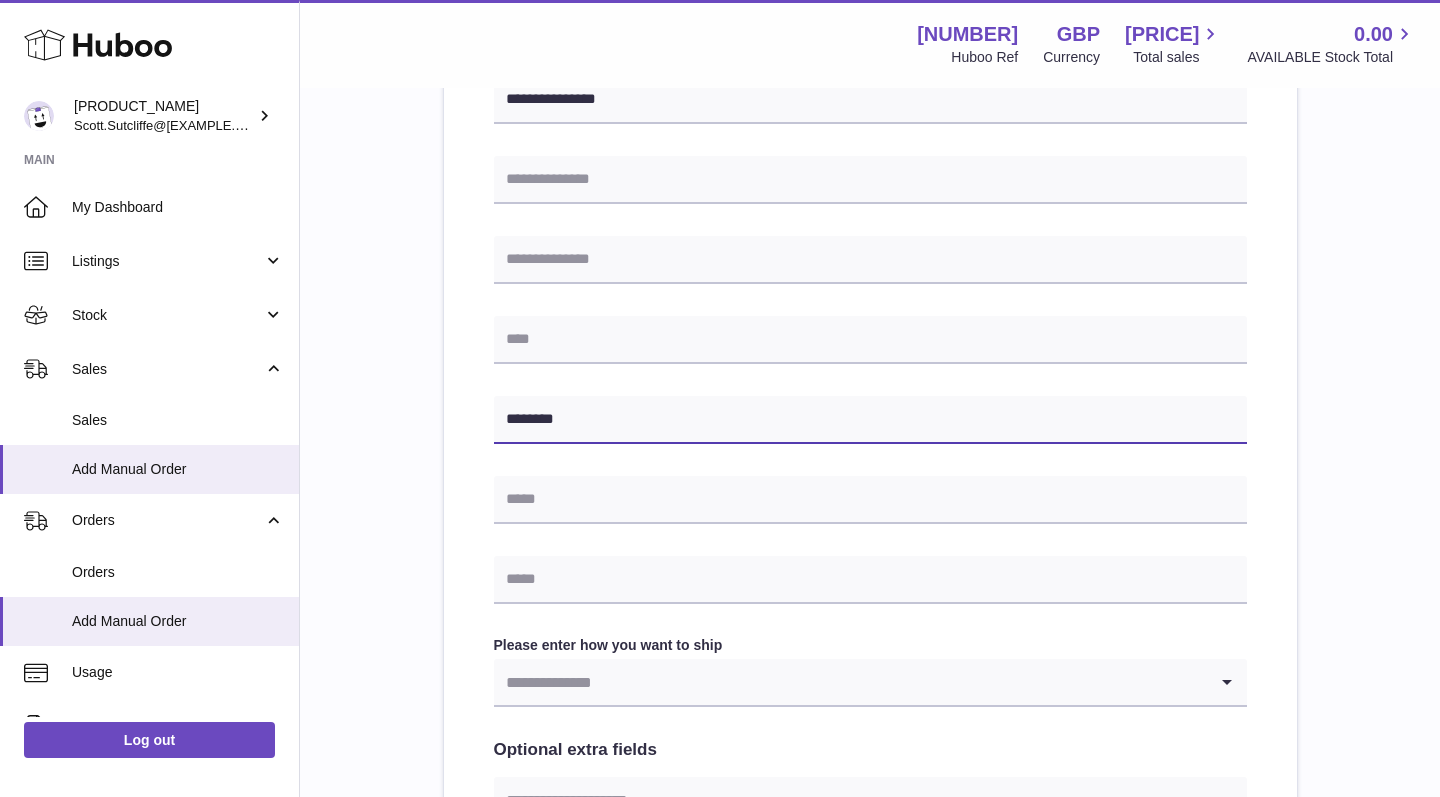 type on "********" 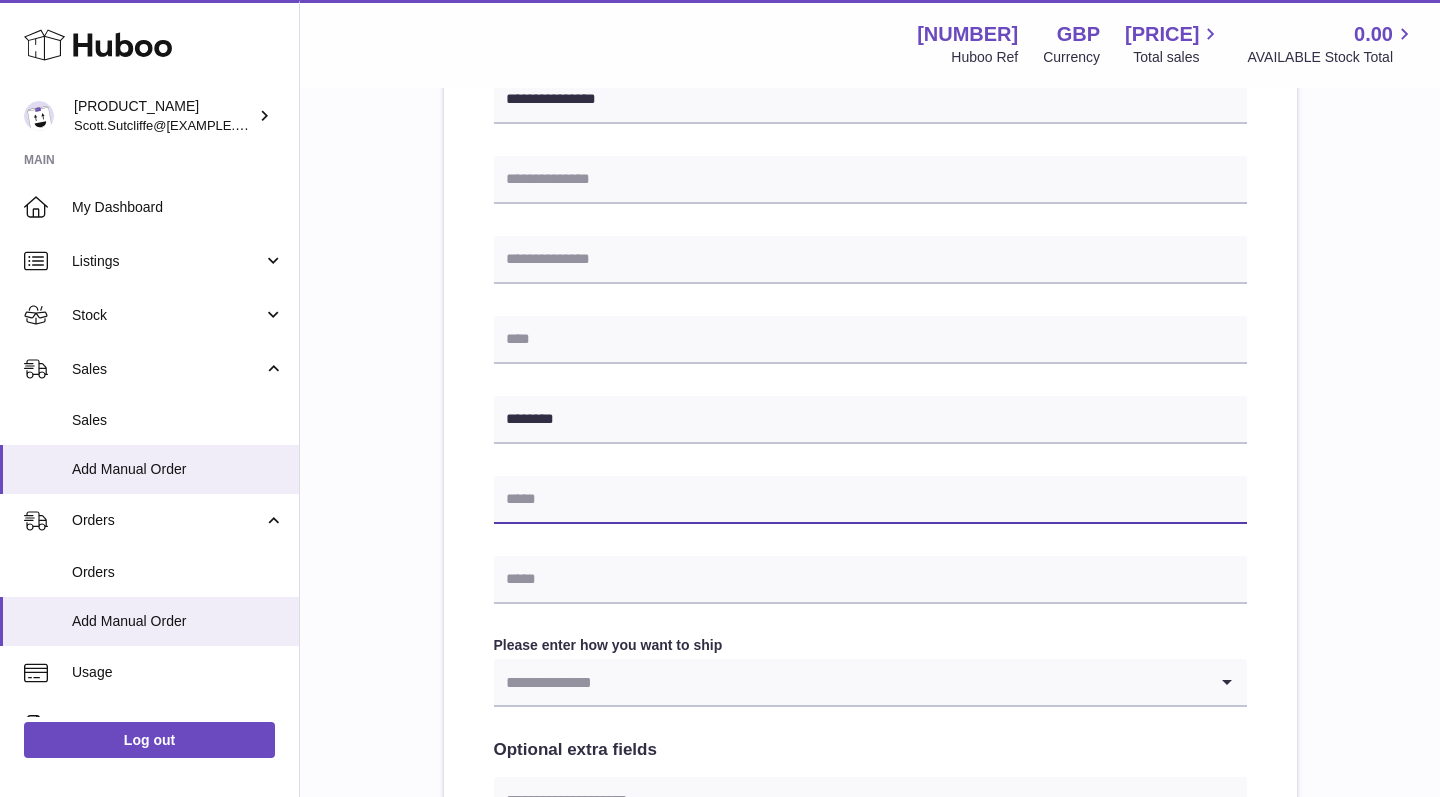 paste on "**********" 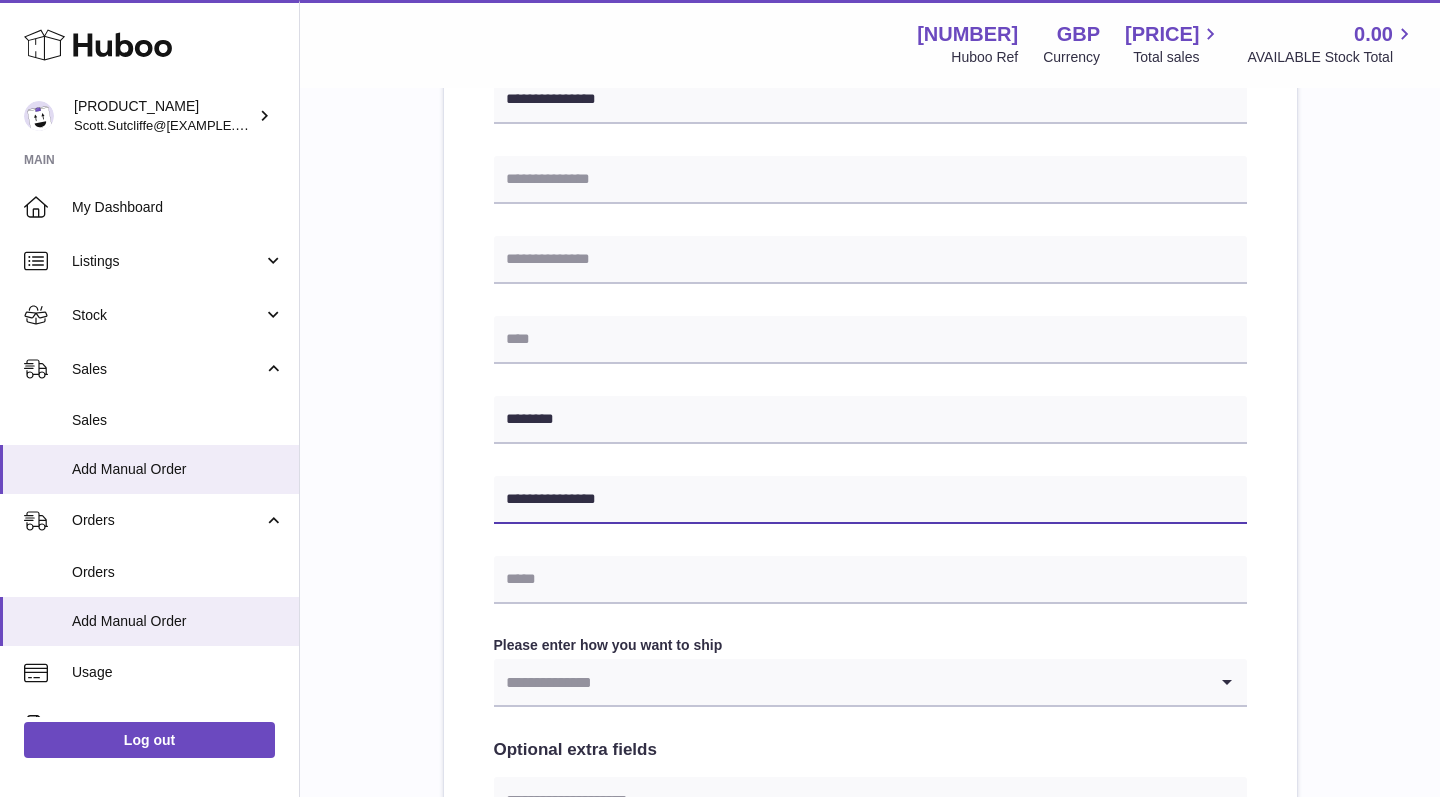 type on "**********" 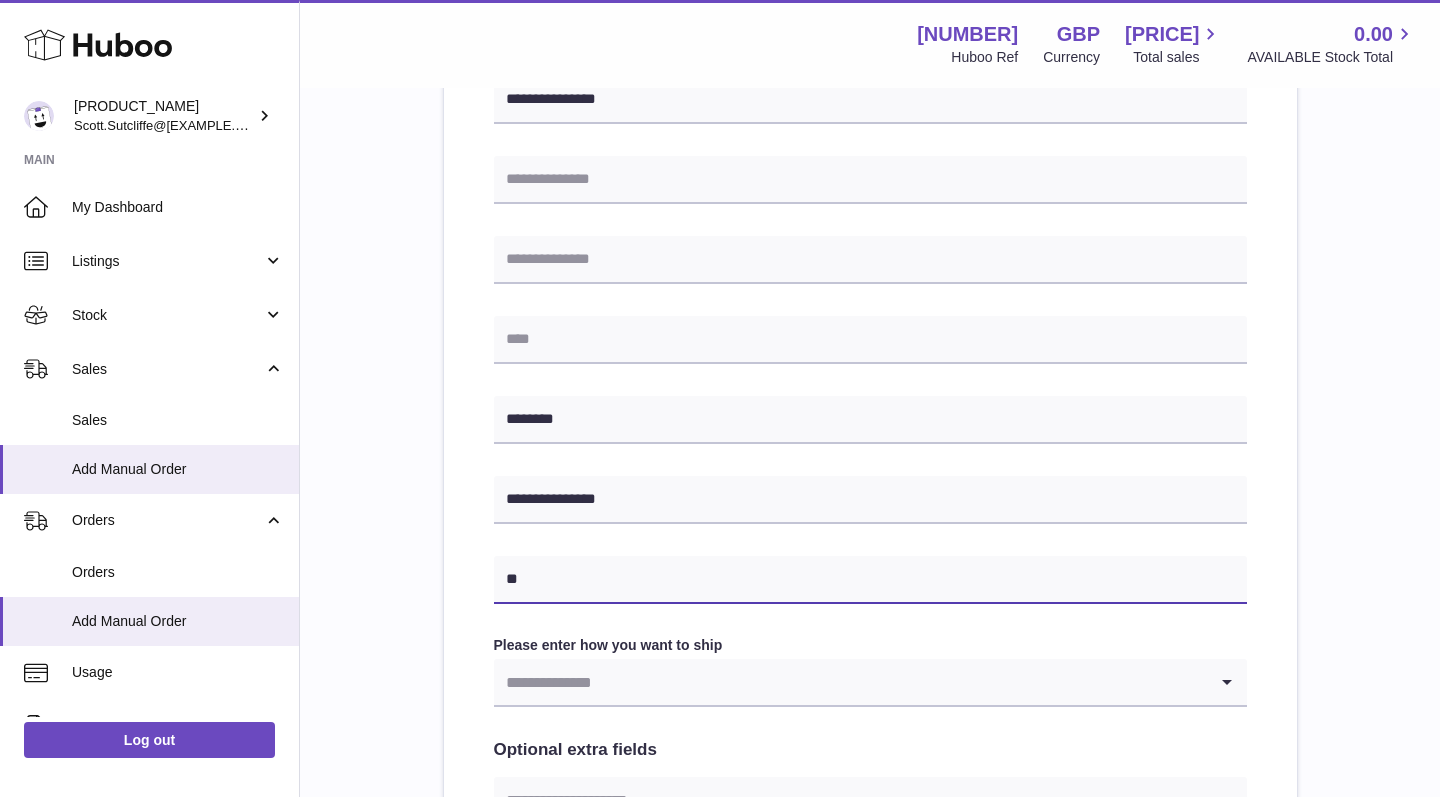 type on "*" 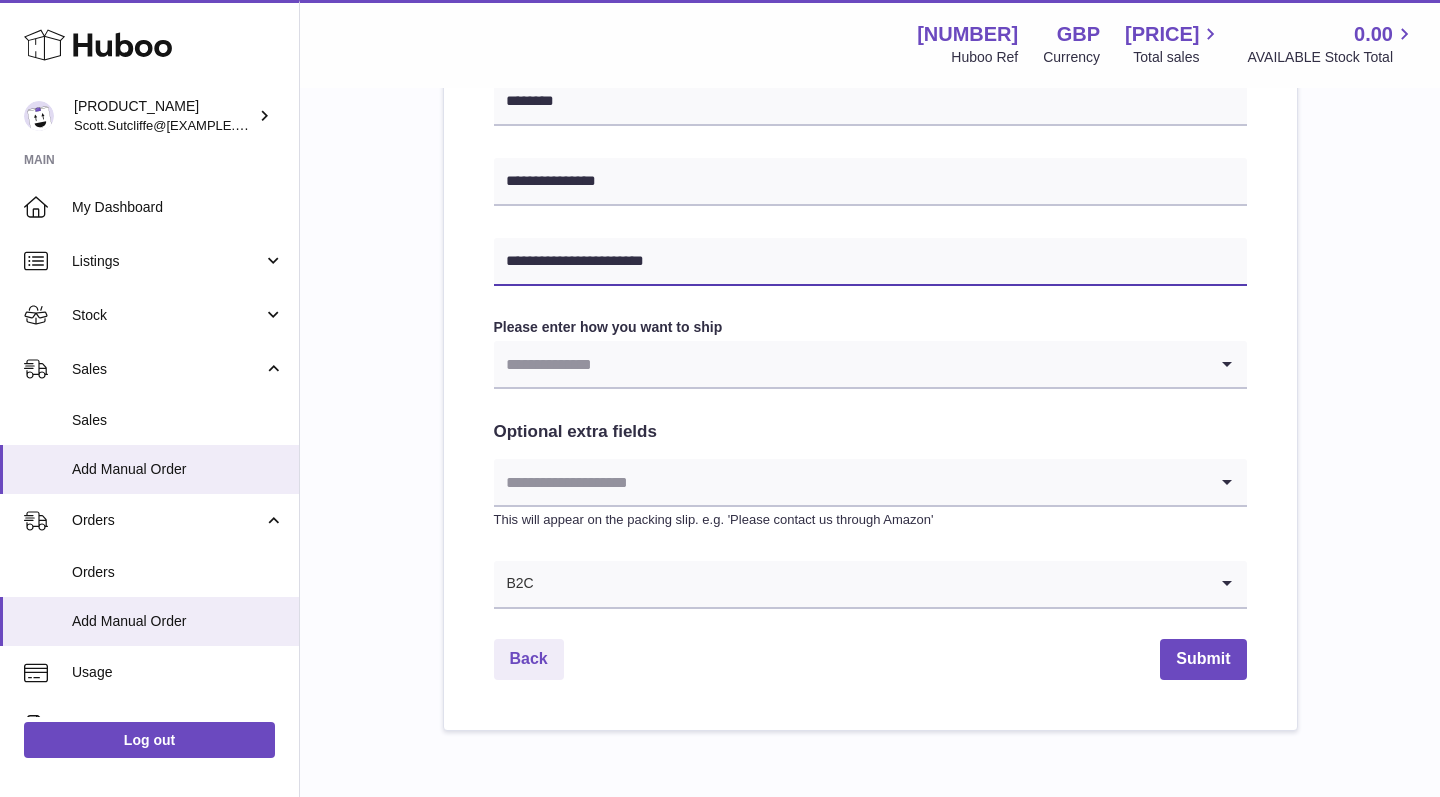 scroll, scrollTop: 860, scrollLeft: 0, axis: vertical 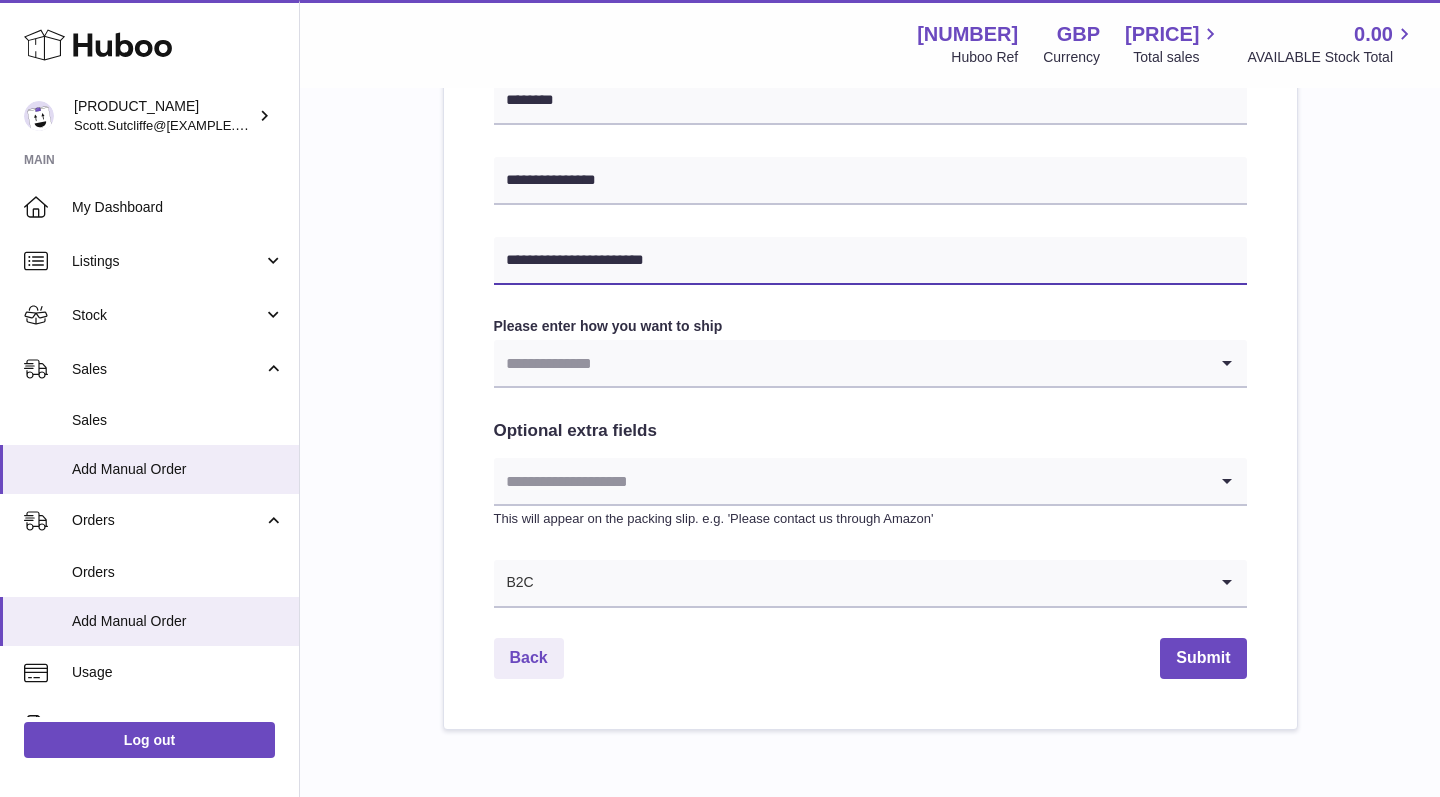 type on "**********" 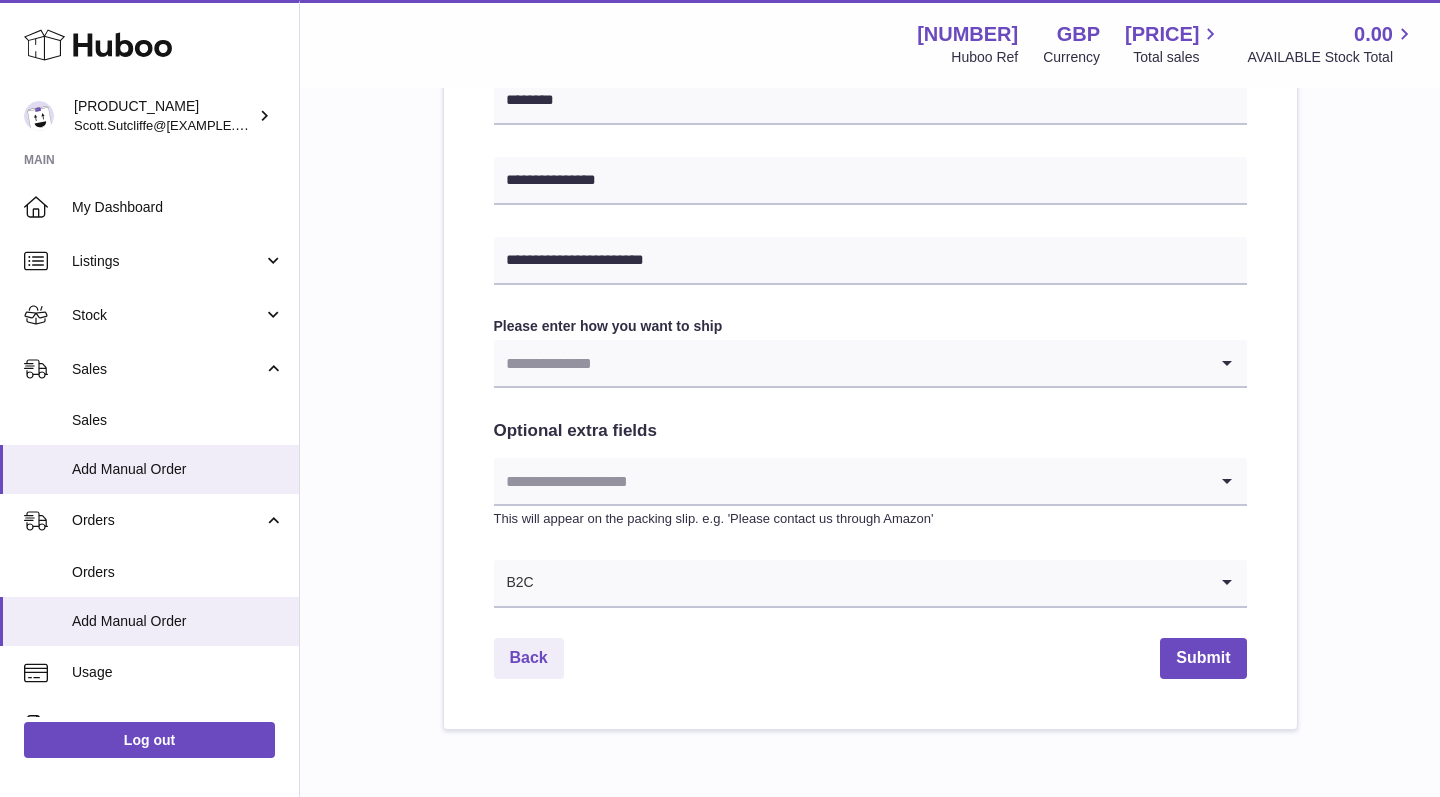 click at bounding box center (850, 363) 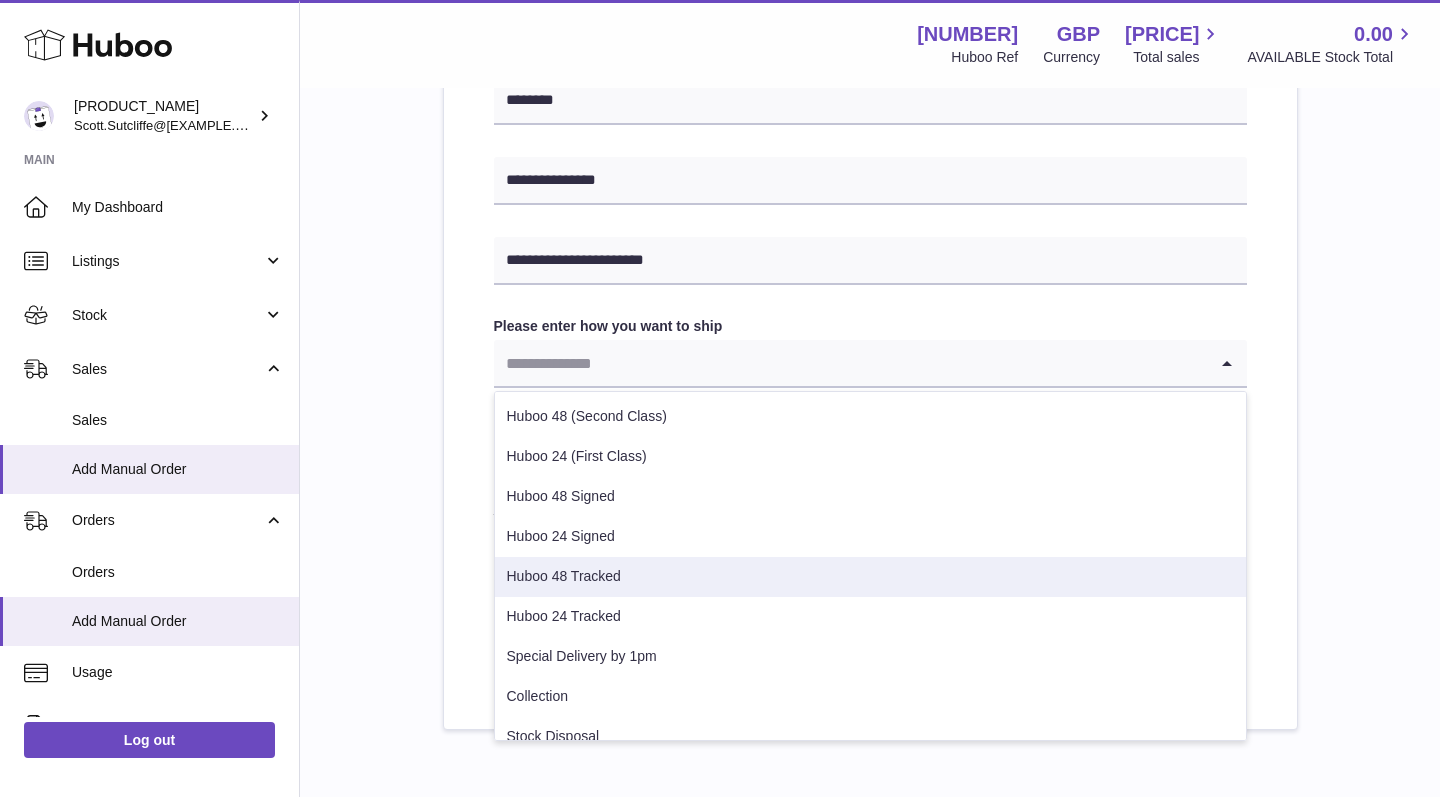click on "Huboo 48 Tracked" at bounding box center [870, 577] 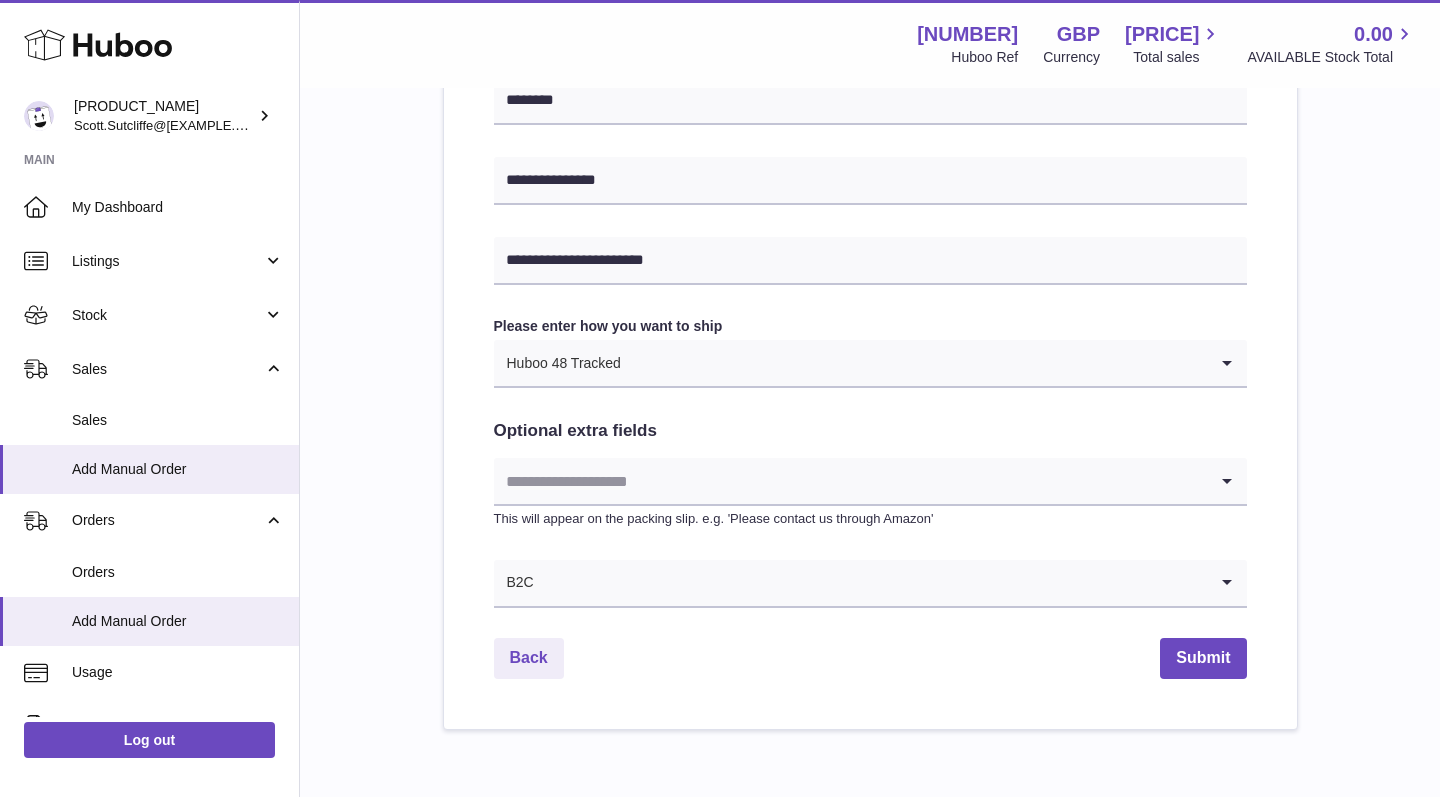 click at bounding box center (850, 481) 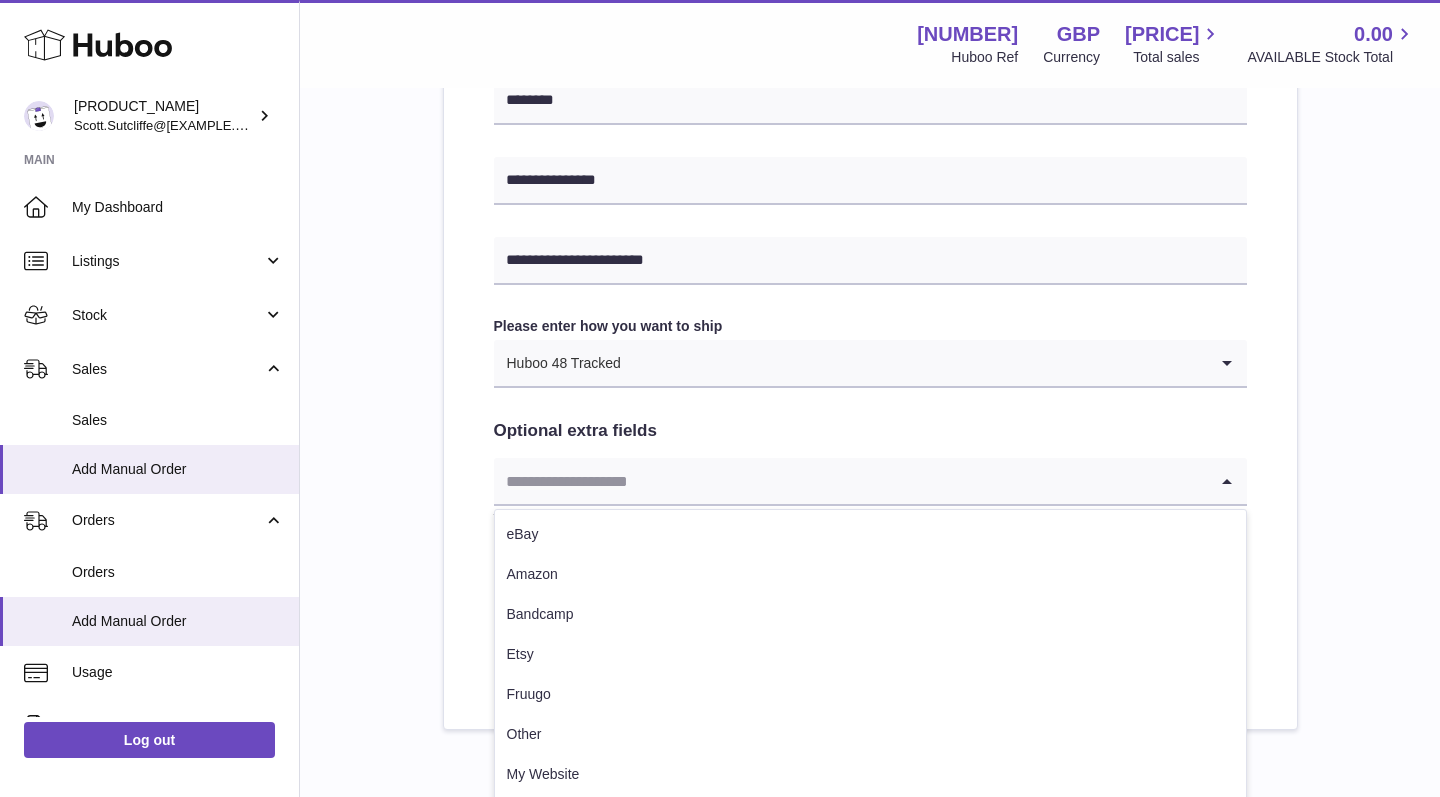 click on "Optional extra fields" at bounding box center [870, 431] 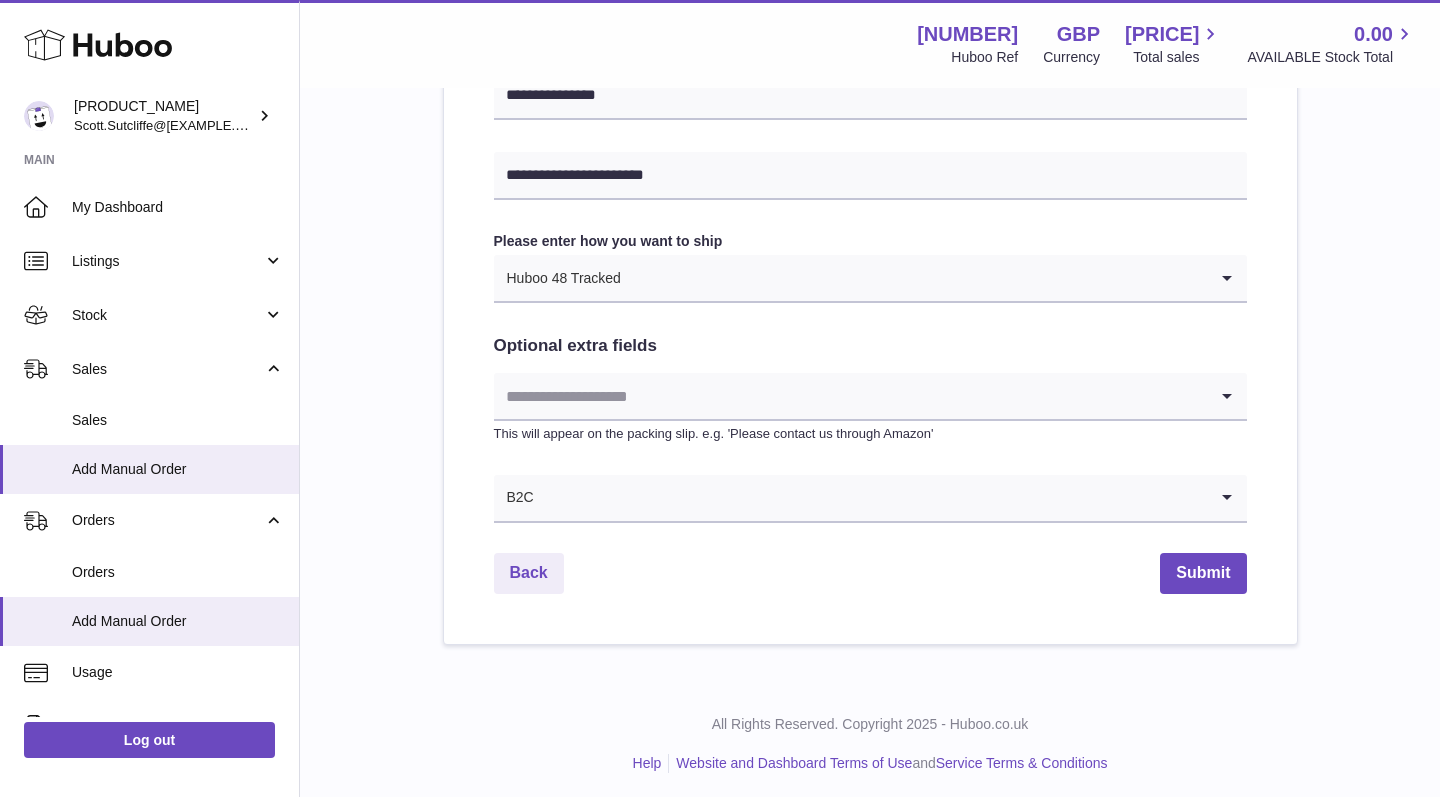scroll, scrollTop: 944, scrollLeft: 0, axis: vertical 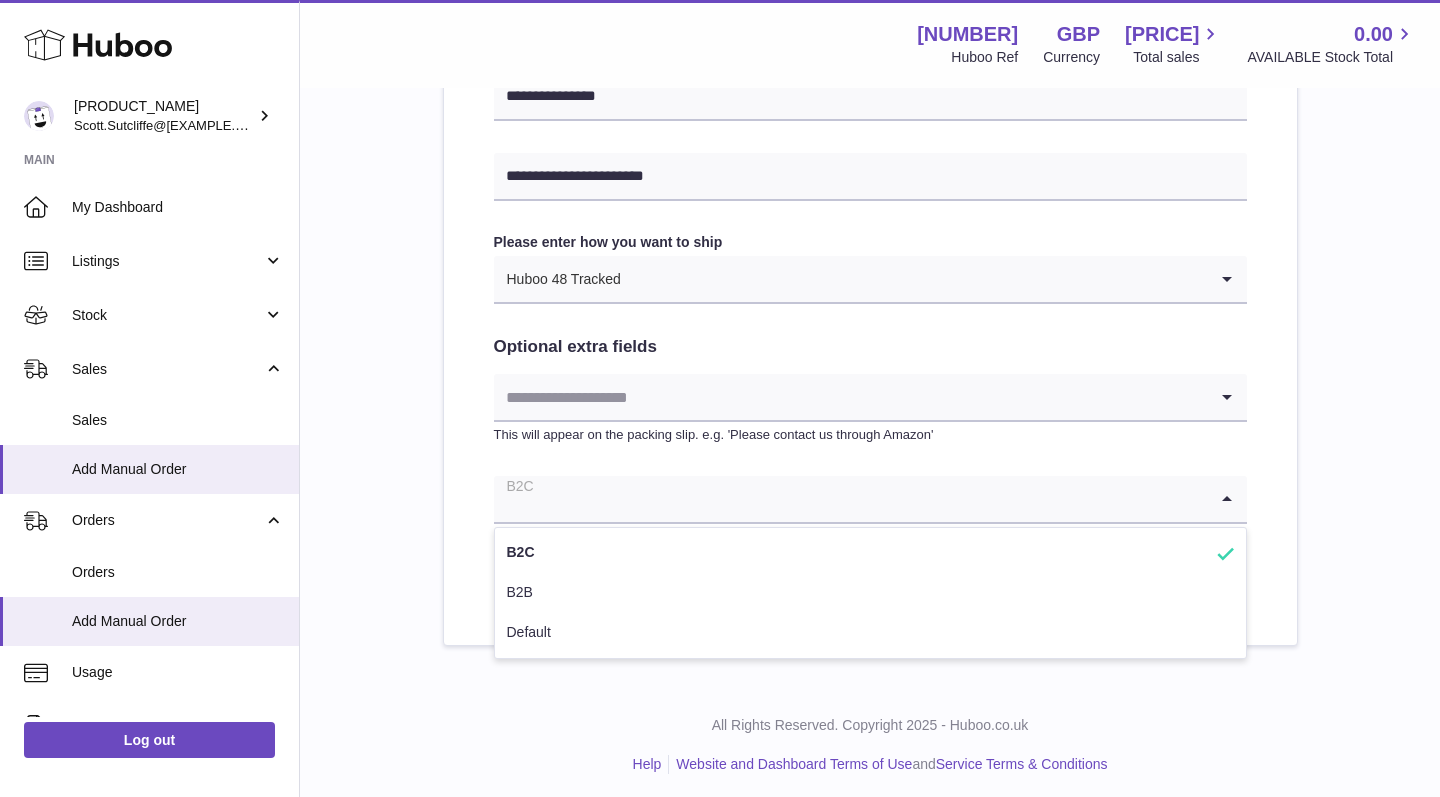 click at bounding box center [850, 499] 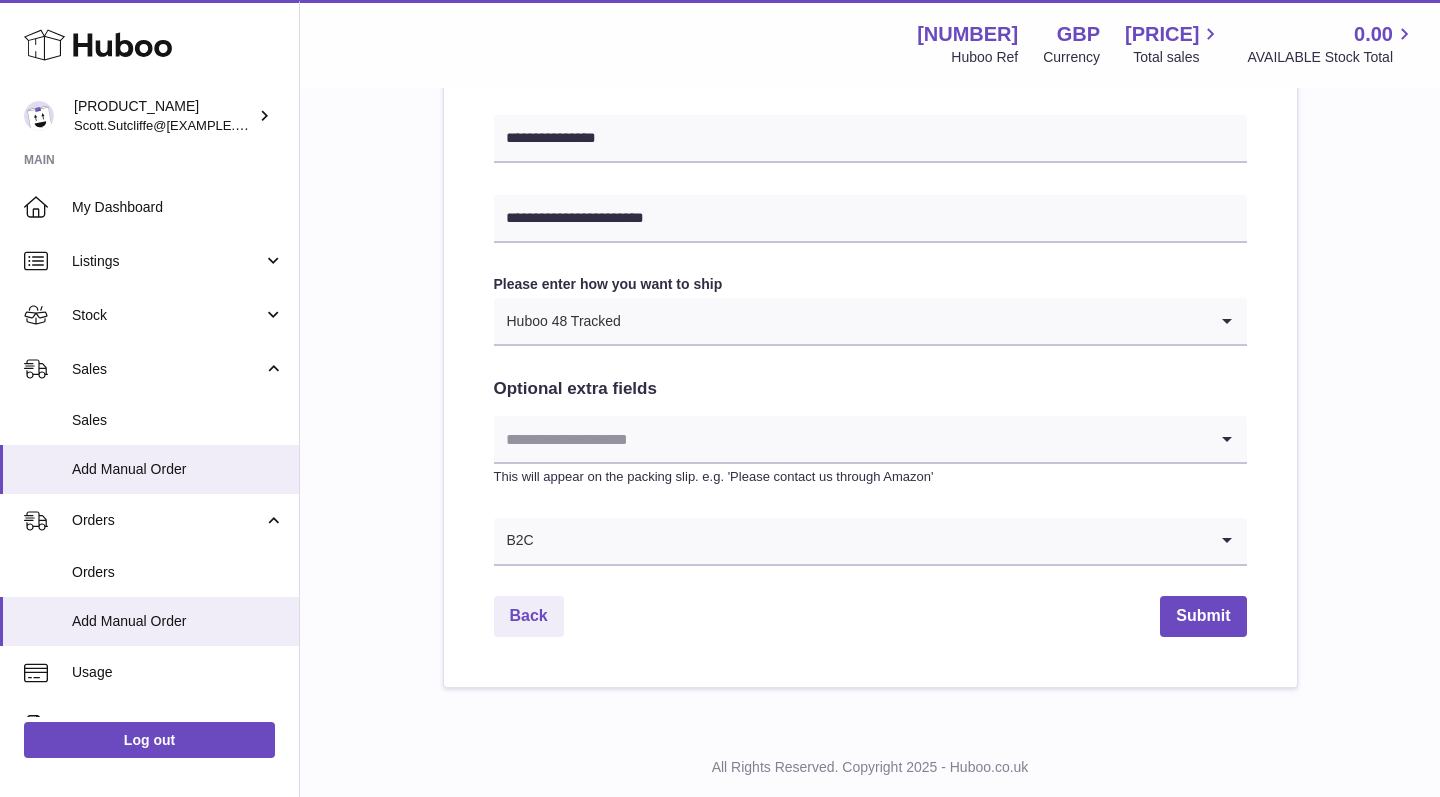 scroll, scrollTop: 944, scrollLeft: 0, axis: vertical 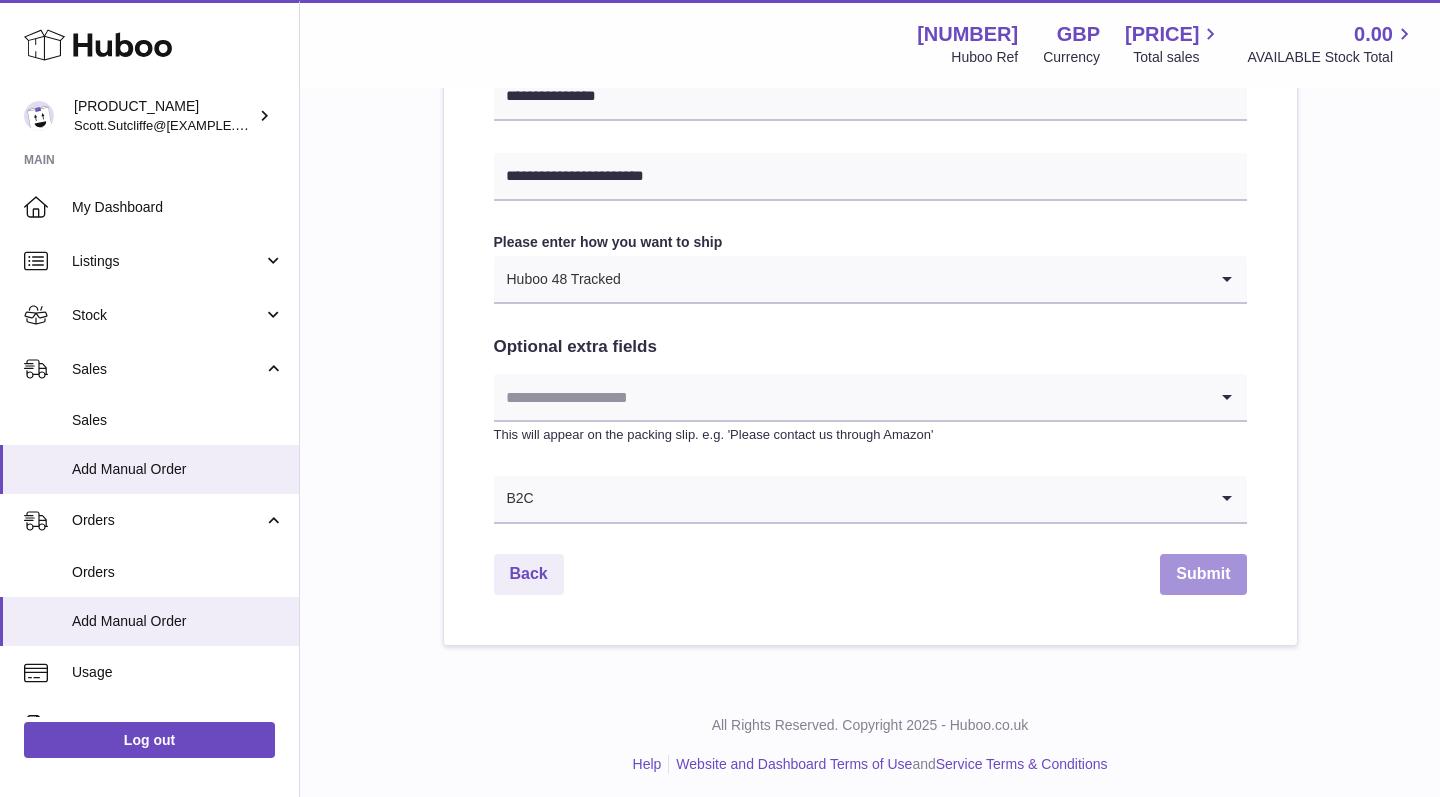 click on "Submit" at bounding box center [1203, 574] 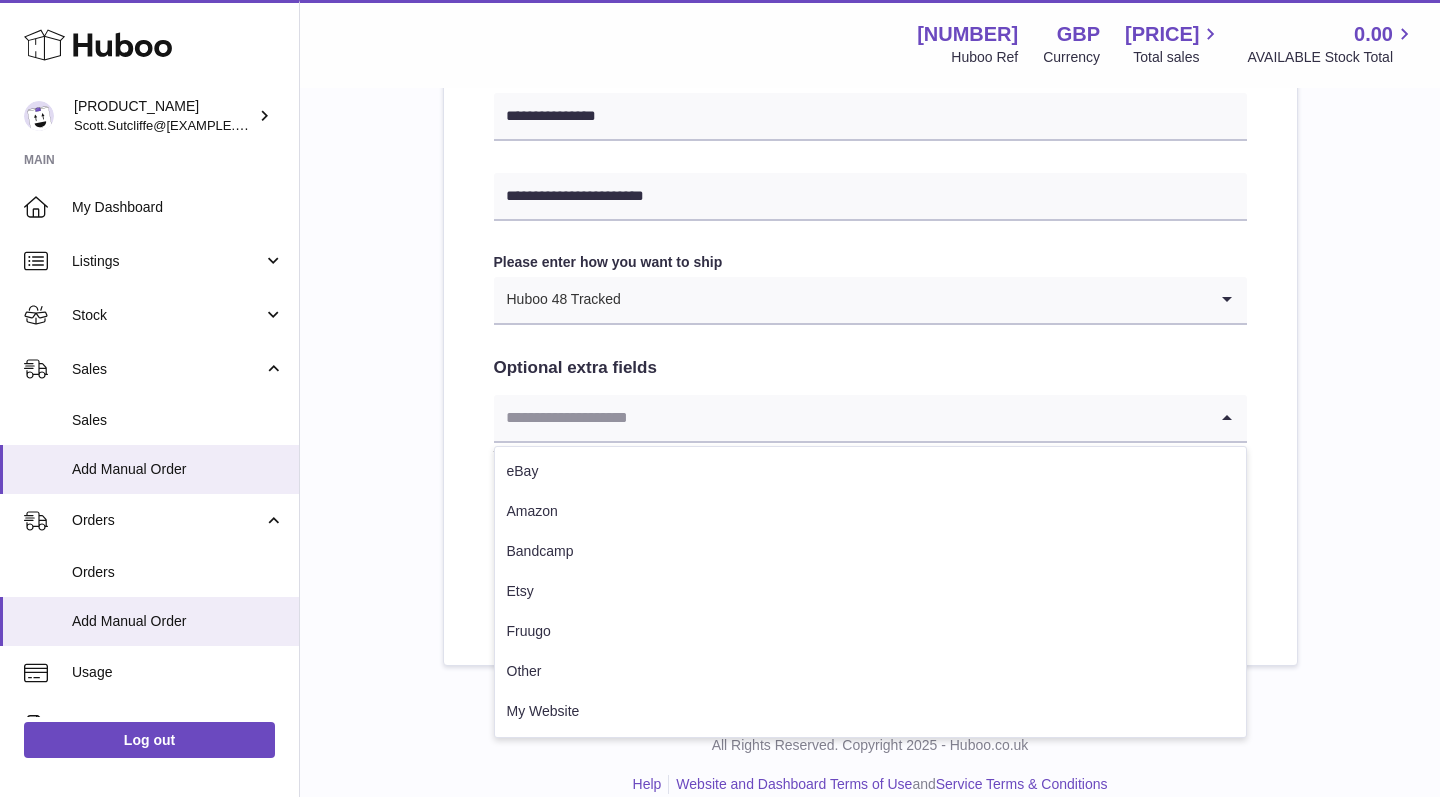 click at bounding box center [850, 418] 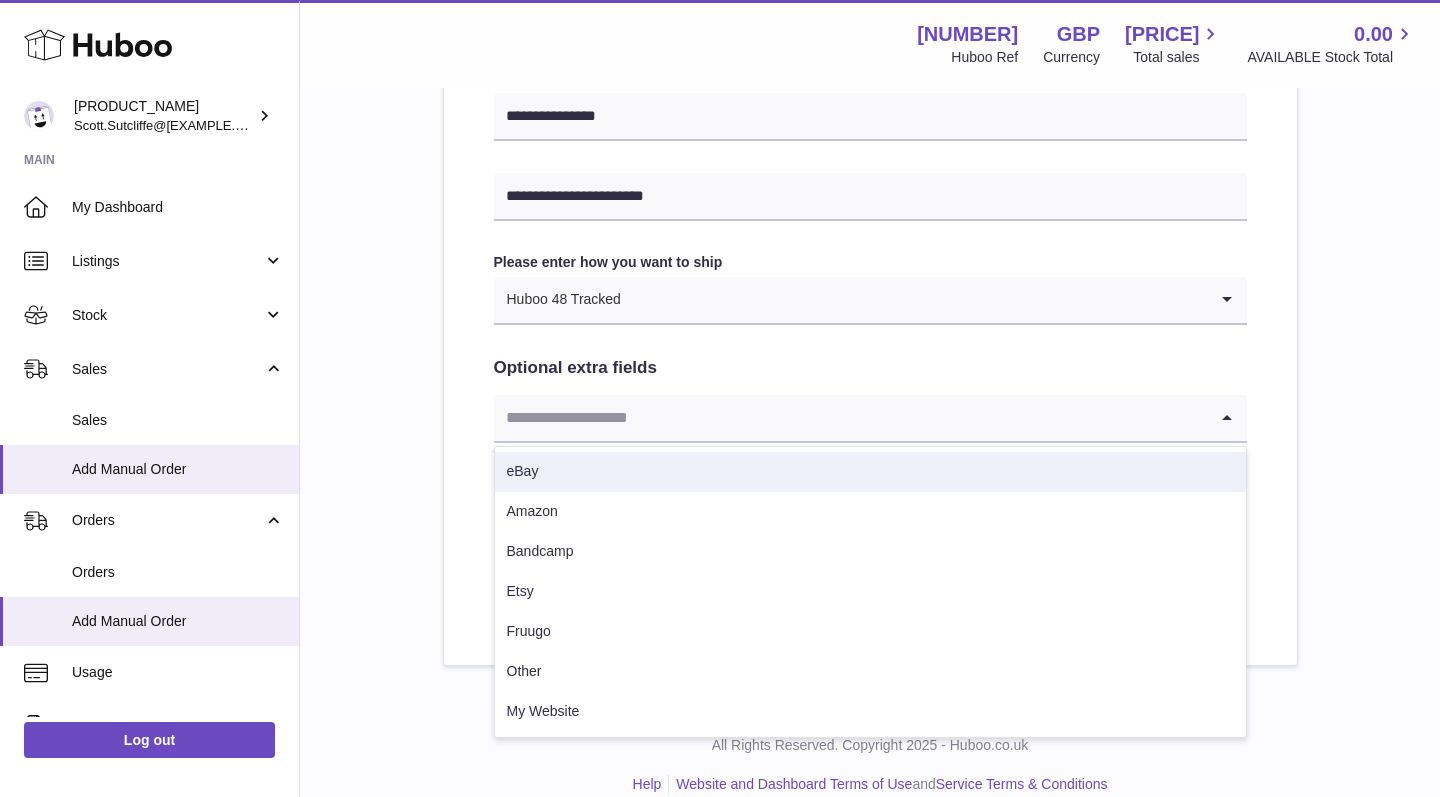 click on "**********" at bounding box center (870, -11) 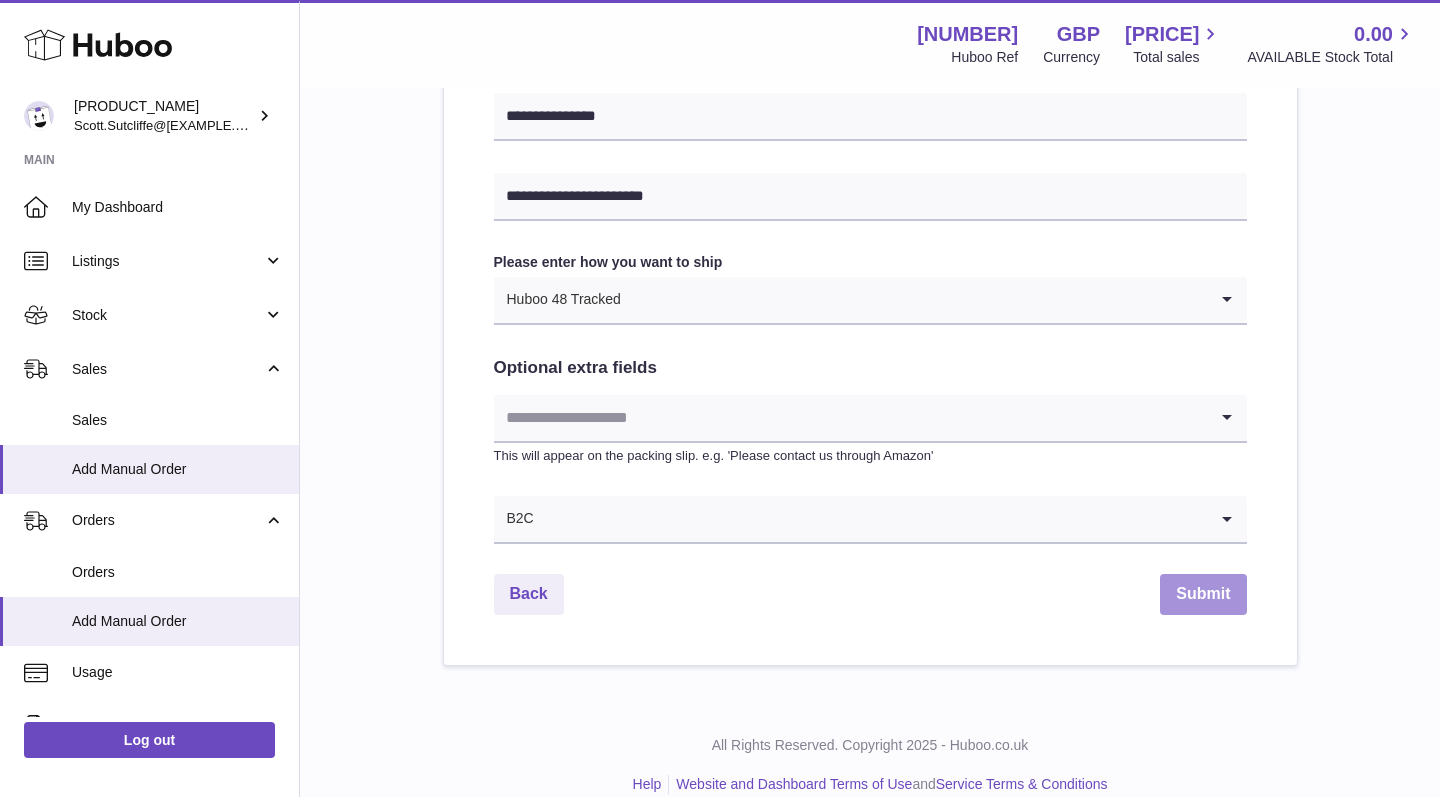 click on "Submit" at bounding box center [1203, 594] 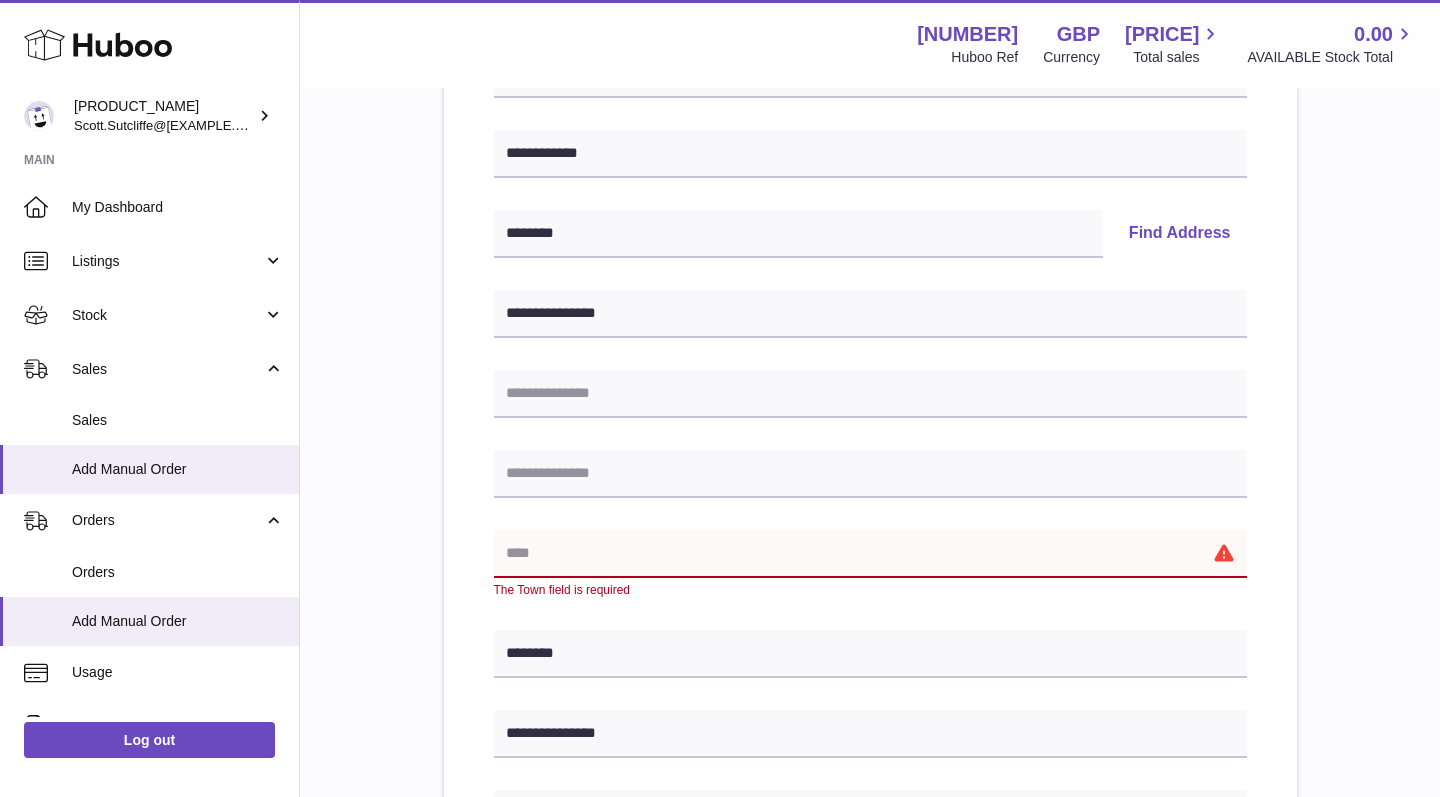 scroll, scrollTop: 530, scrollLeft: 0, axis: vertical 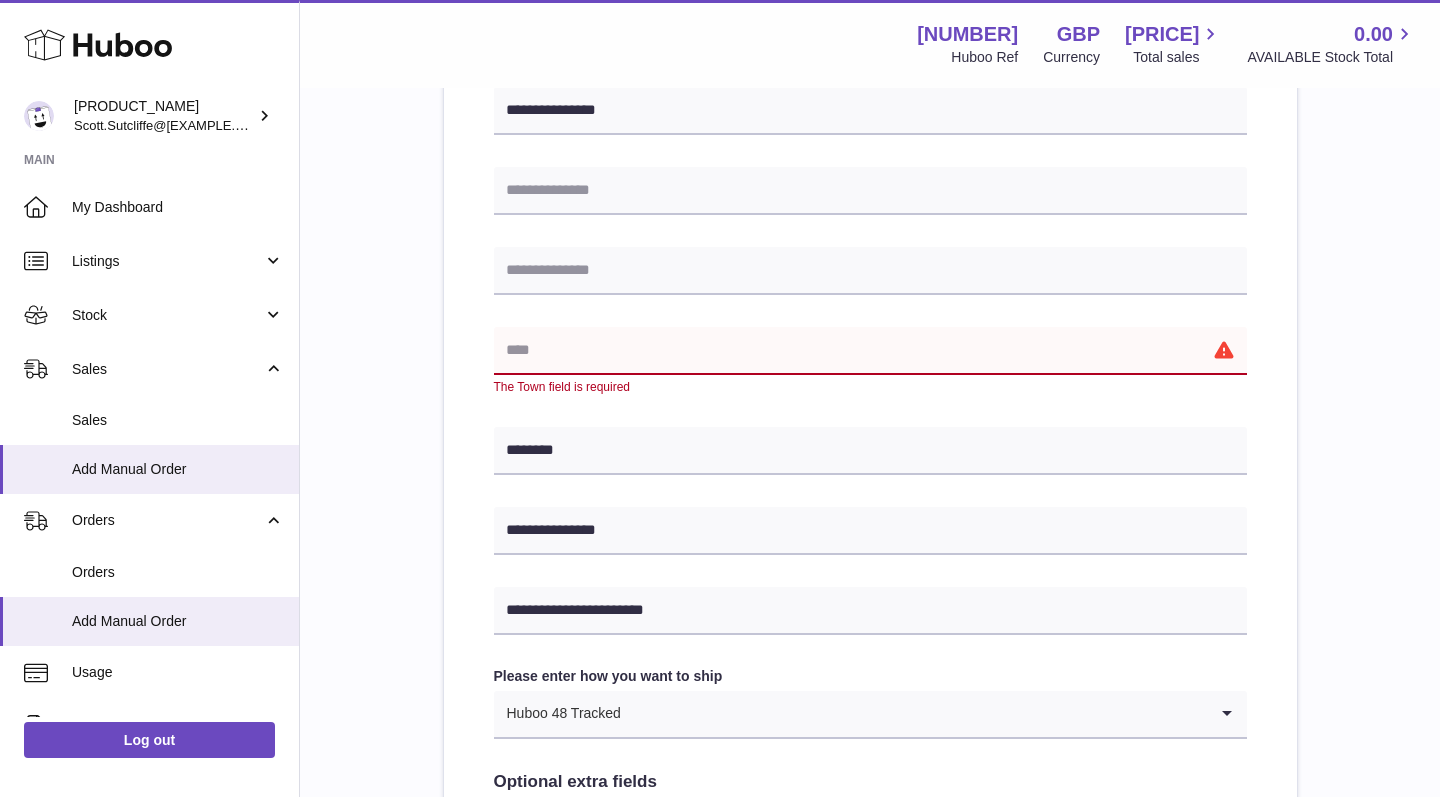 click at bounding box center (870, 351) 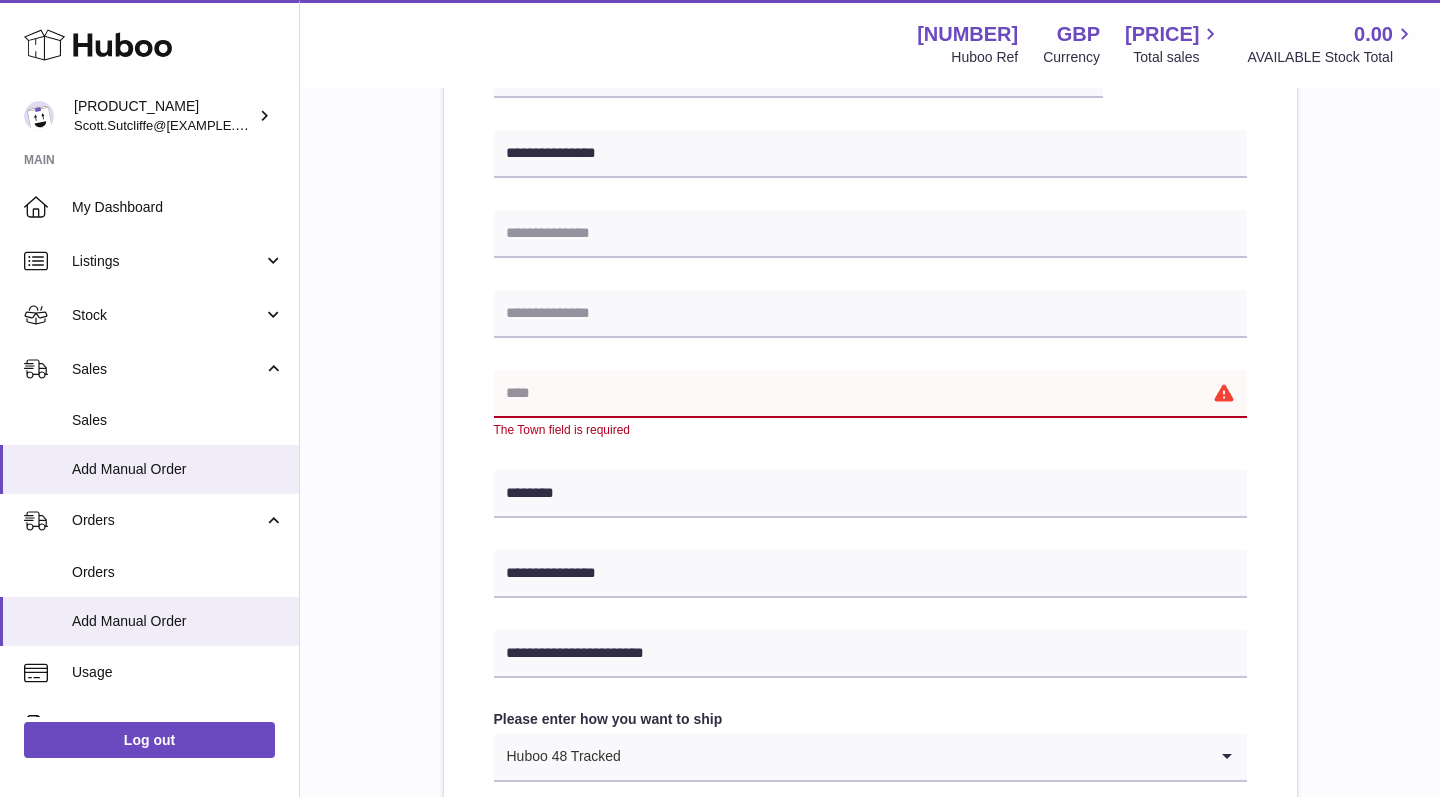 scroll, scrollTop: 461, scrollLeft: 0, axis: vertical 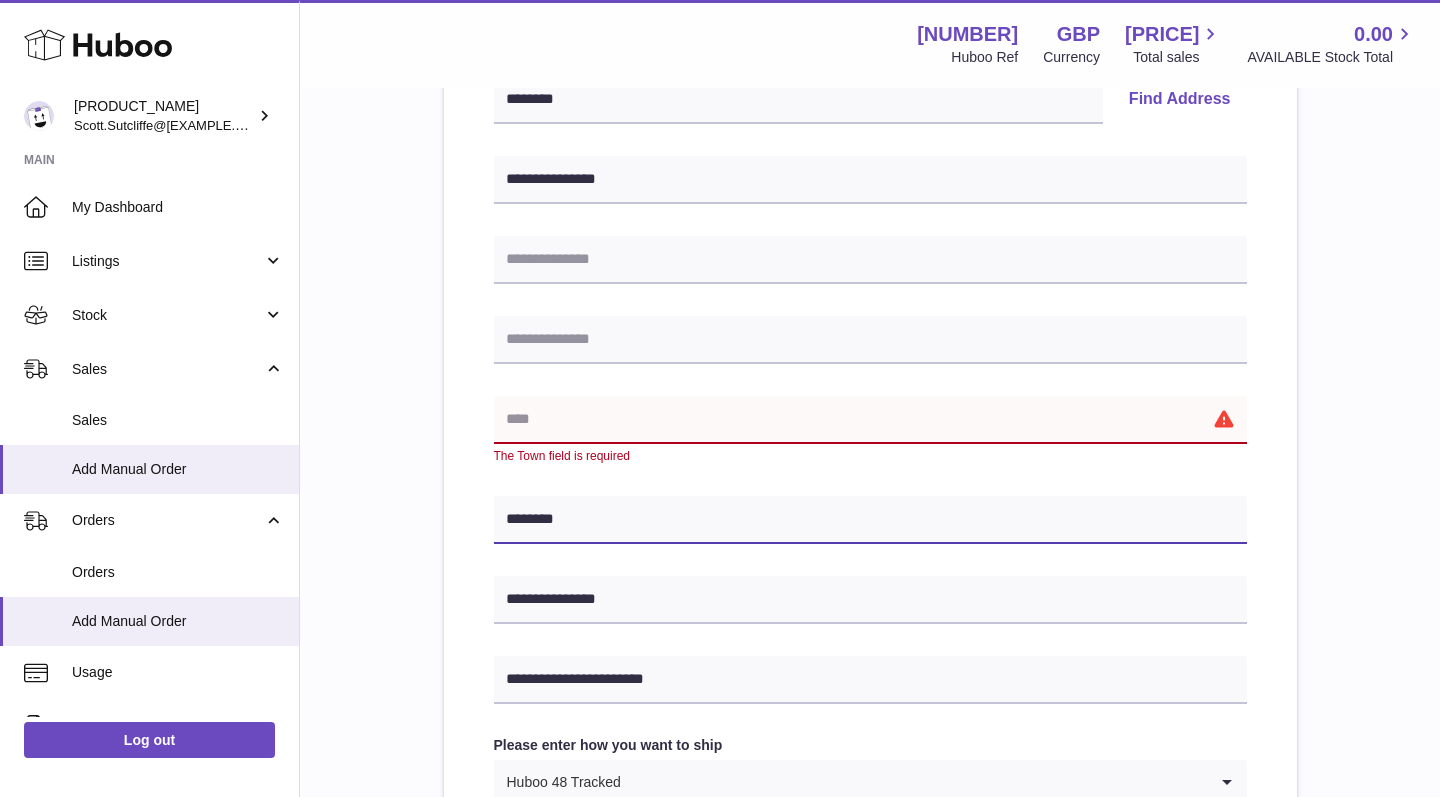 drag, startPoint x: 593, startPoint y: 520, endPoint x: 459, endPoint y: 520, distance: 134 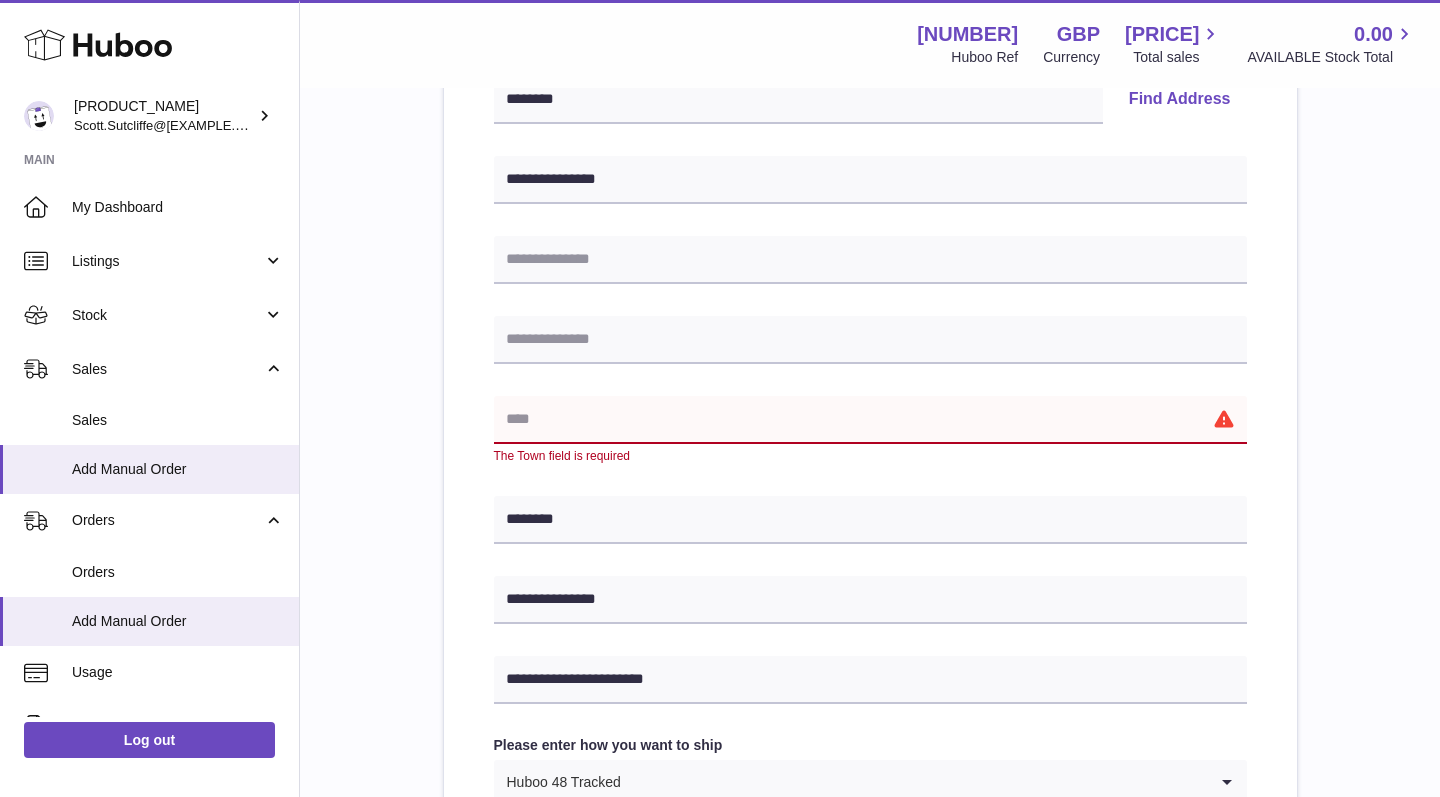 click at bounding box center (870, 420) 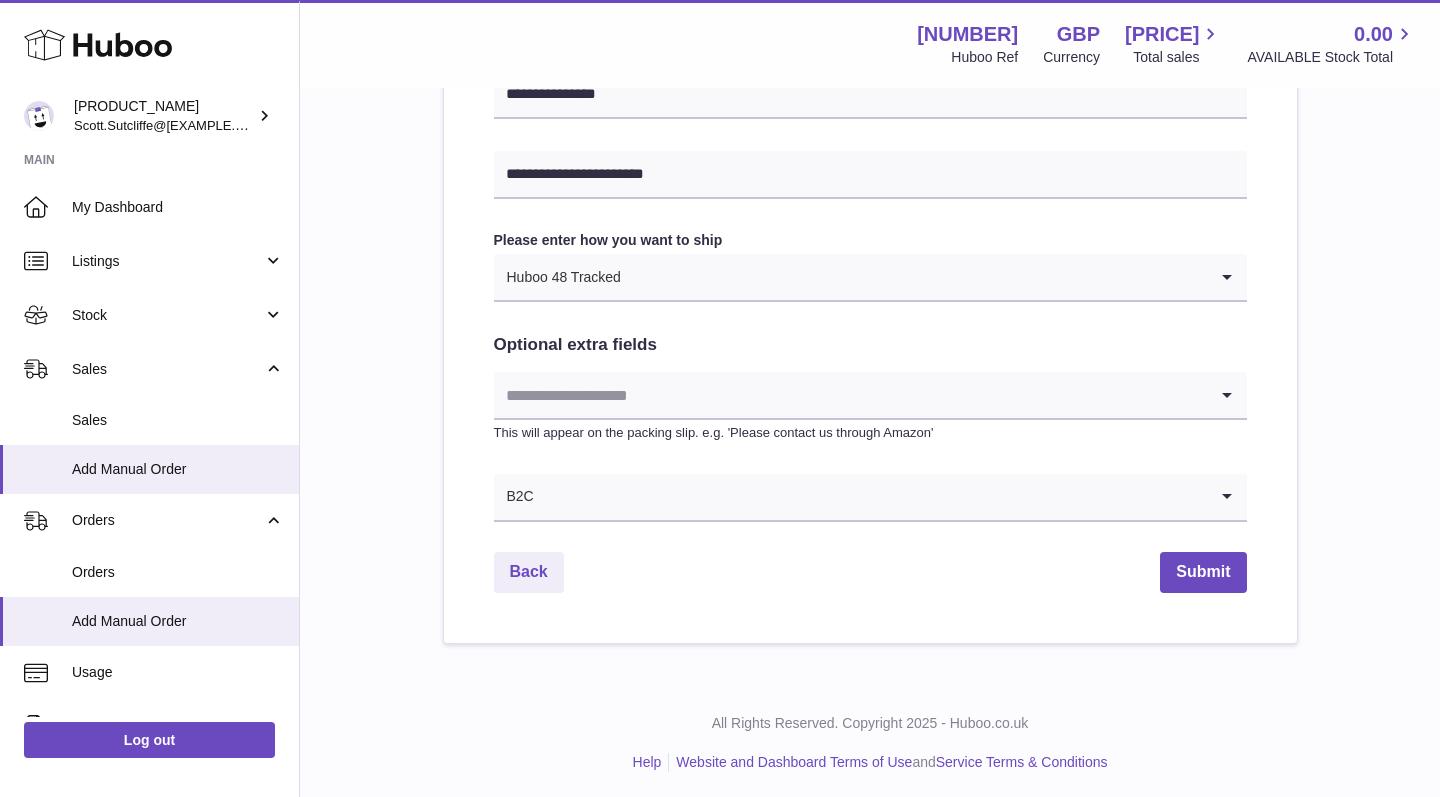 scroll, scrollTop: 944, scrollLeft: 0, axis: vertical 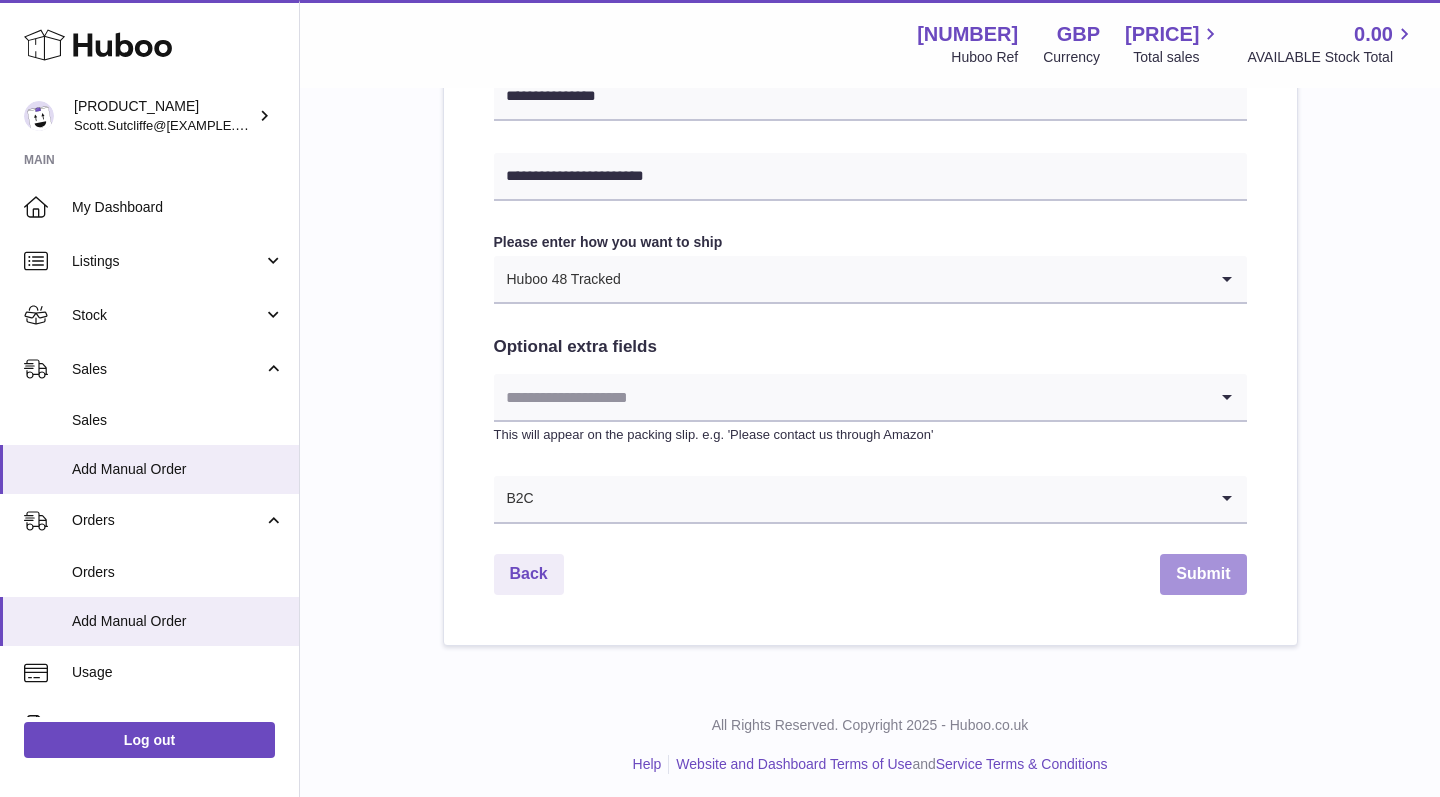 type on "******" 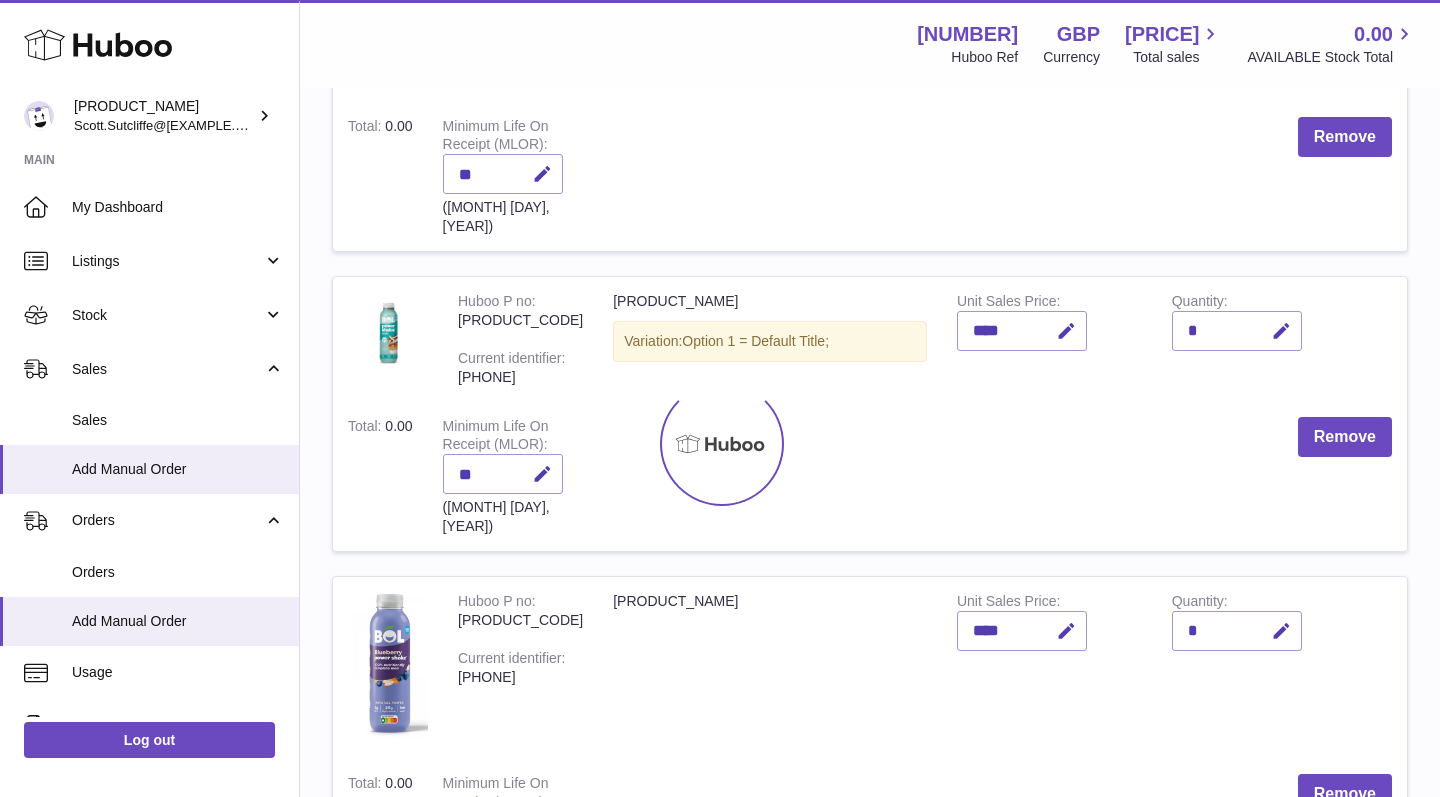 scroll, scrollTop: 0, scrollLeft: 0, axis: both 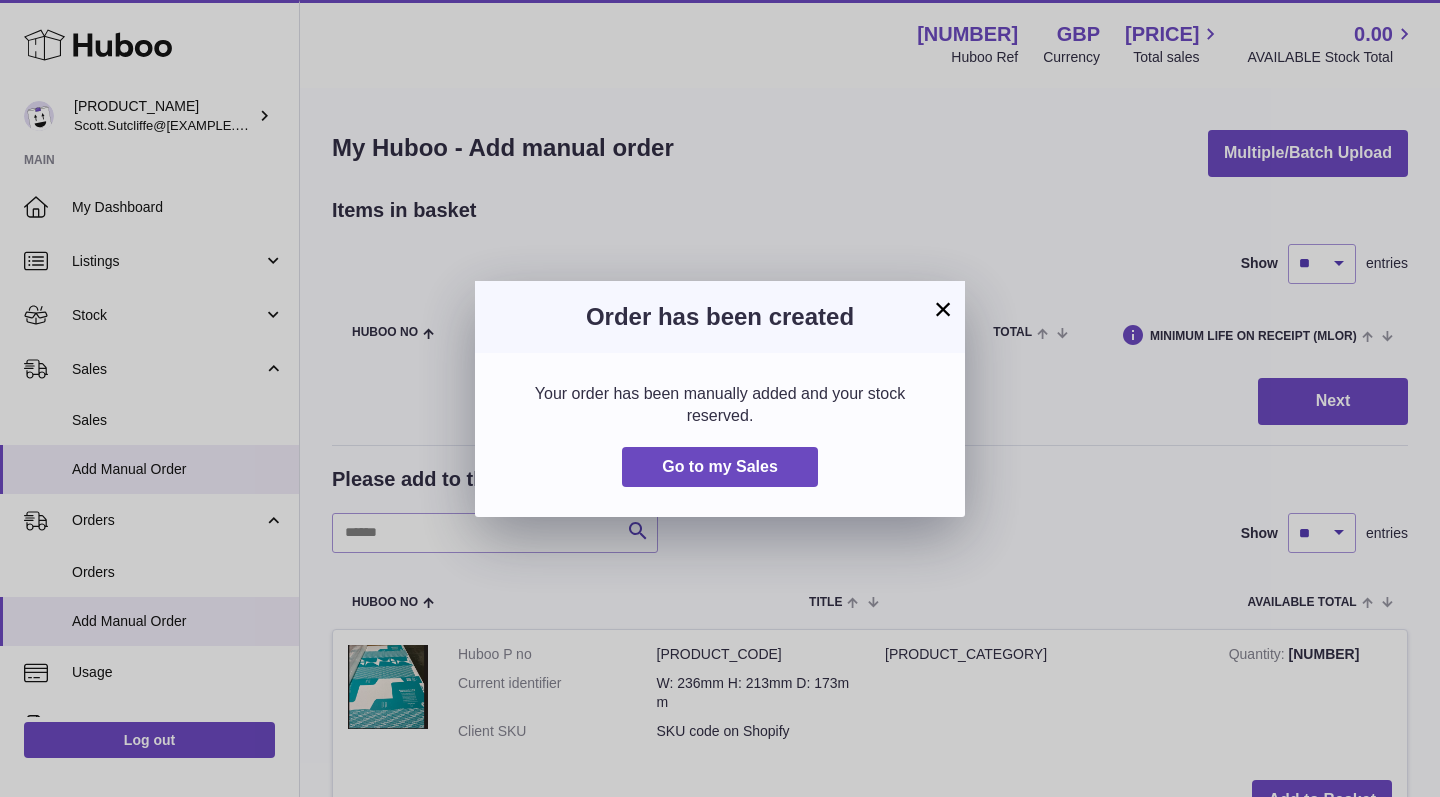 click on "×" at bounding box center (943, 309) 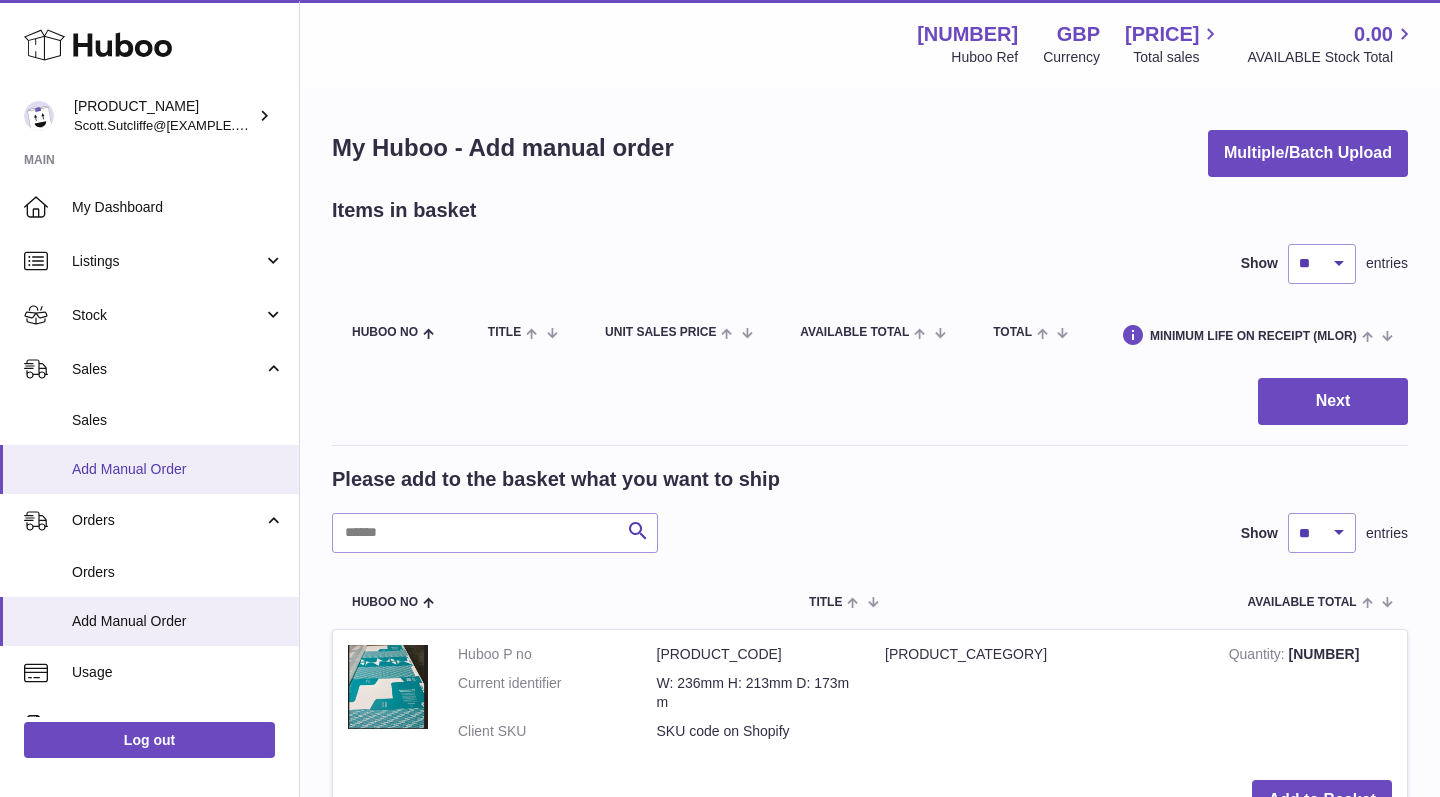 click on "Add Manual Order" at bounding box center (178, 469) 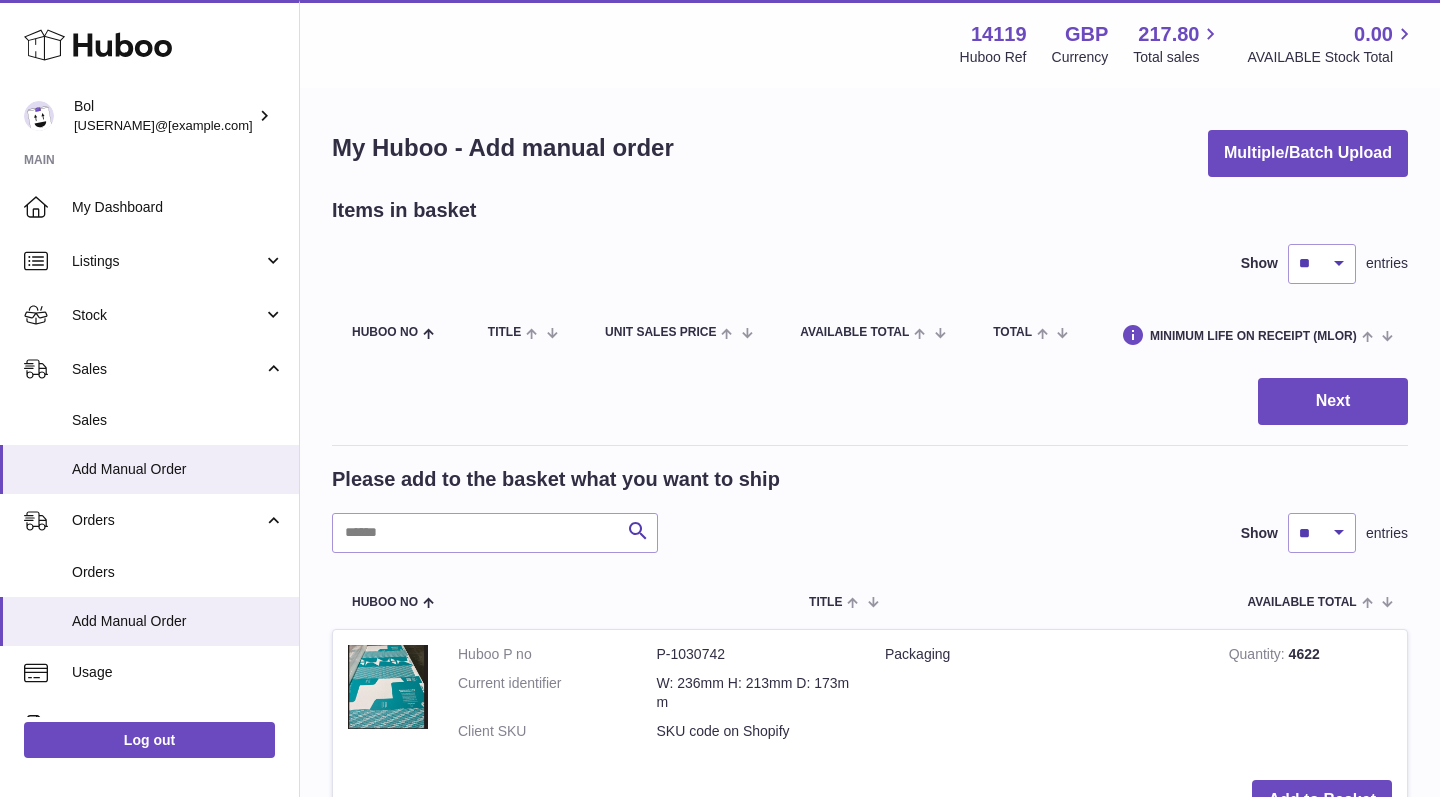 scroll, scrollTop: 0, scrollLeft: 0, axis: both 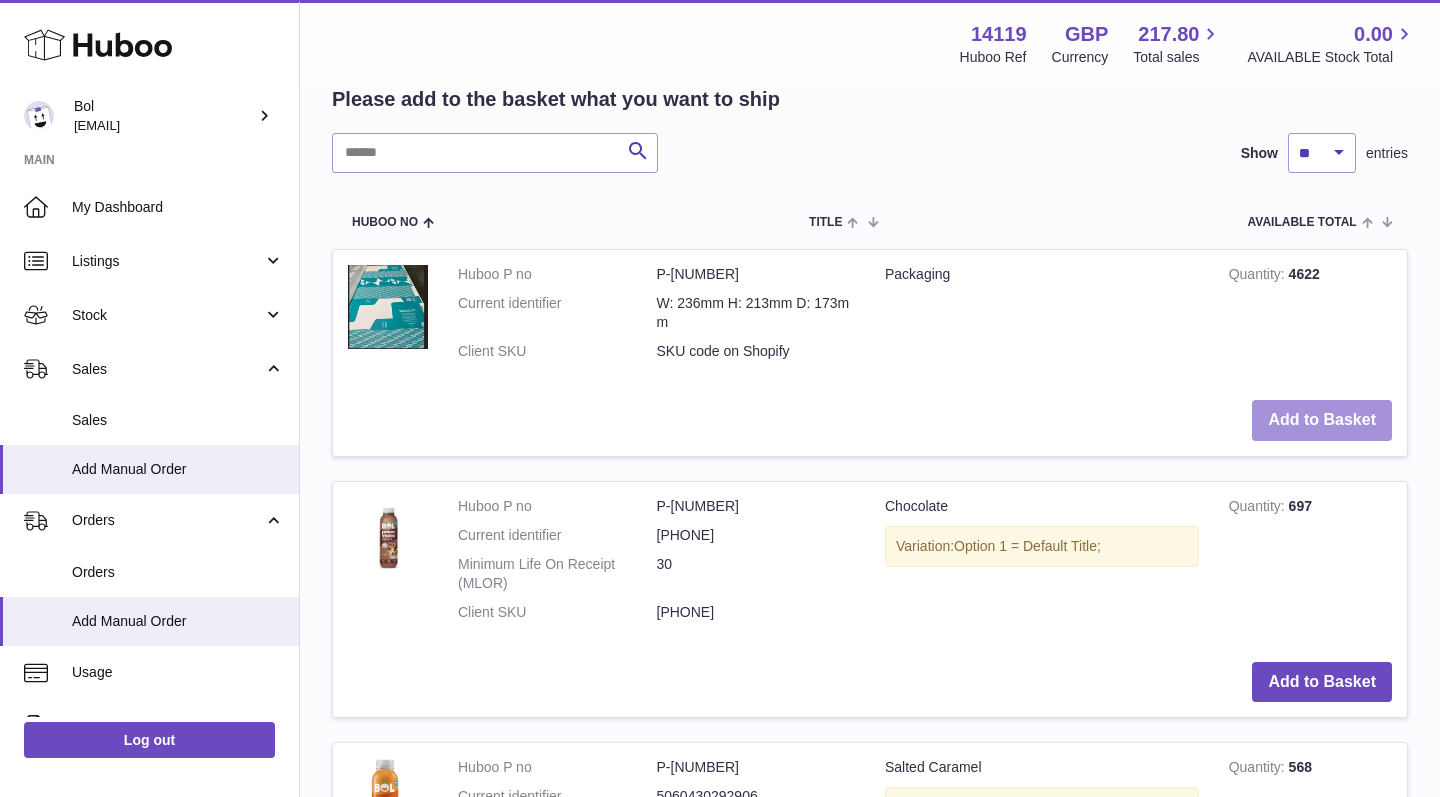 click on "Add to Basket" at bounding box center [1322, 420] 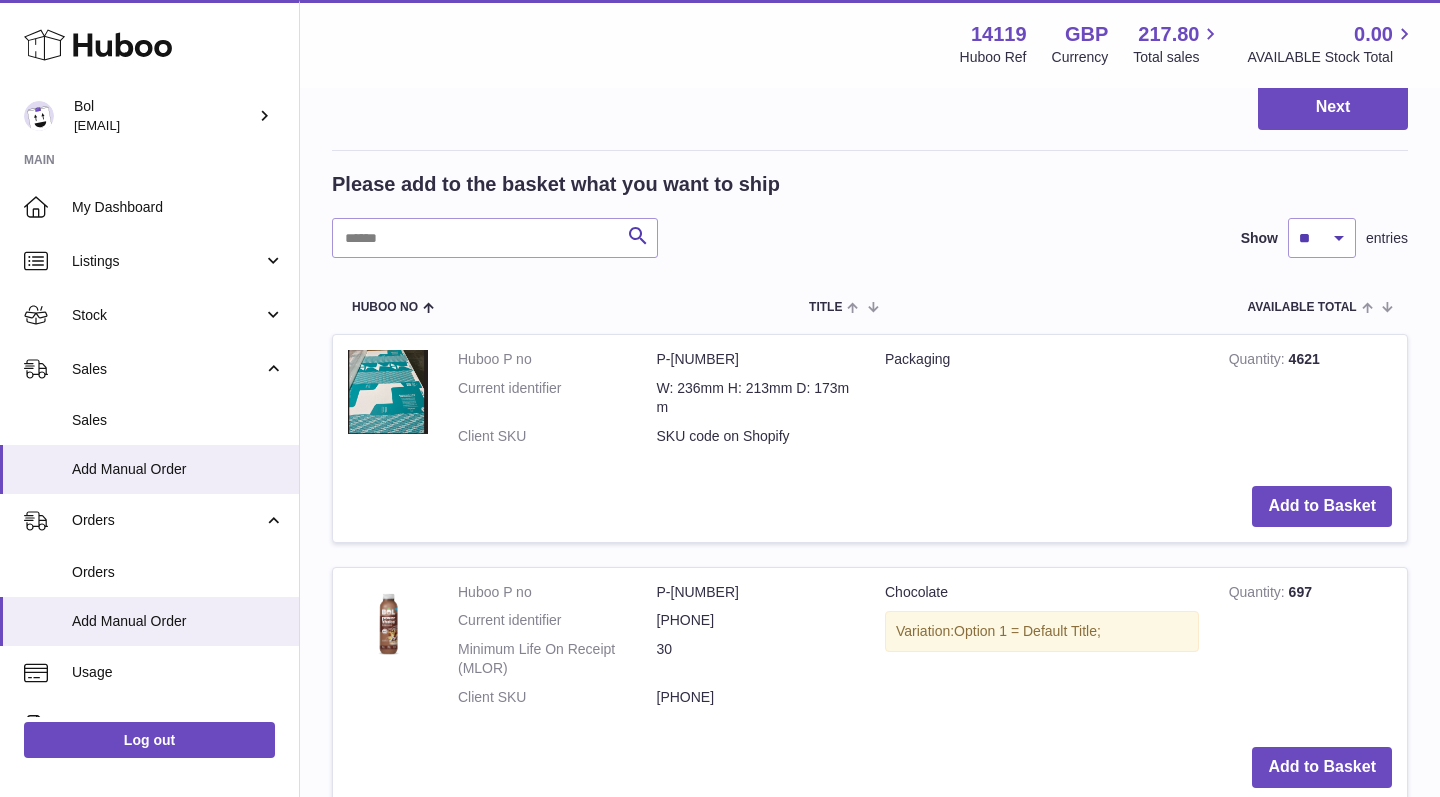 scroll, scrollTop: 510, scrollLeft: 0, axis: vertical 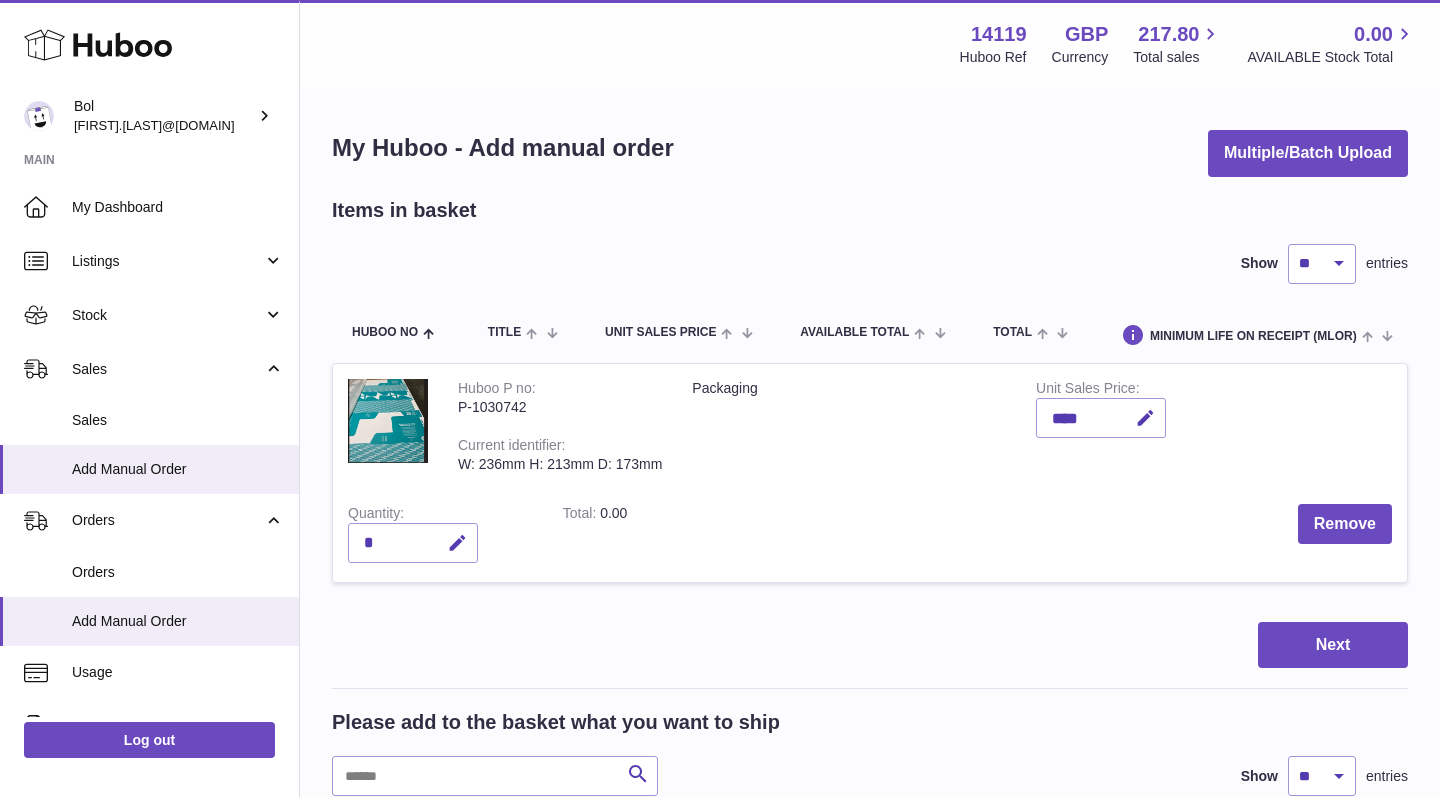 click 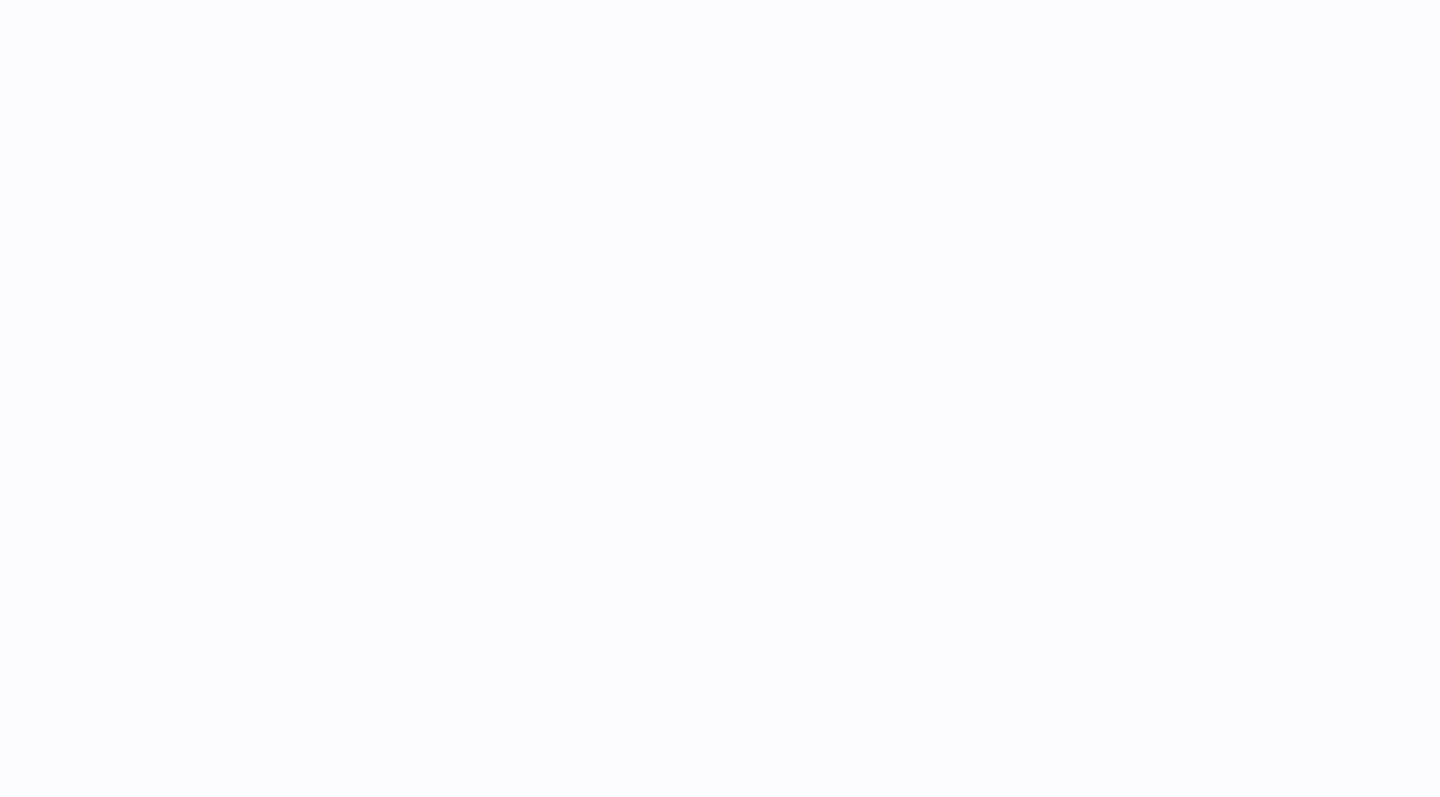 scroll, scrollTop: 0, scrollLeft: 0, axis: both 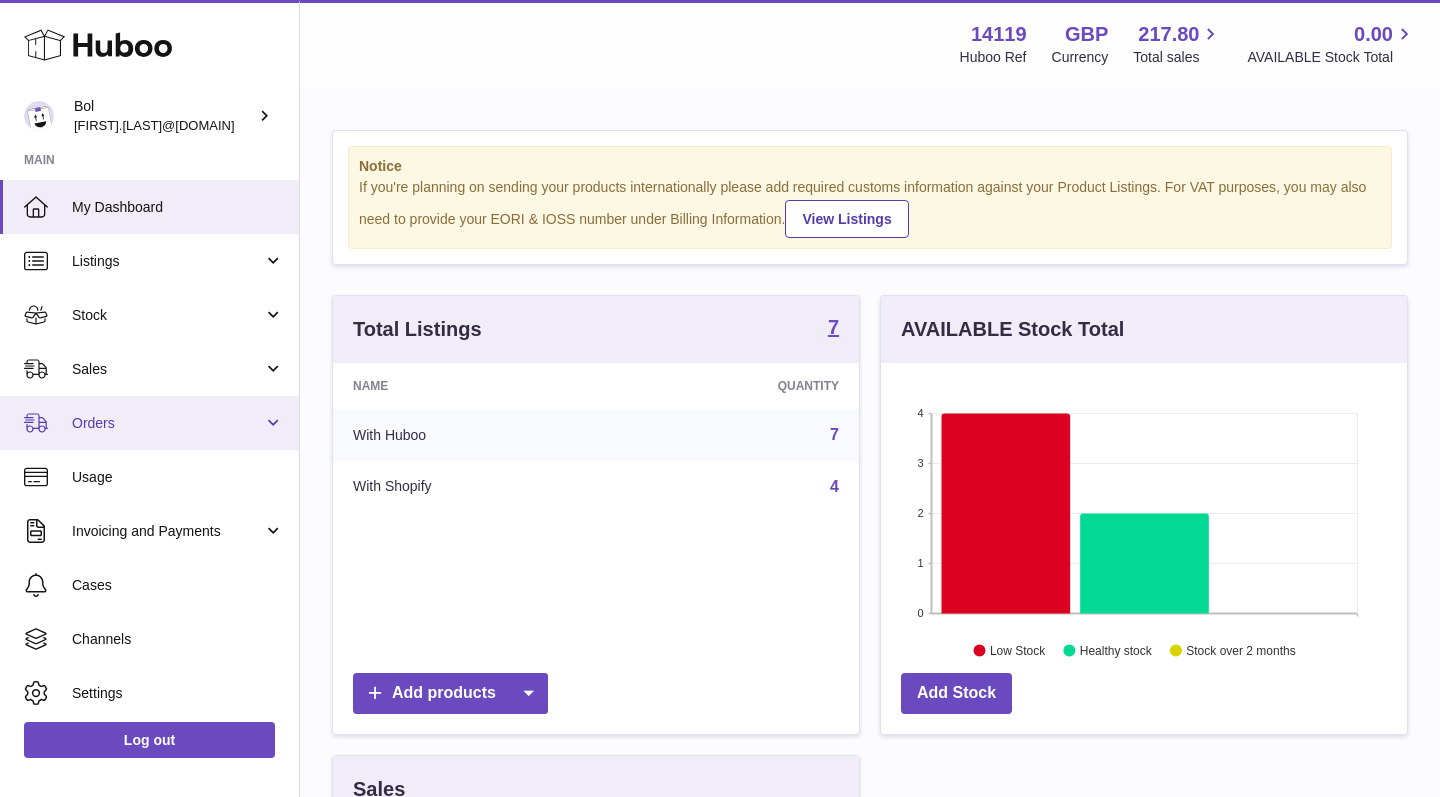 click on "Orders" at bounding box center [149, 423] 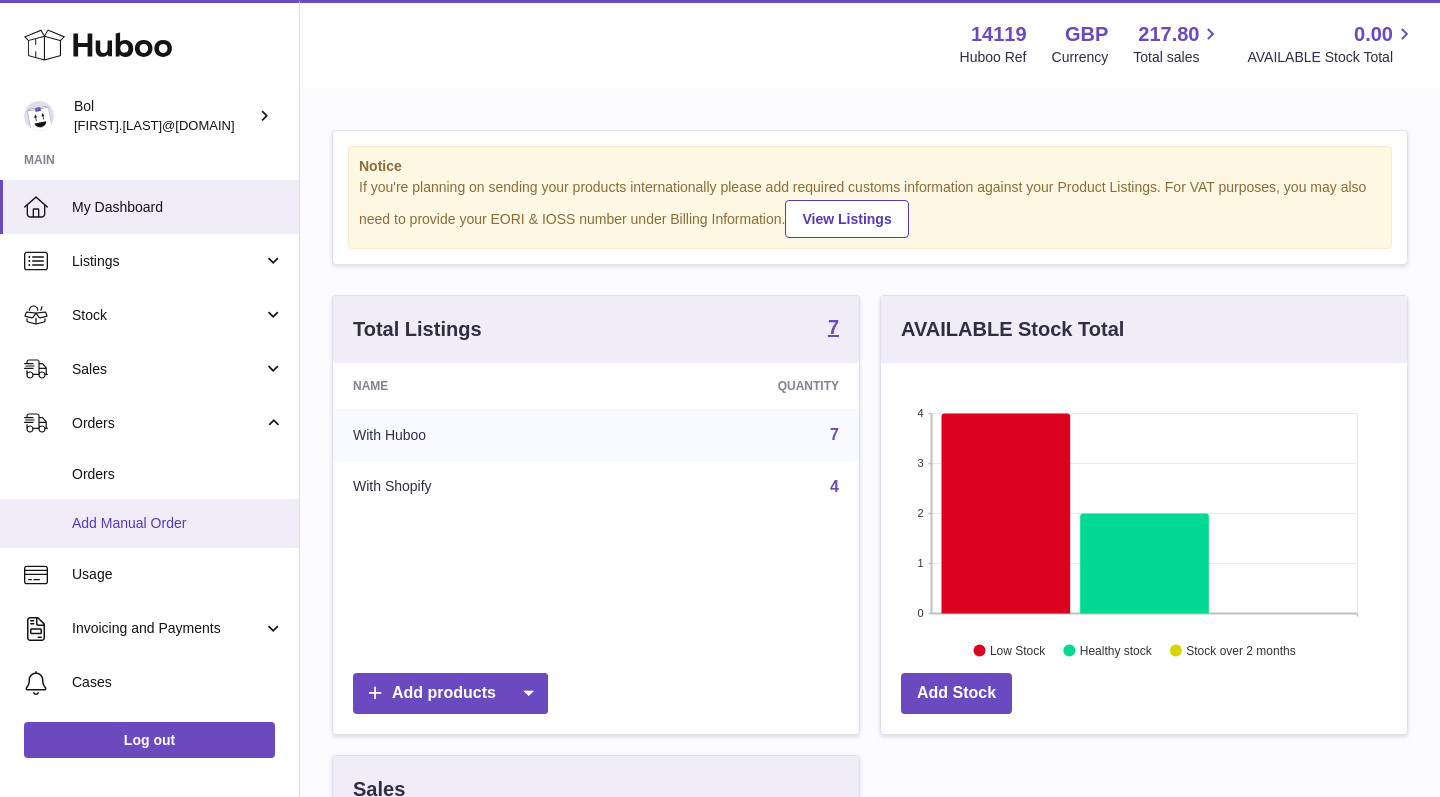 click on "Add Manual Order" at bounding box center [149, 523] 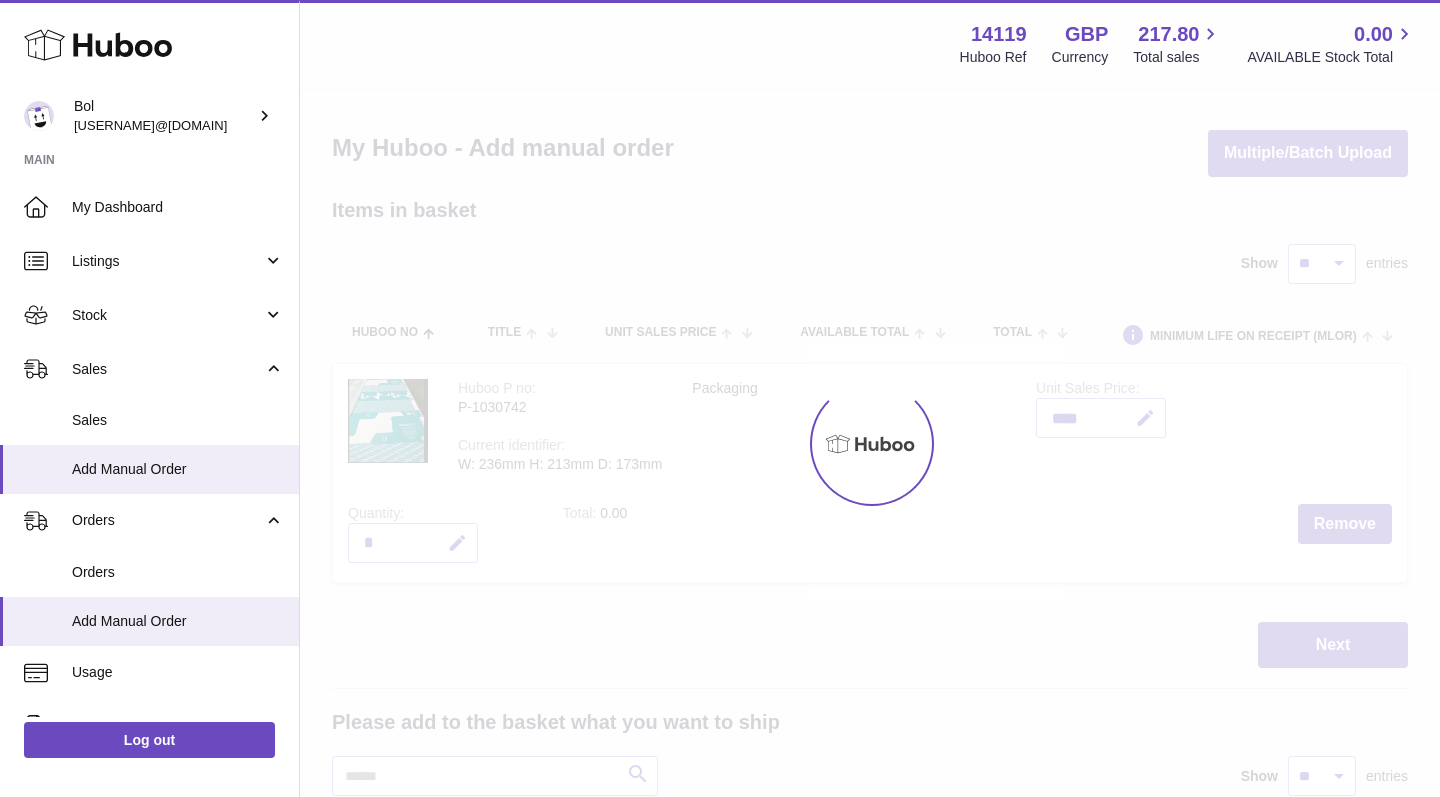 scroll, scrollTop: 0, scrollLeft: 0, axis: both 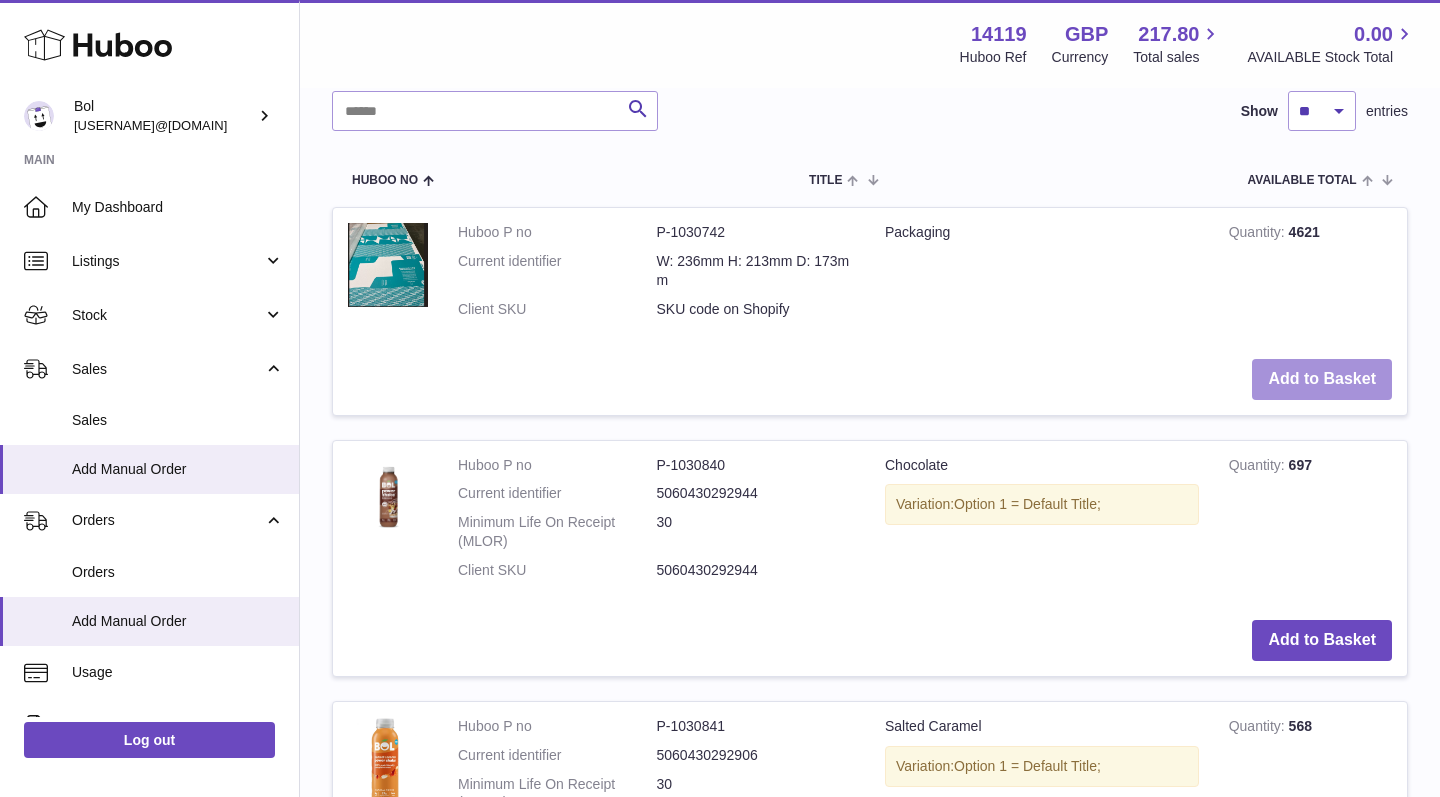 click on "Add to Basket" at bounding box center [1322, 379] 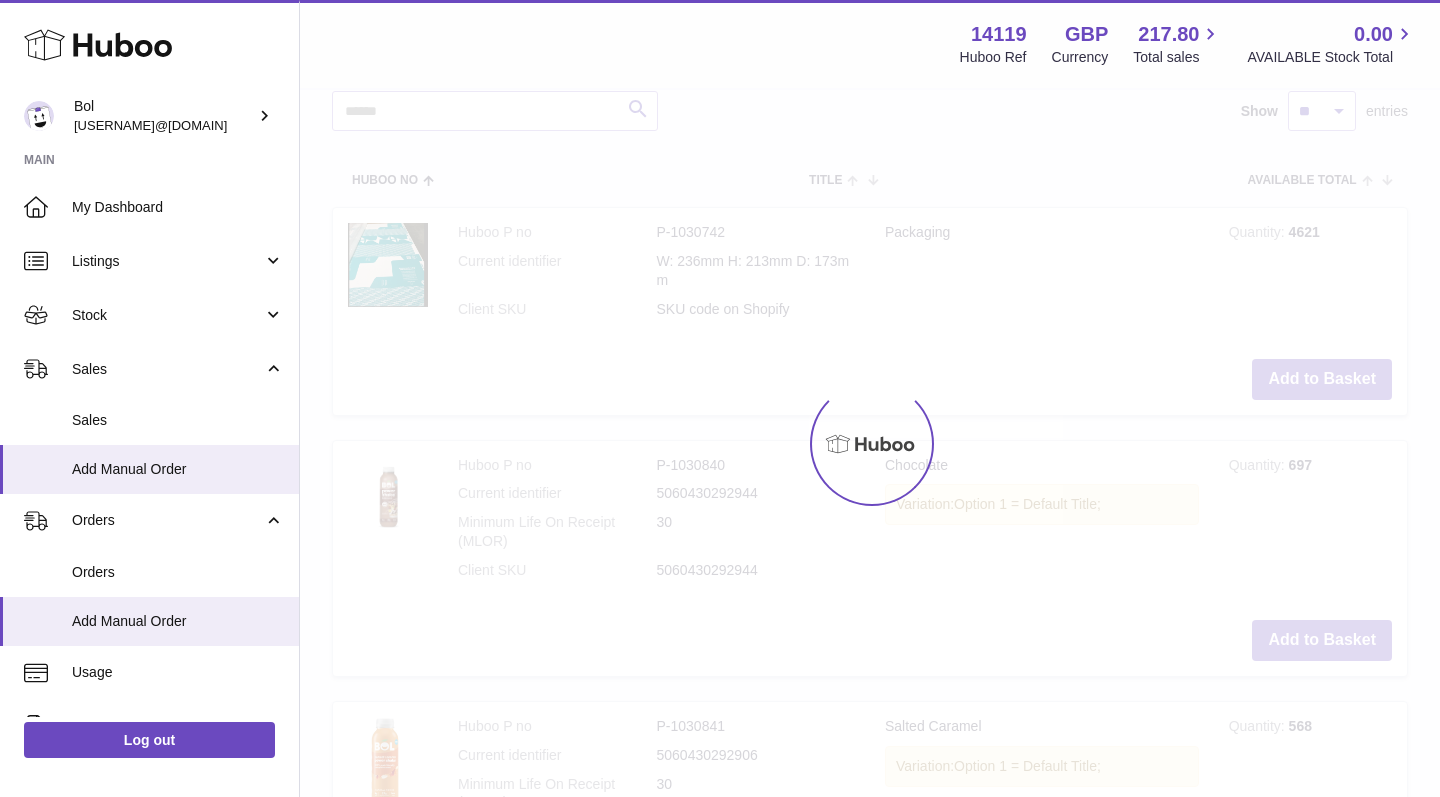 type on "*" 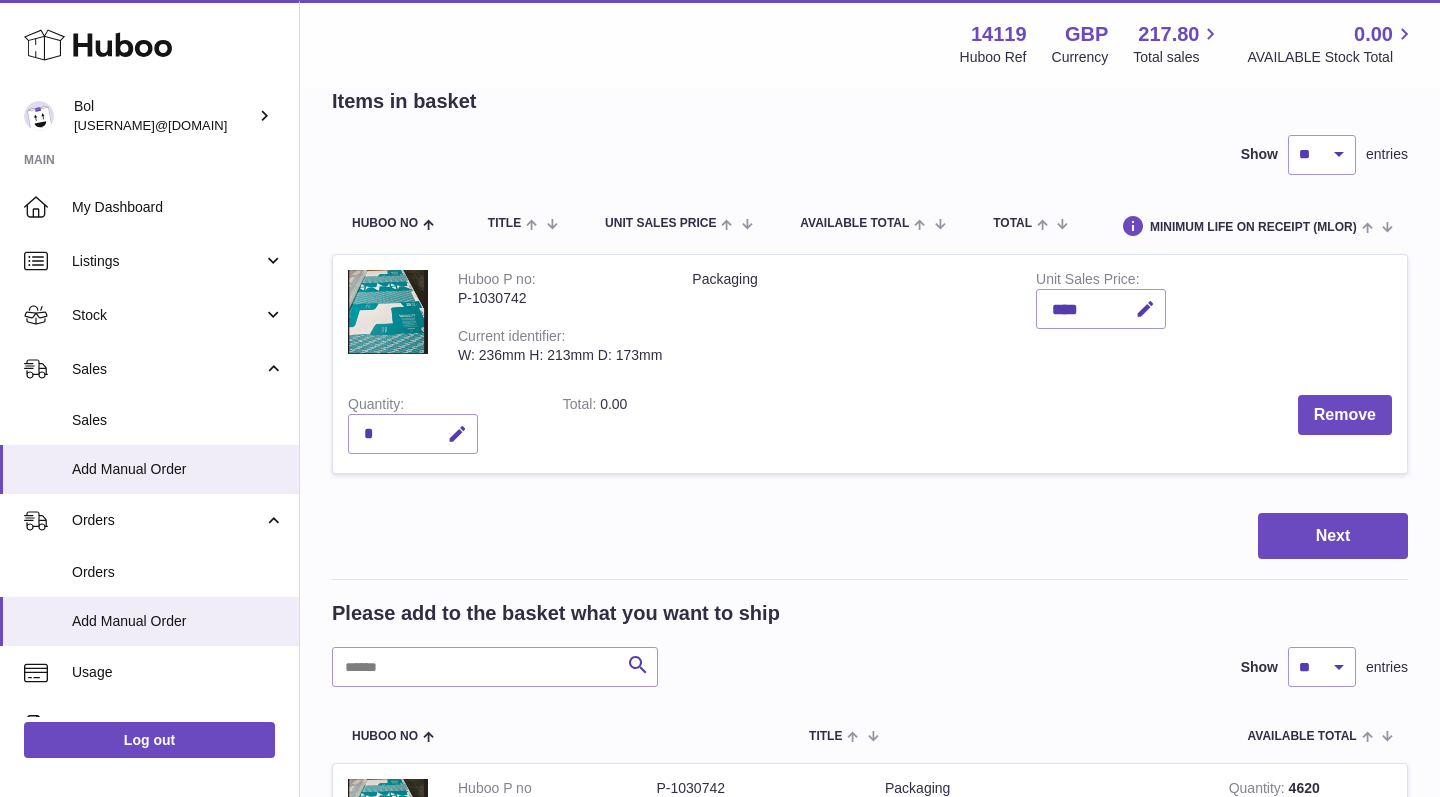 scroll, scrollTop: 112, scrollLeft: 0, axis: vertical 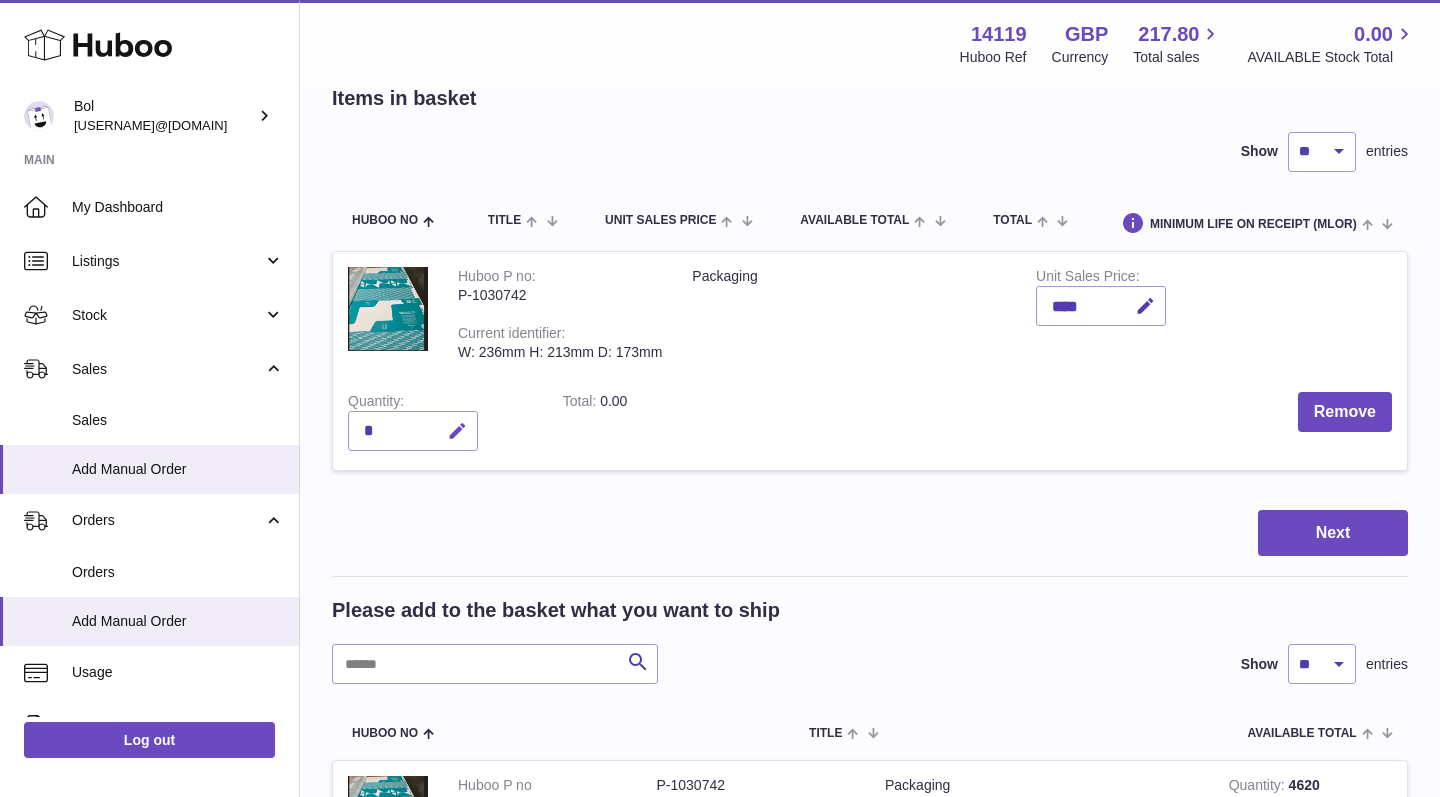 click at bounding box center (457, 431) 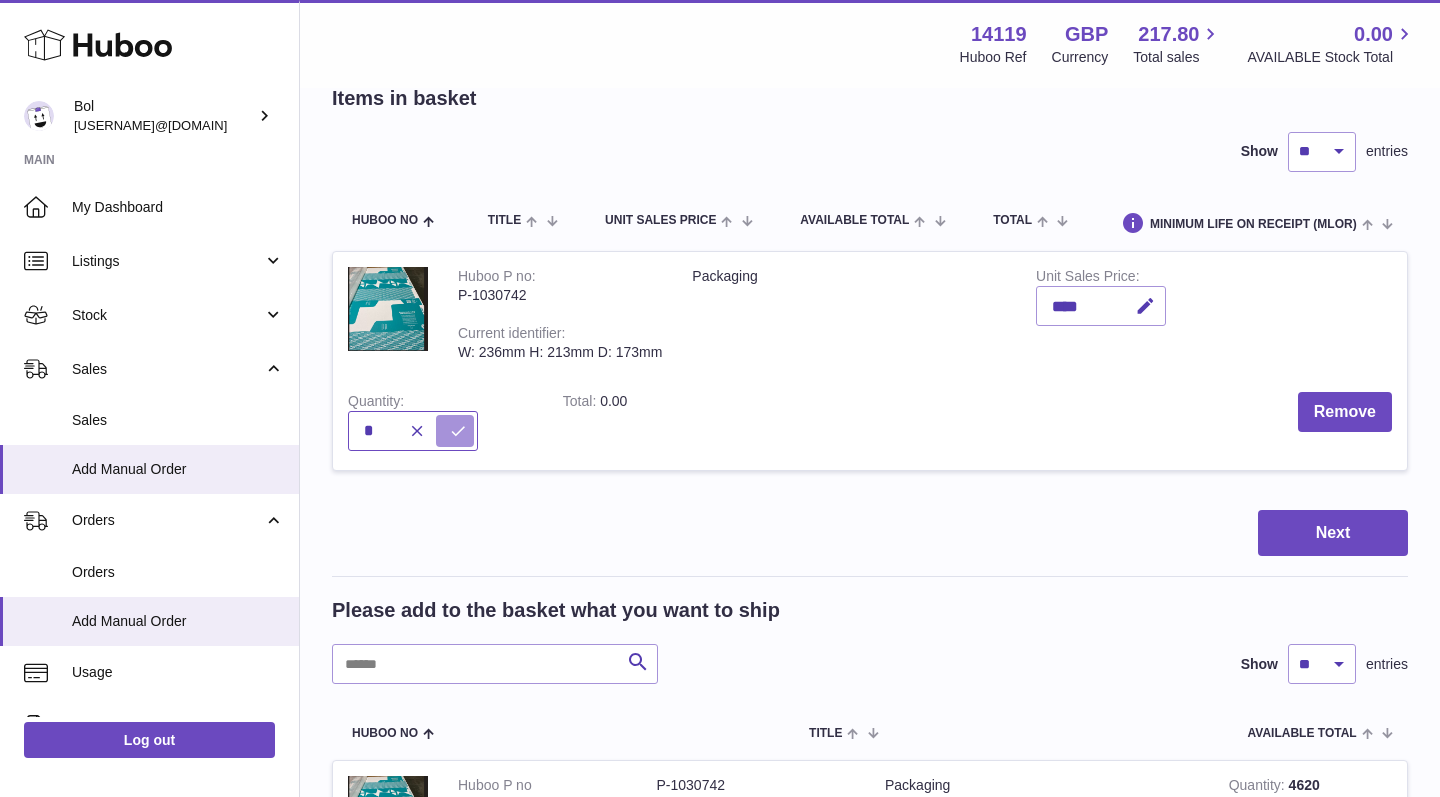 type on "*" 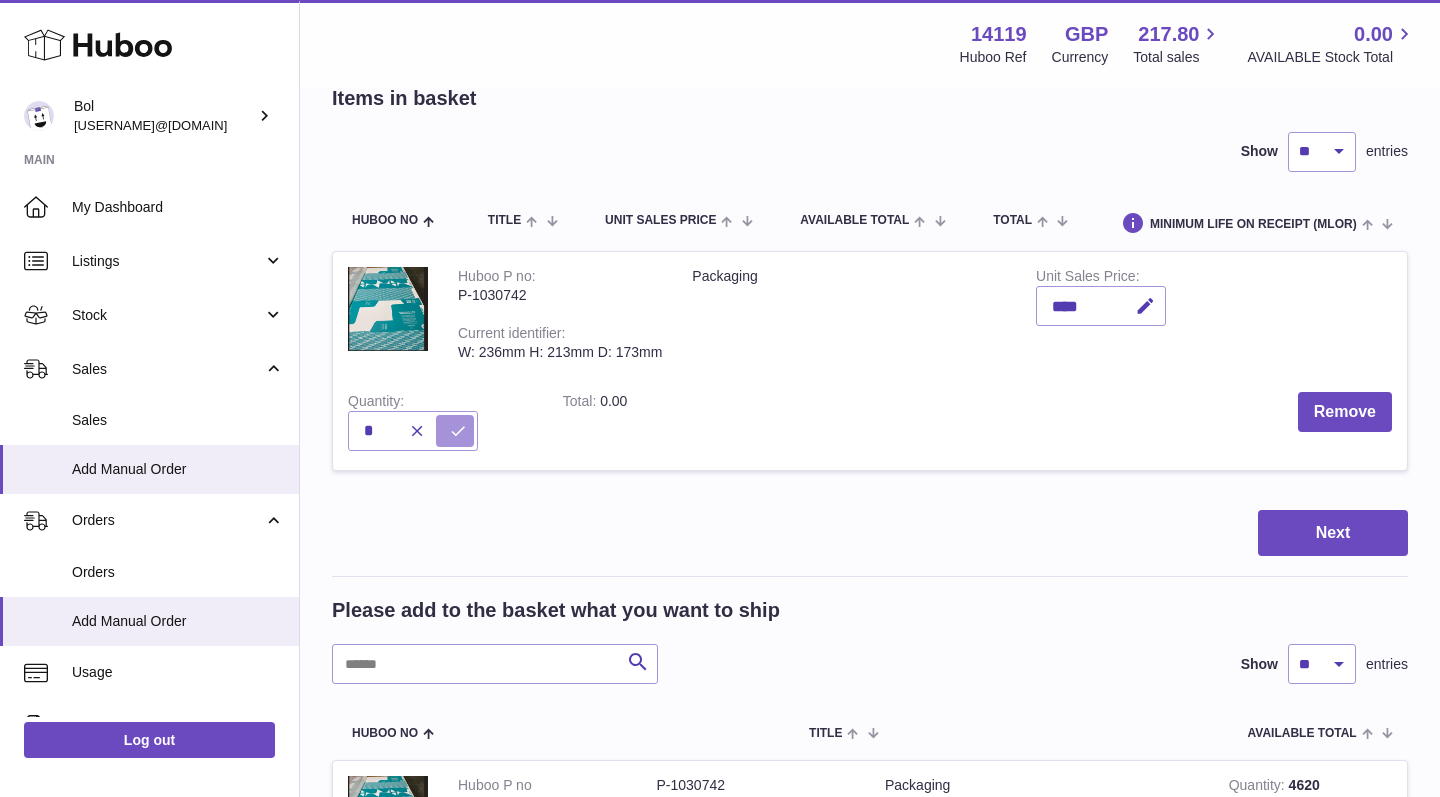 click at bounding box center (458, 431) 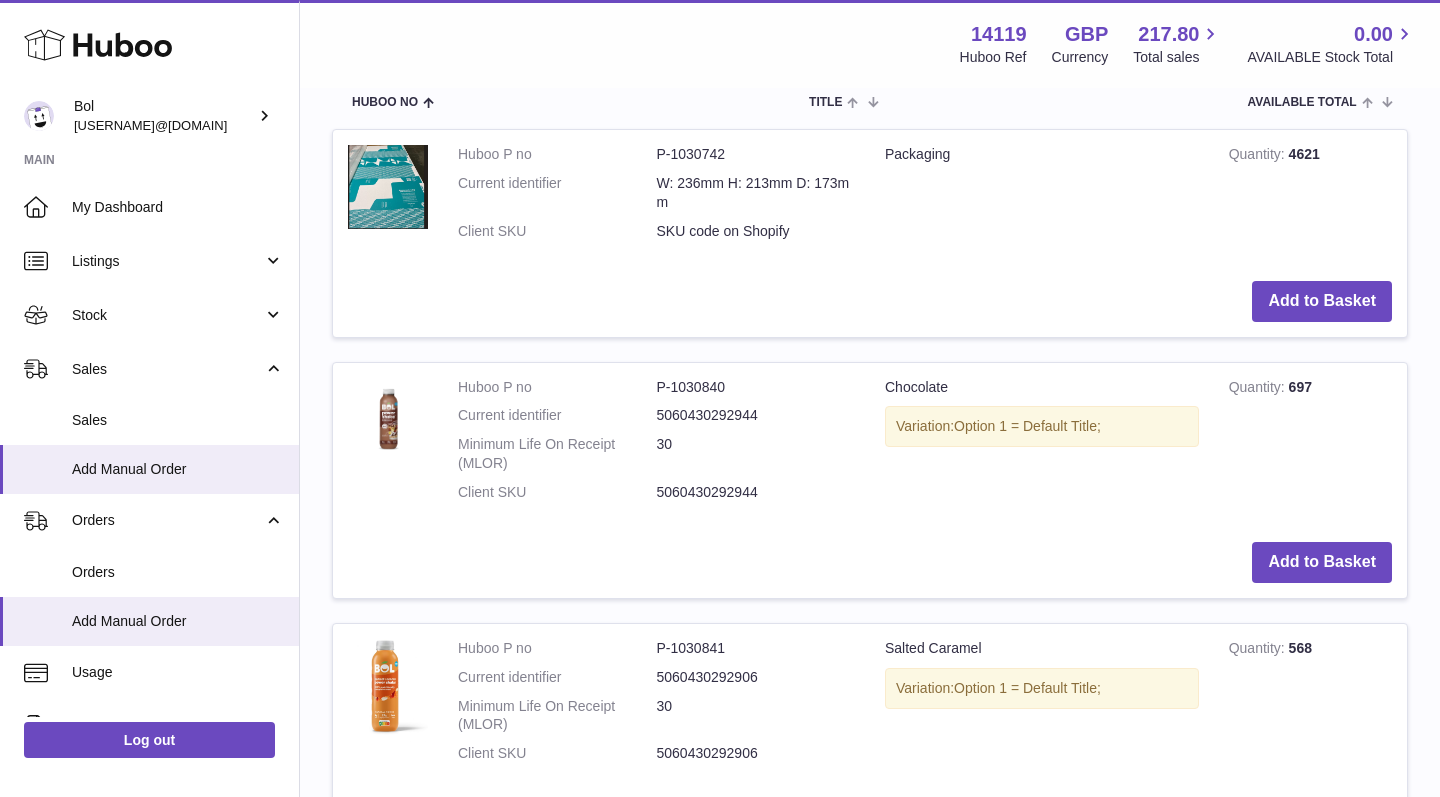 scroll, scrollTop: 742, scrollLeft: 0, axis: vertical 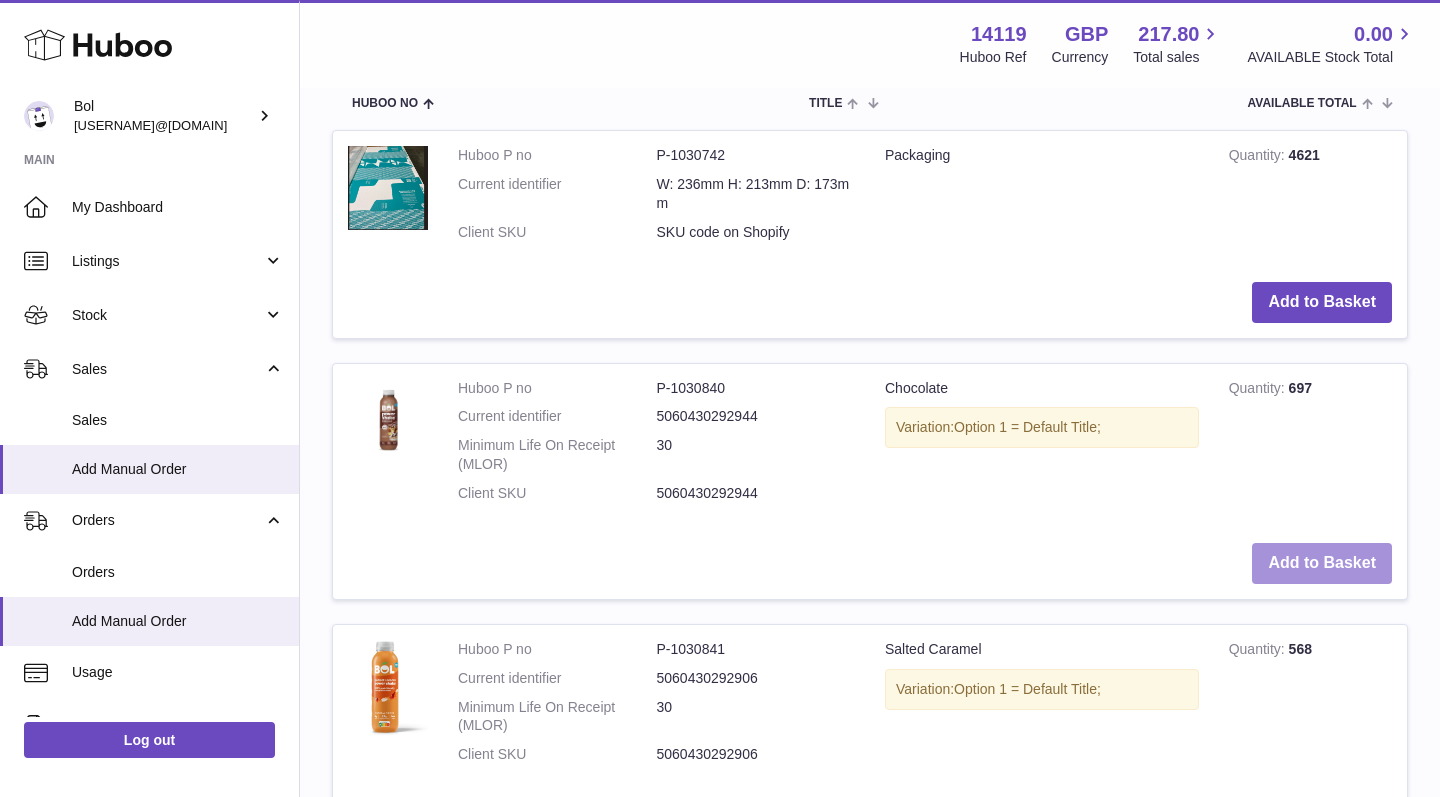 click on "Add to Basket" at bounding box center [1322, 563] 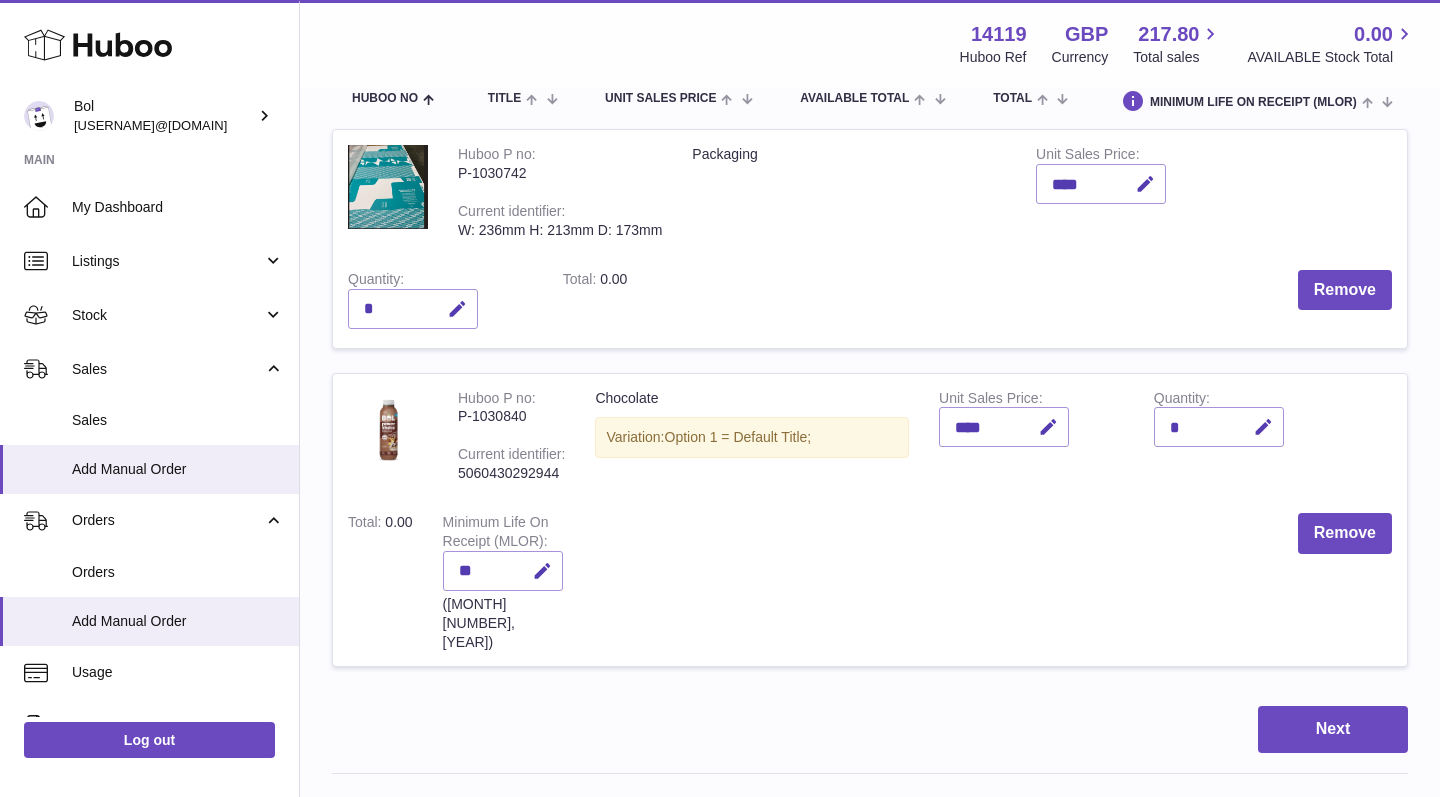 scroll, scrollTop: 245, scrollLeft: 0, axis: vertical 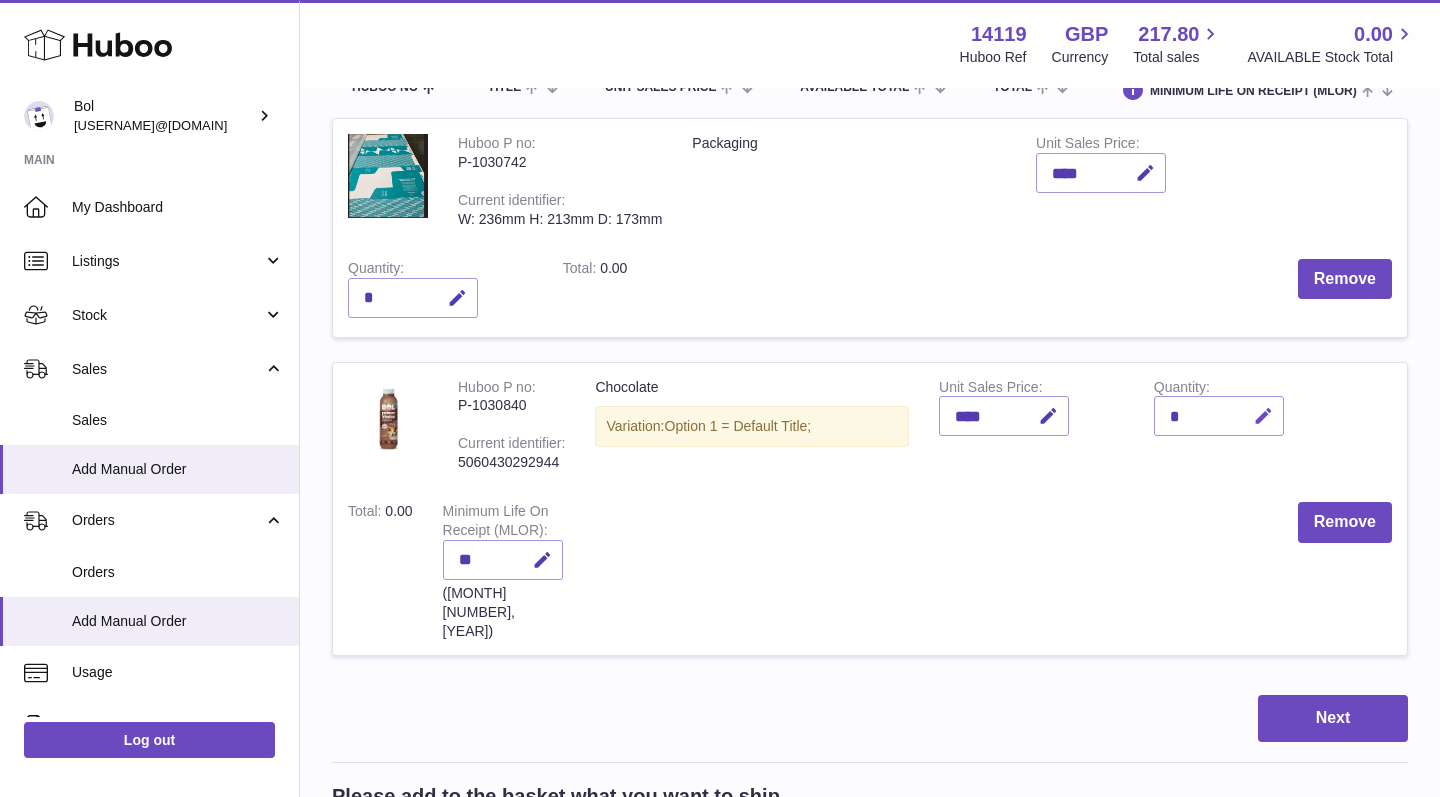 click at bounding box center (1263, 416) 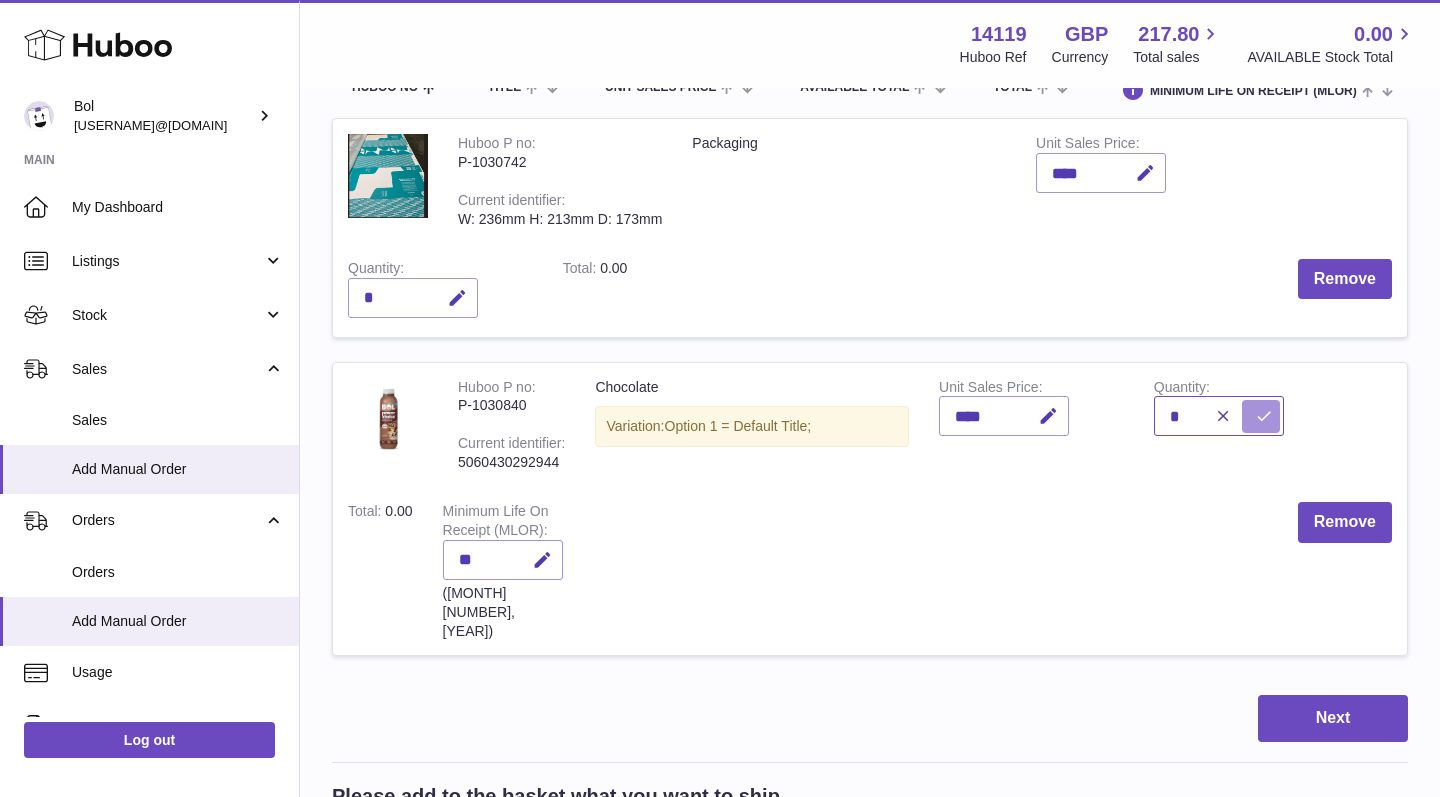 type on "*" 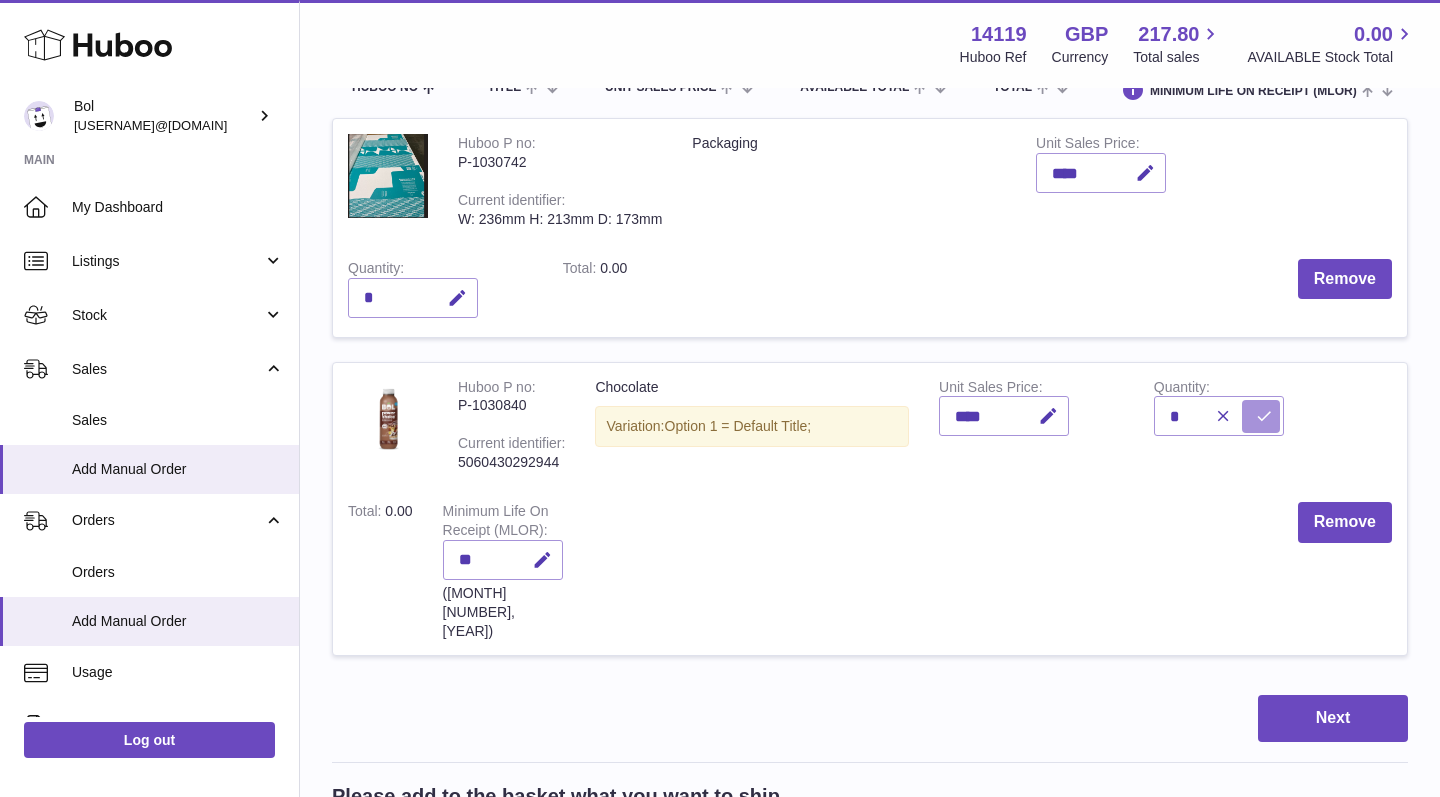 click at bounding box center (1264, 416) 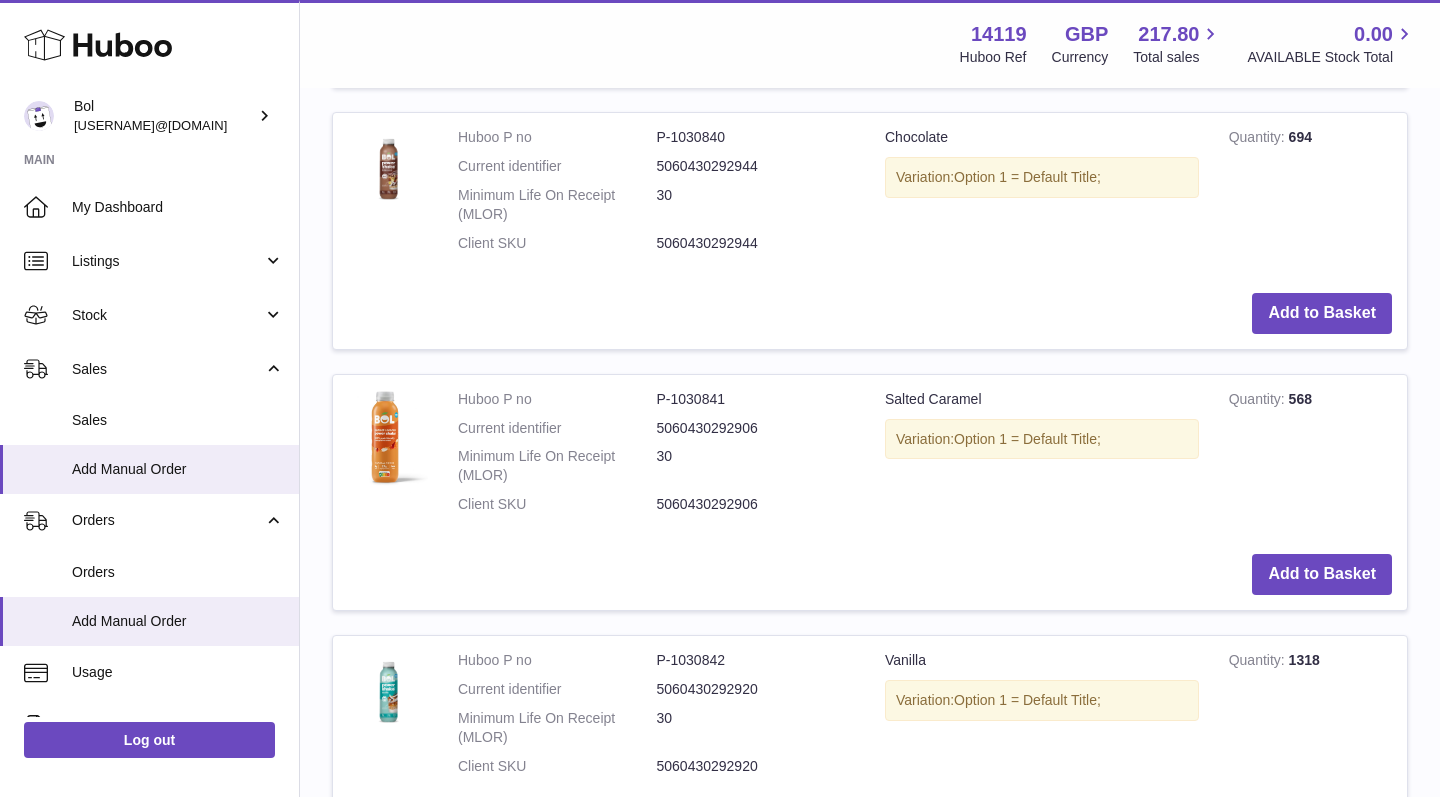 scroll, scrollTop: 1309, scrollLeft: 0, axis: vertical 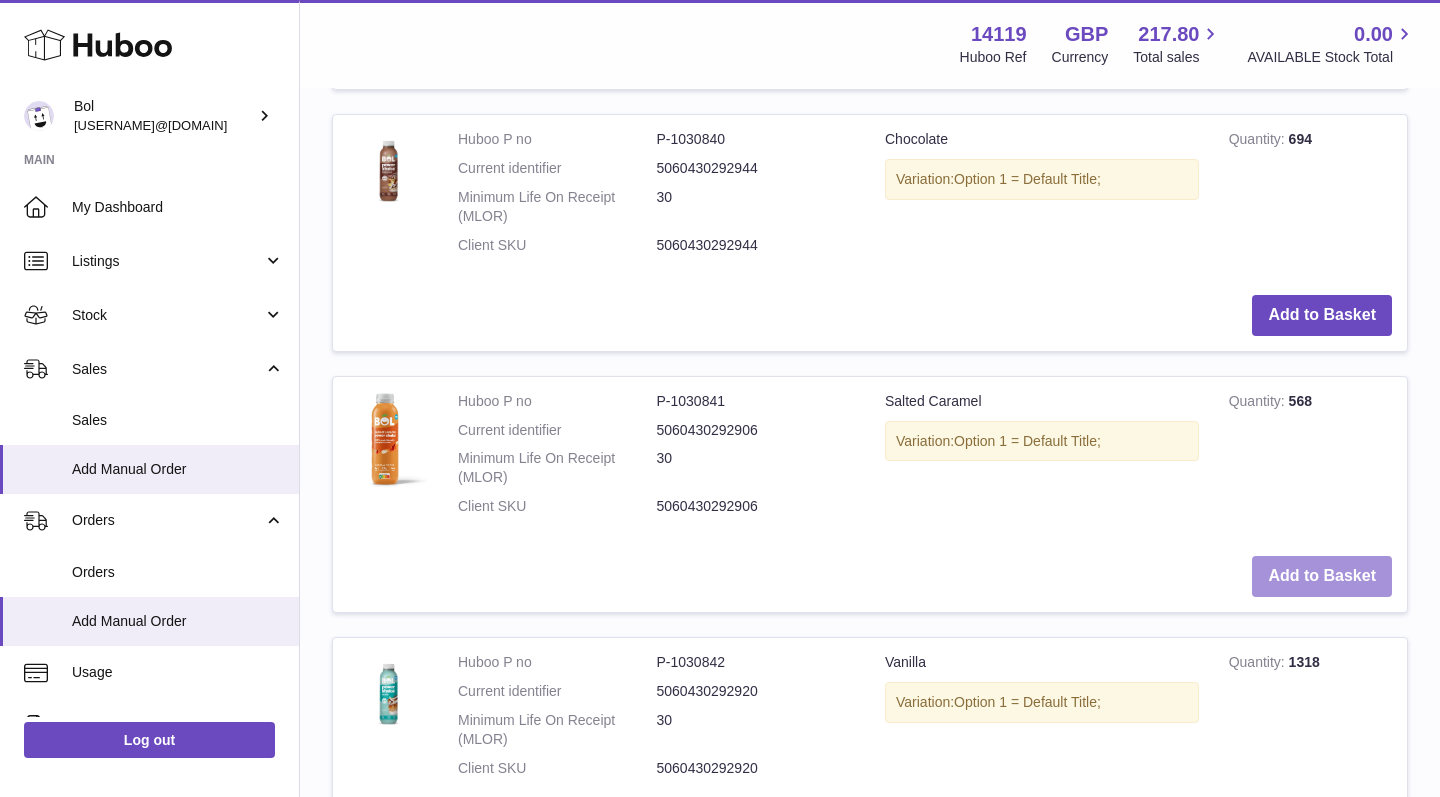 click on "Add to Basket" at bounding box center [1322, 576] 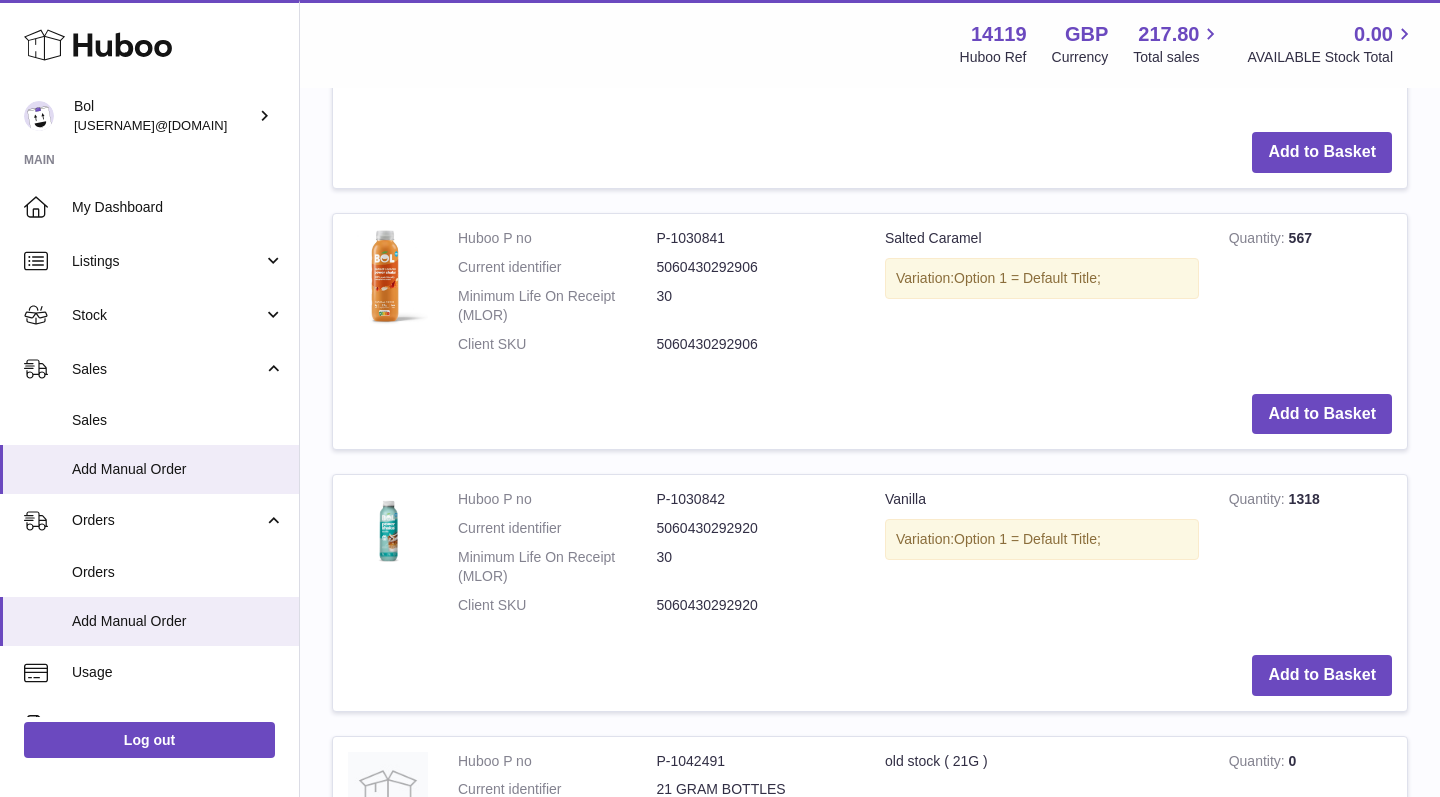 scroll, scrollTop: 1812, scrollLeft: 0, axis: vertical 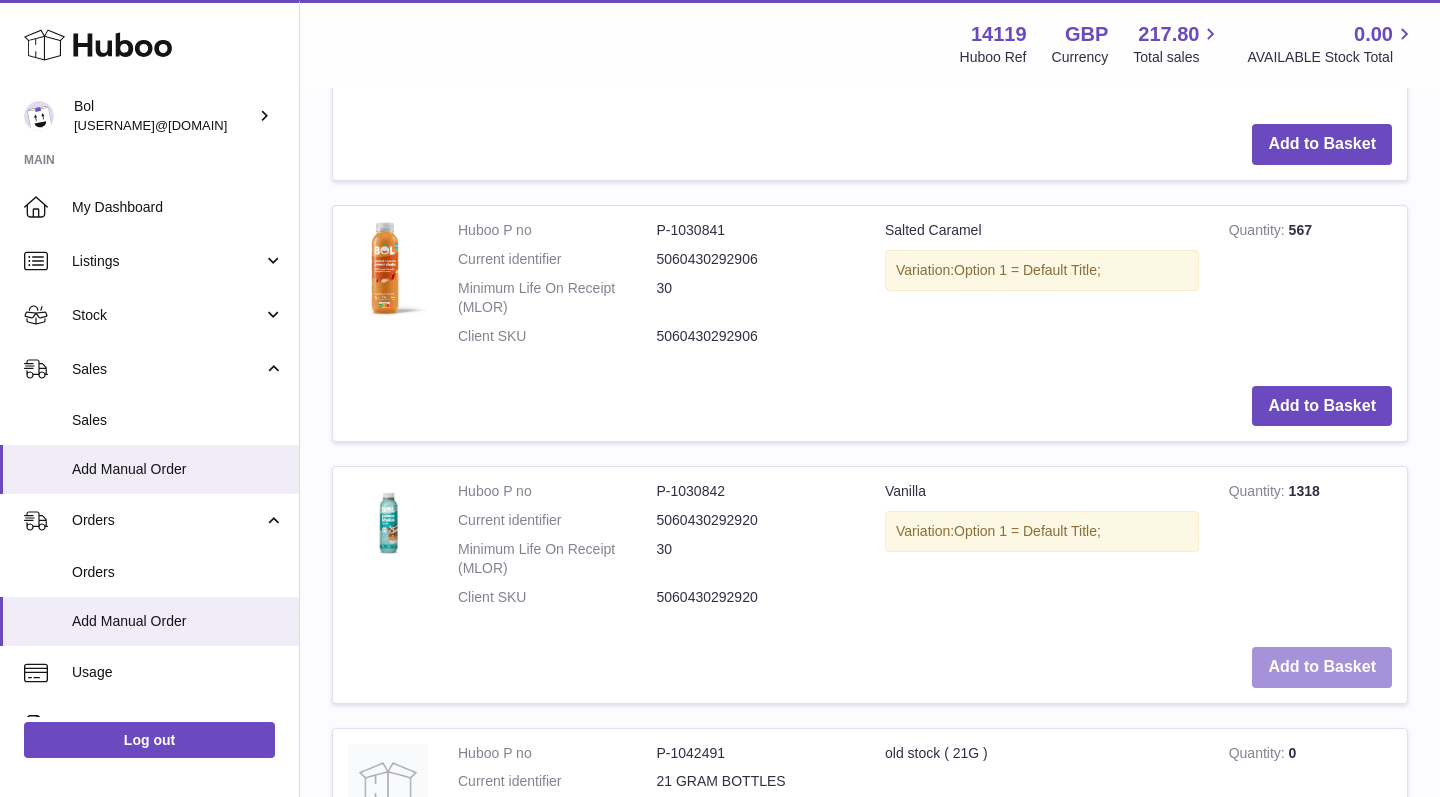 click on "Add to Basket" at bounding box center [1322, 667] 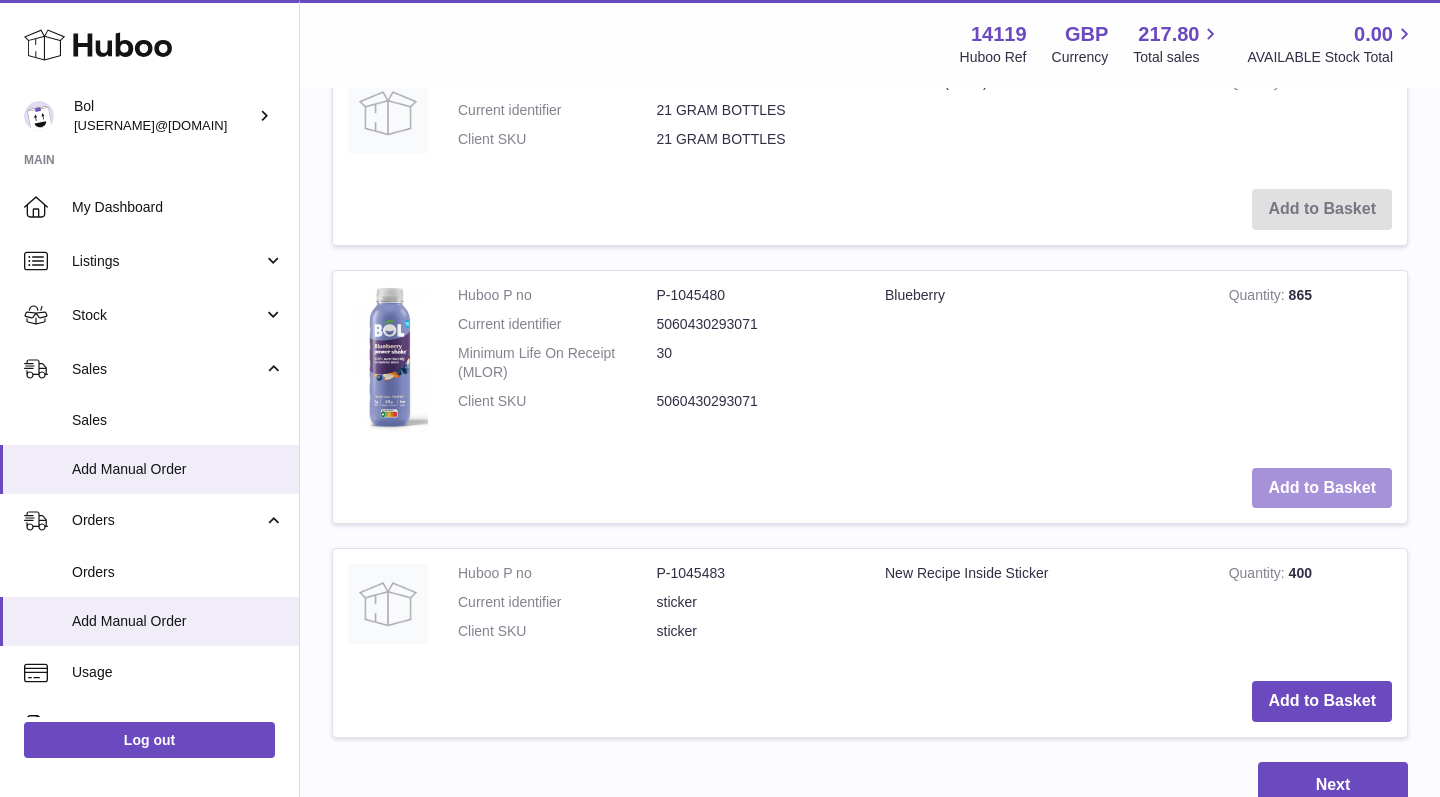 scroll, scrollTop: 2801, scrollLeft: 0, axis: vertical 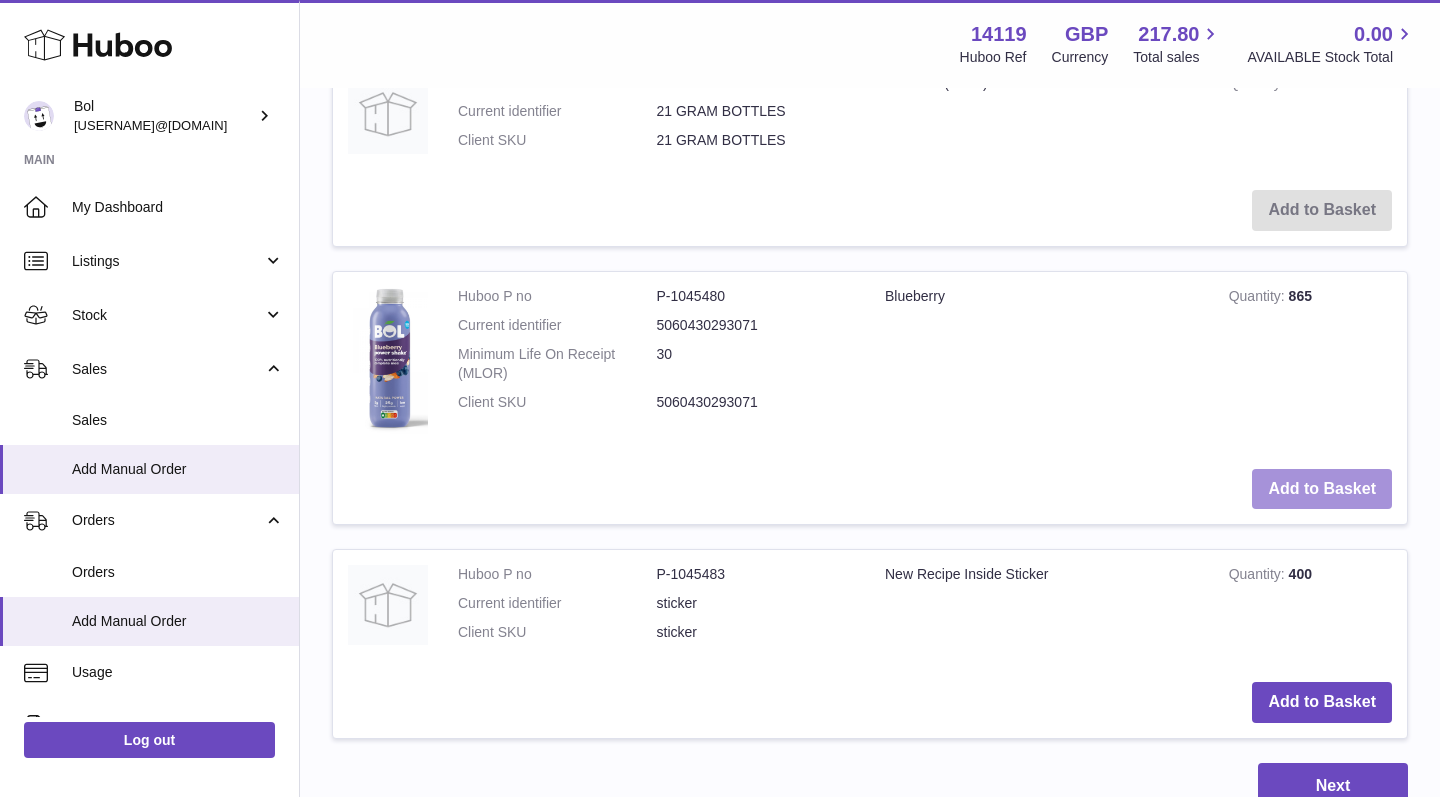 click on "Add to Basket" at bounding box center [1322, 489] 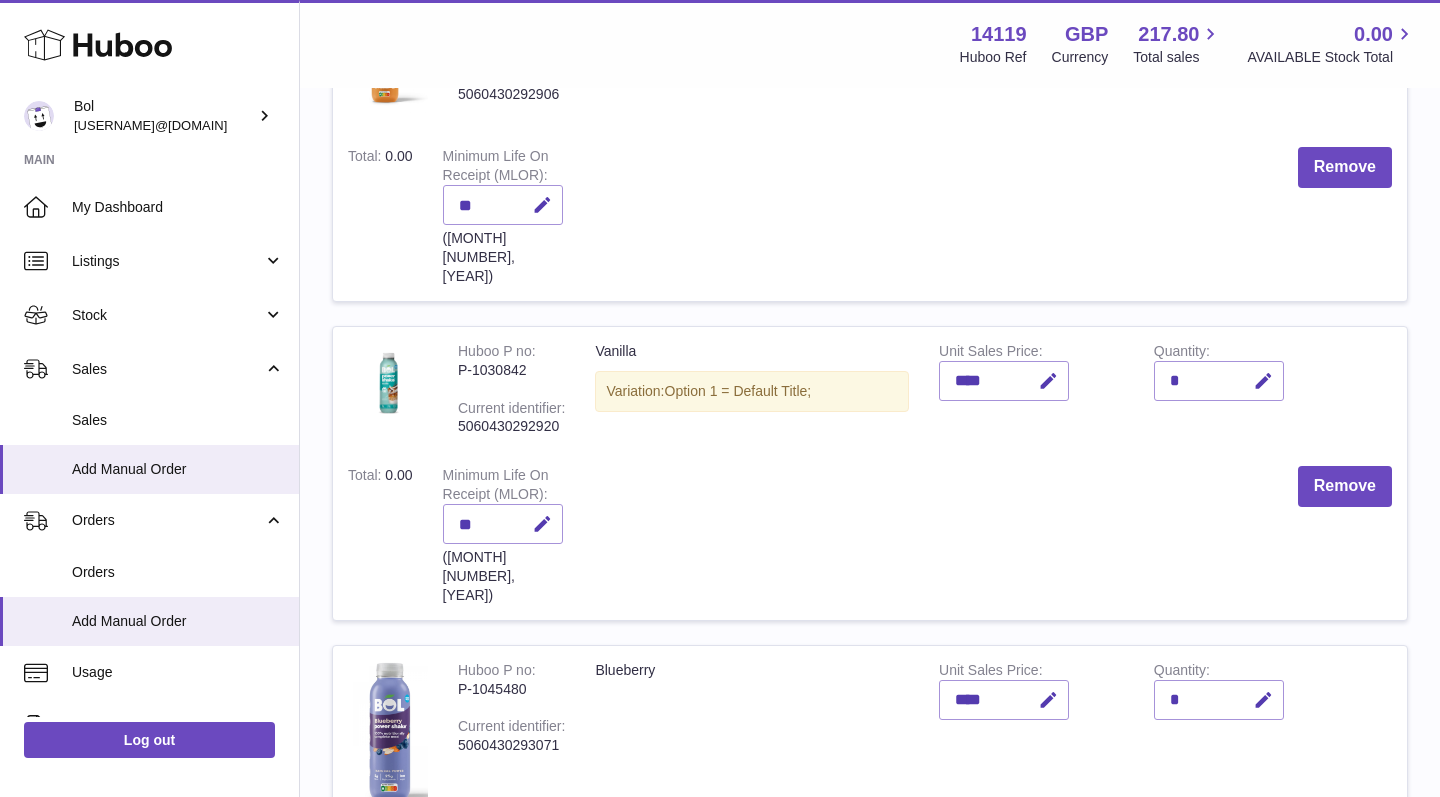 scroll, scrollTop: 995, scrollLeft: 0, axis: vertical 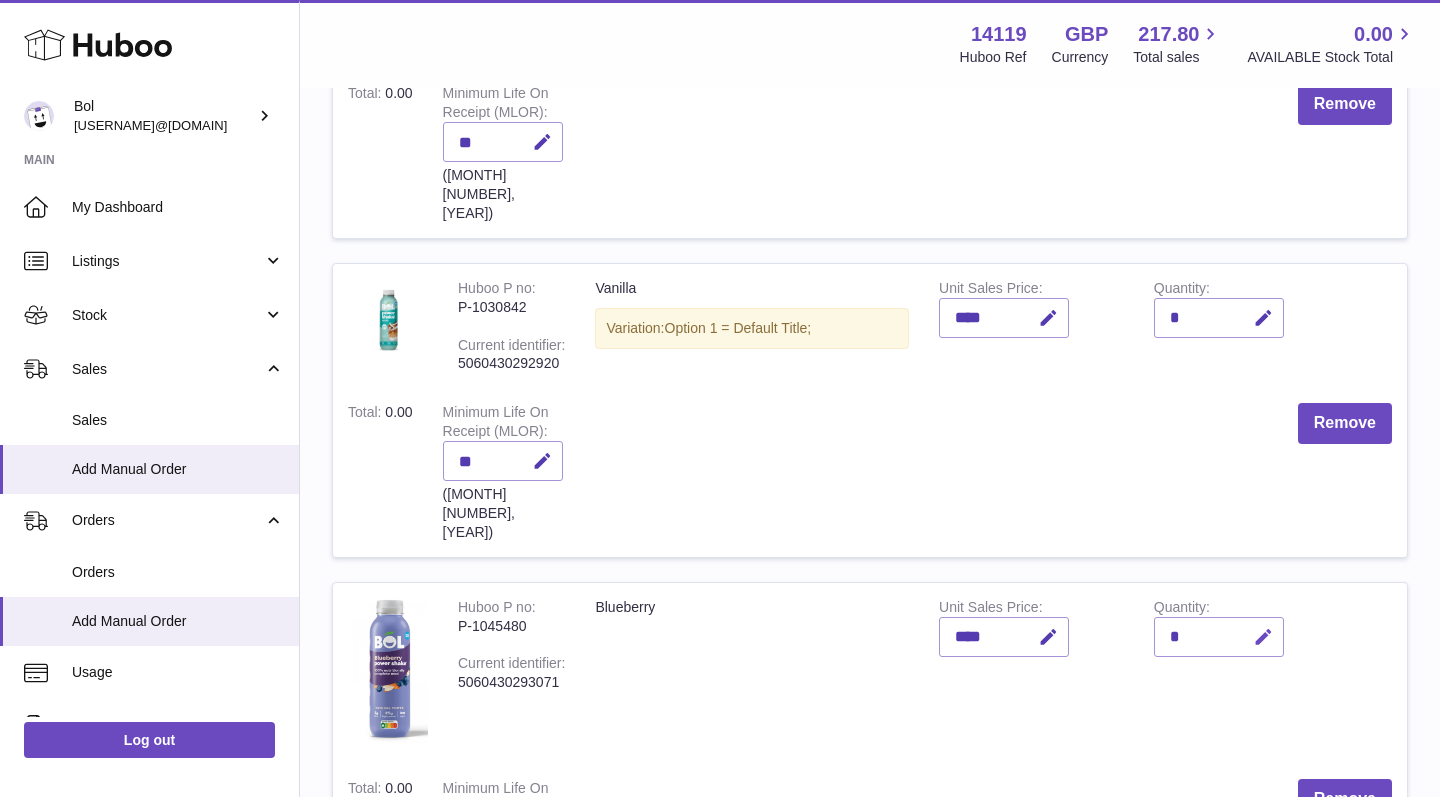 click at bounding box center [1263, 637] 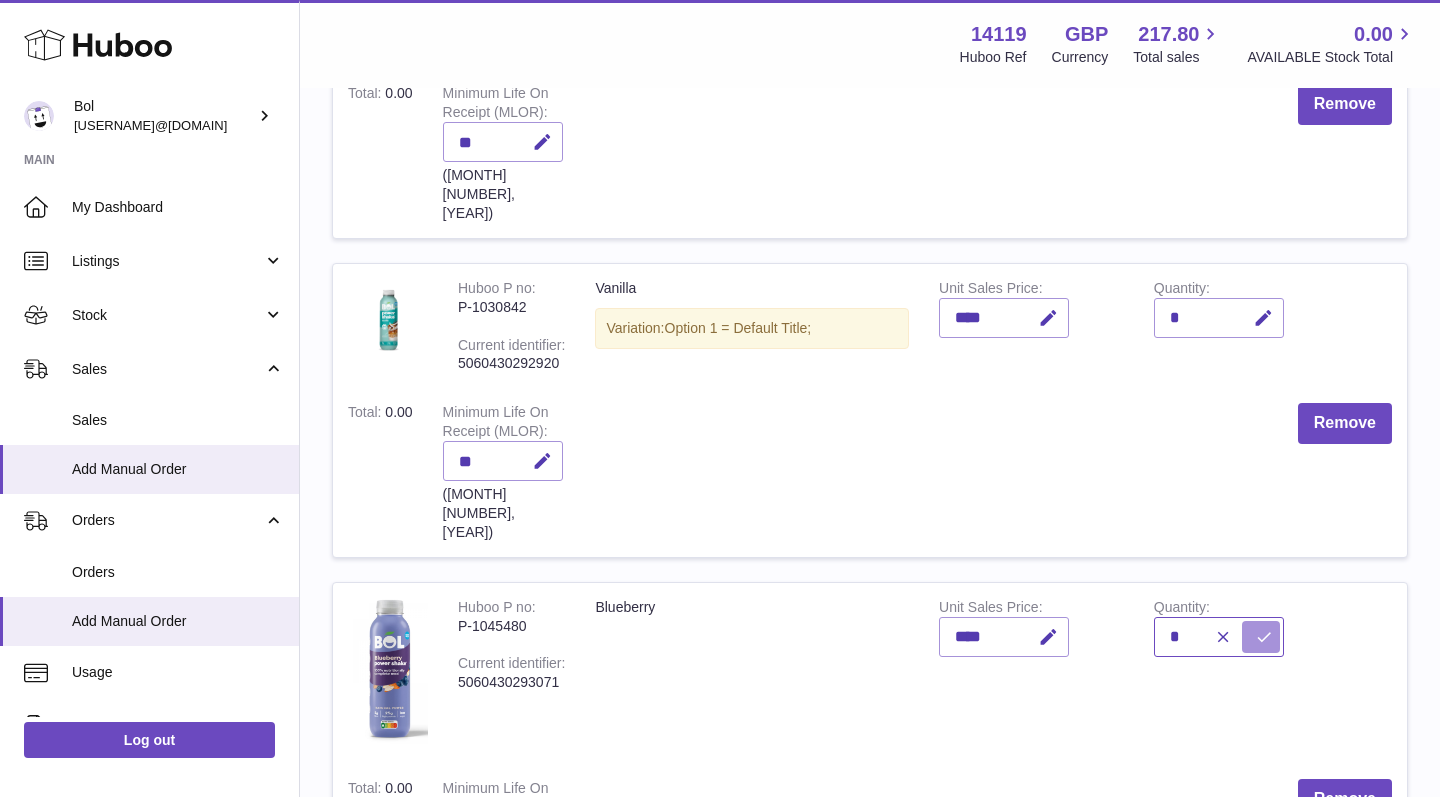 type on "*" 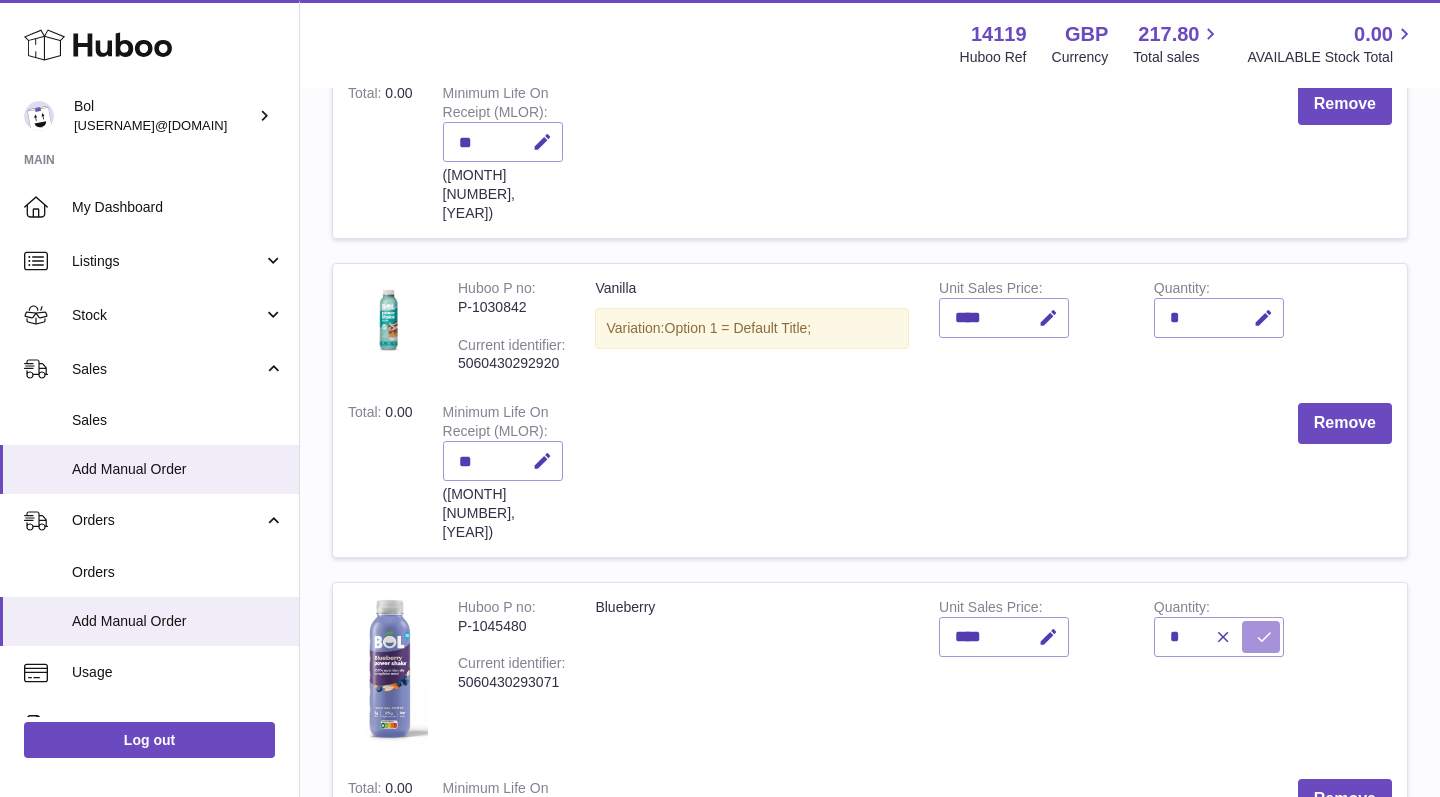 click at bounding box center (1264, 637) 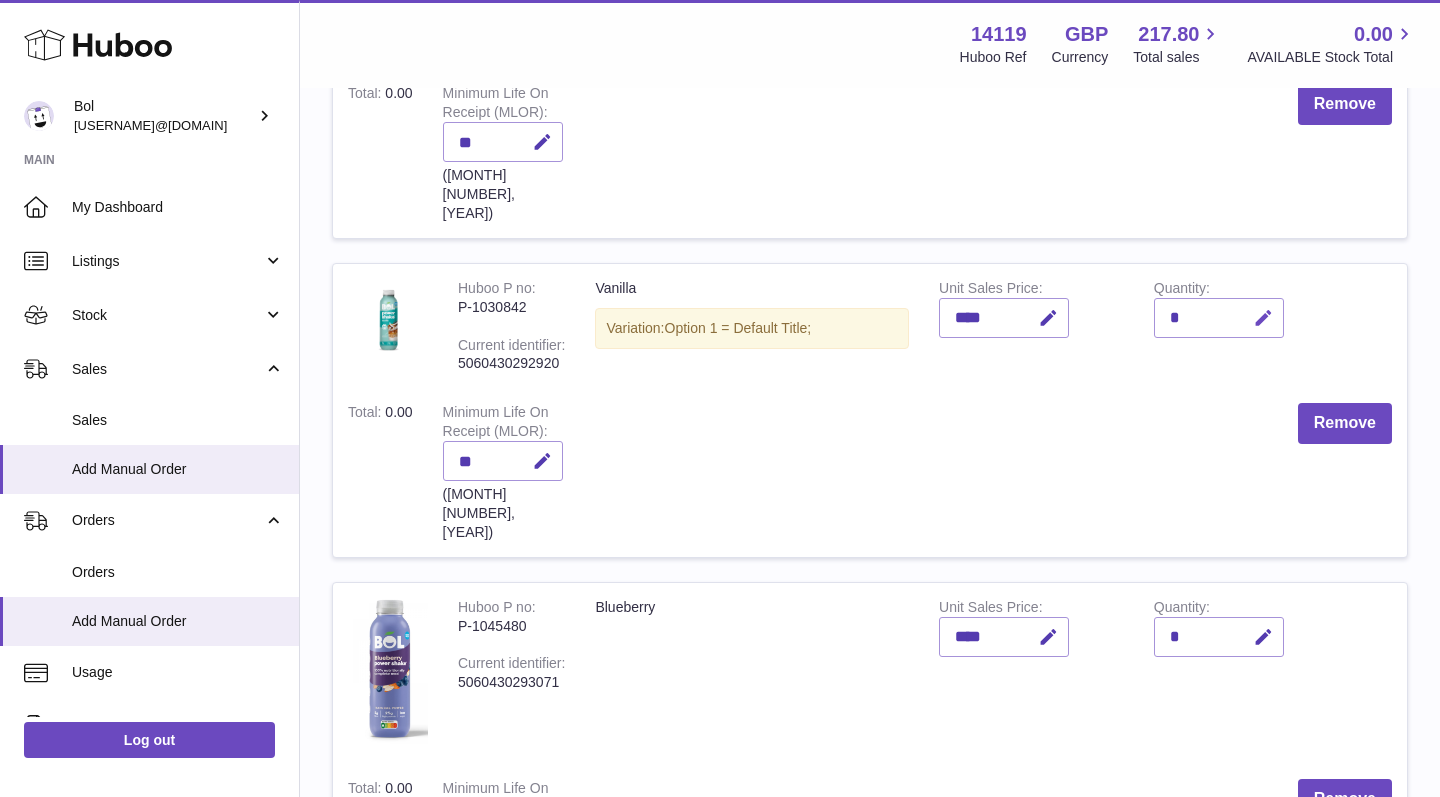 click at bounding box center [1263, 318] 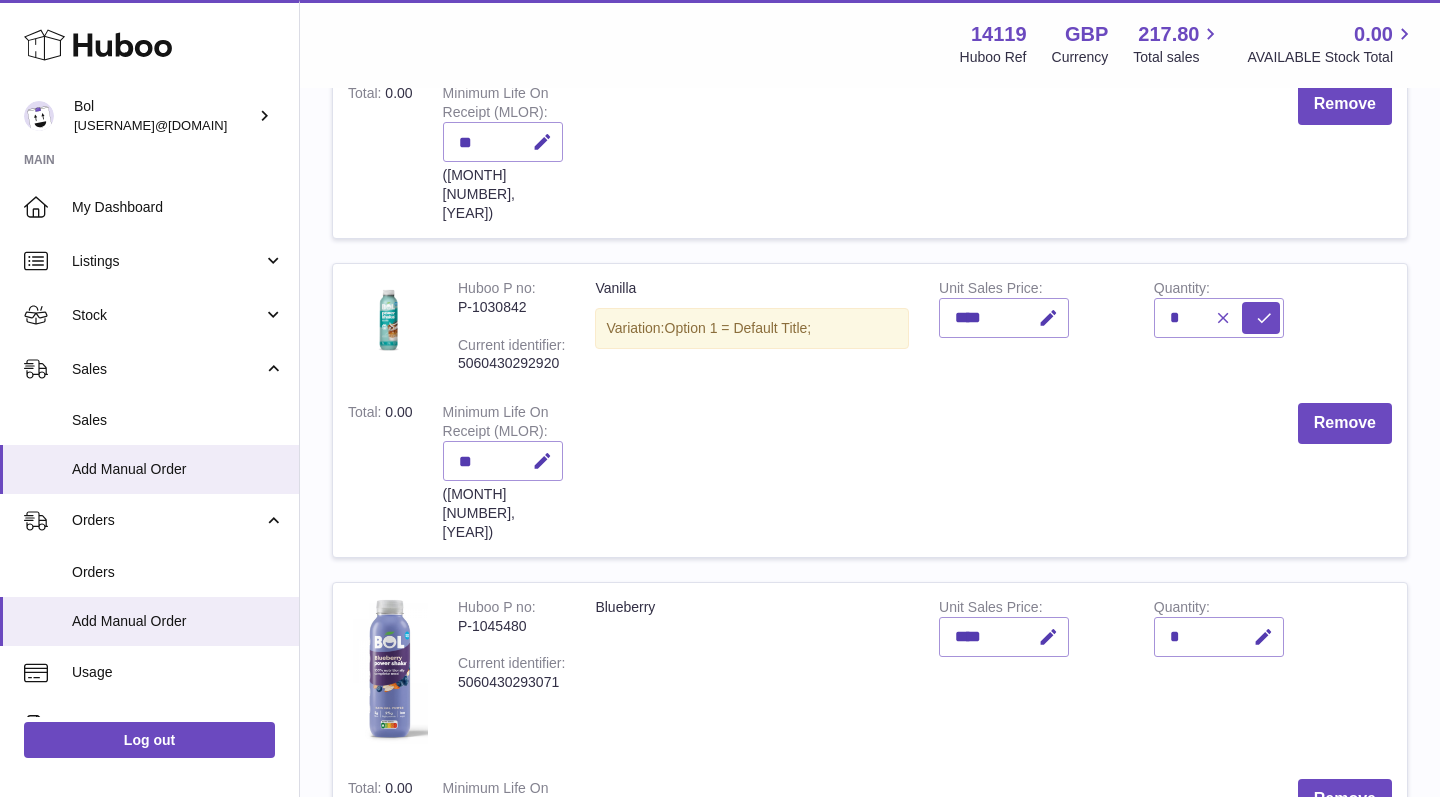 click at bounding box center (1223, 318) 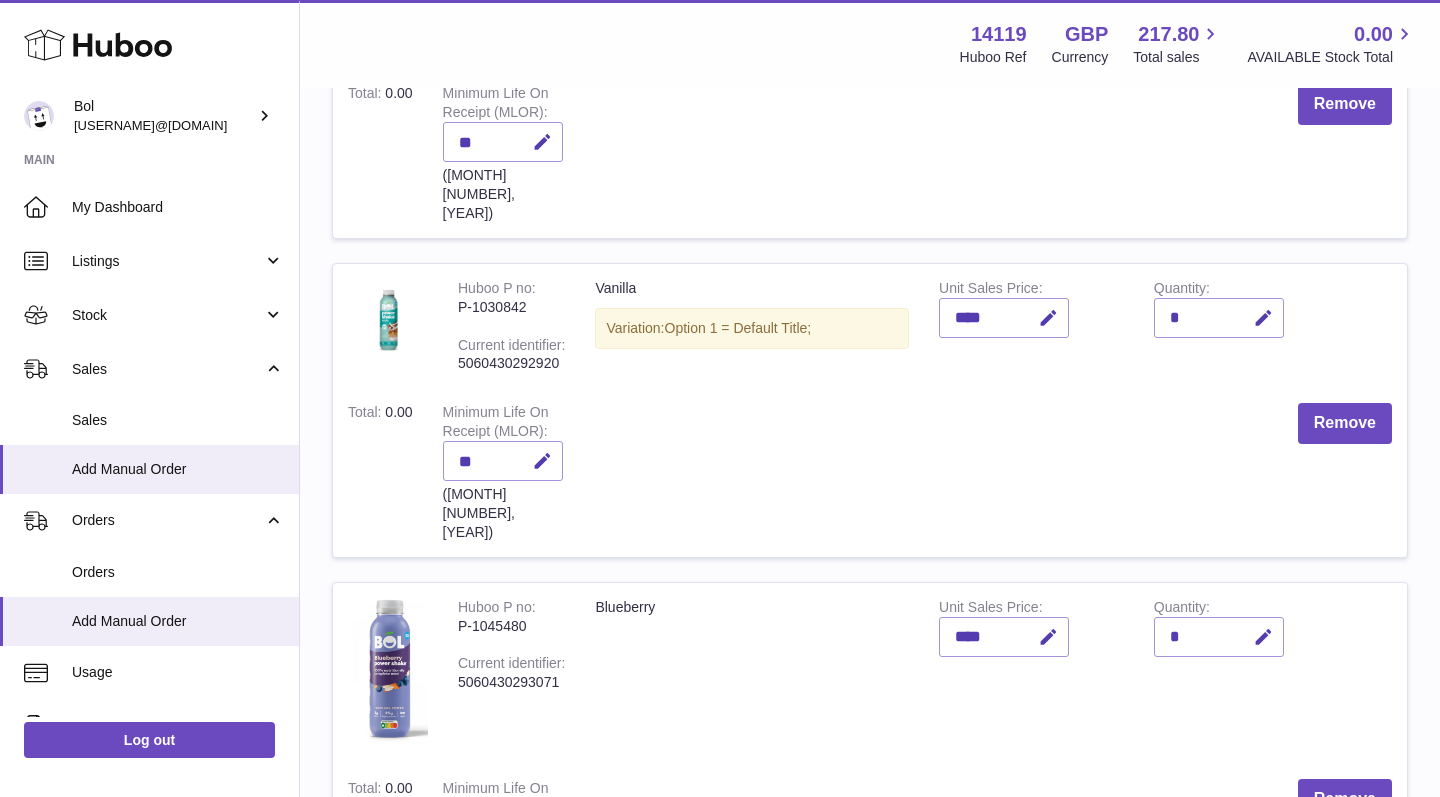 click on "*" at bounding box center (1219, 318) 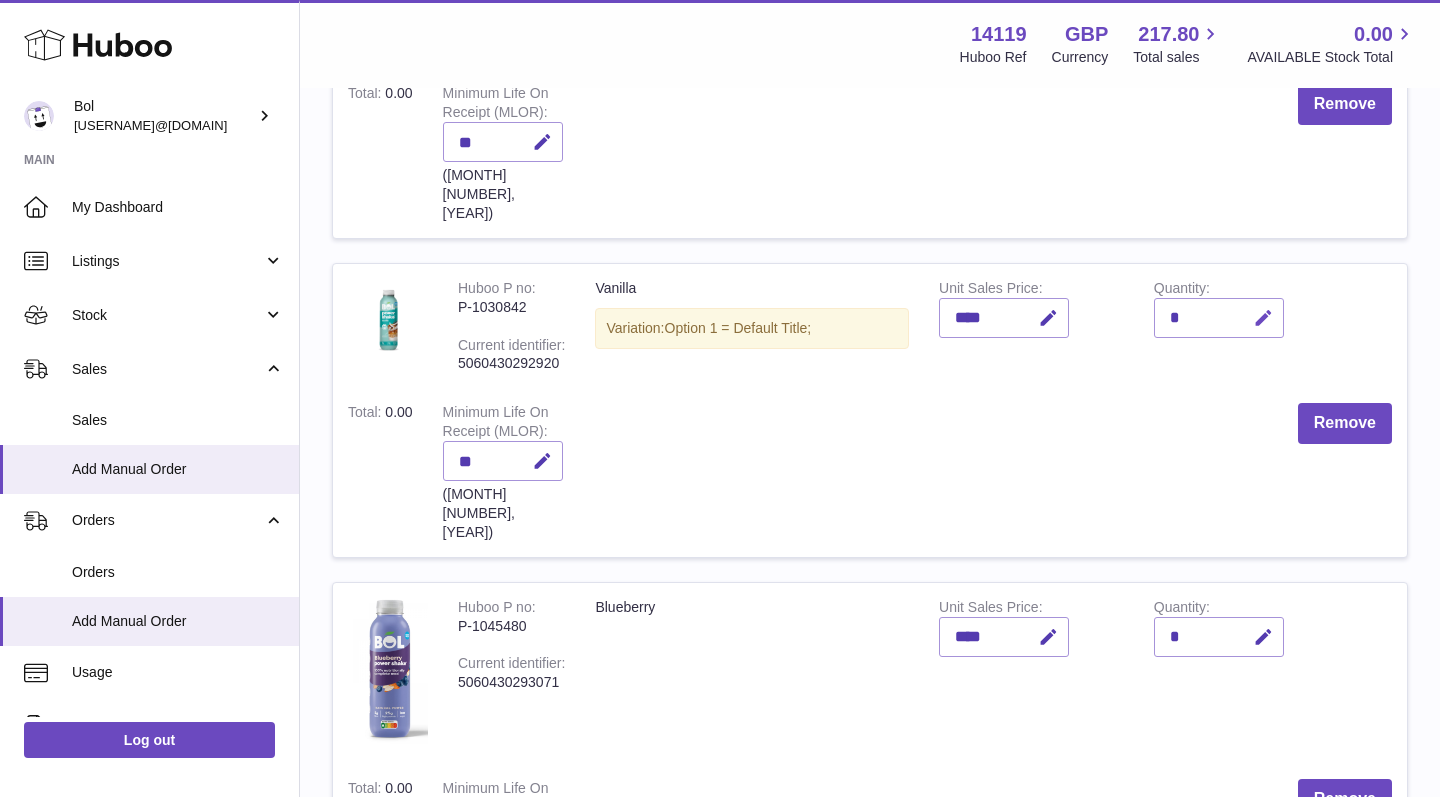 click at bounding box center [1263, 318] 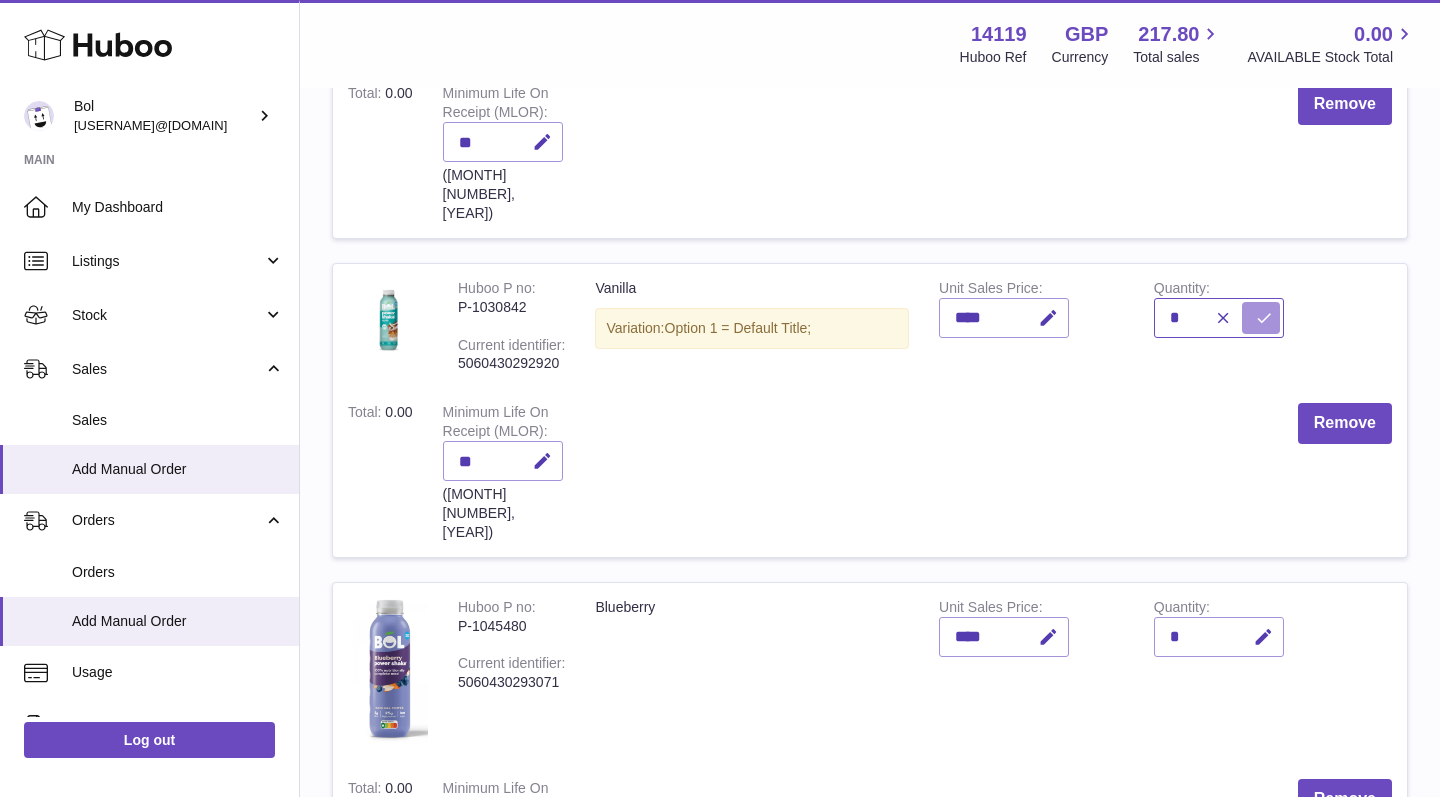 type on "*" 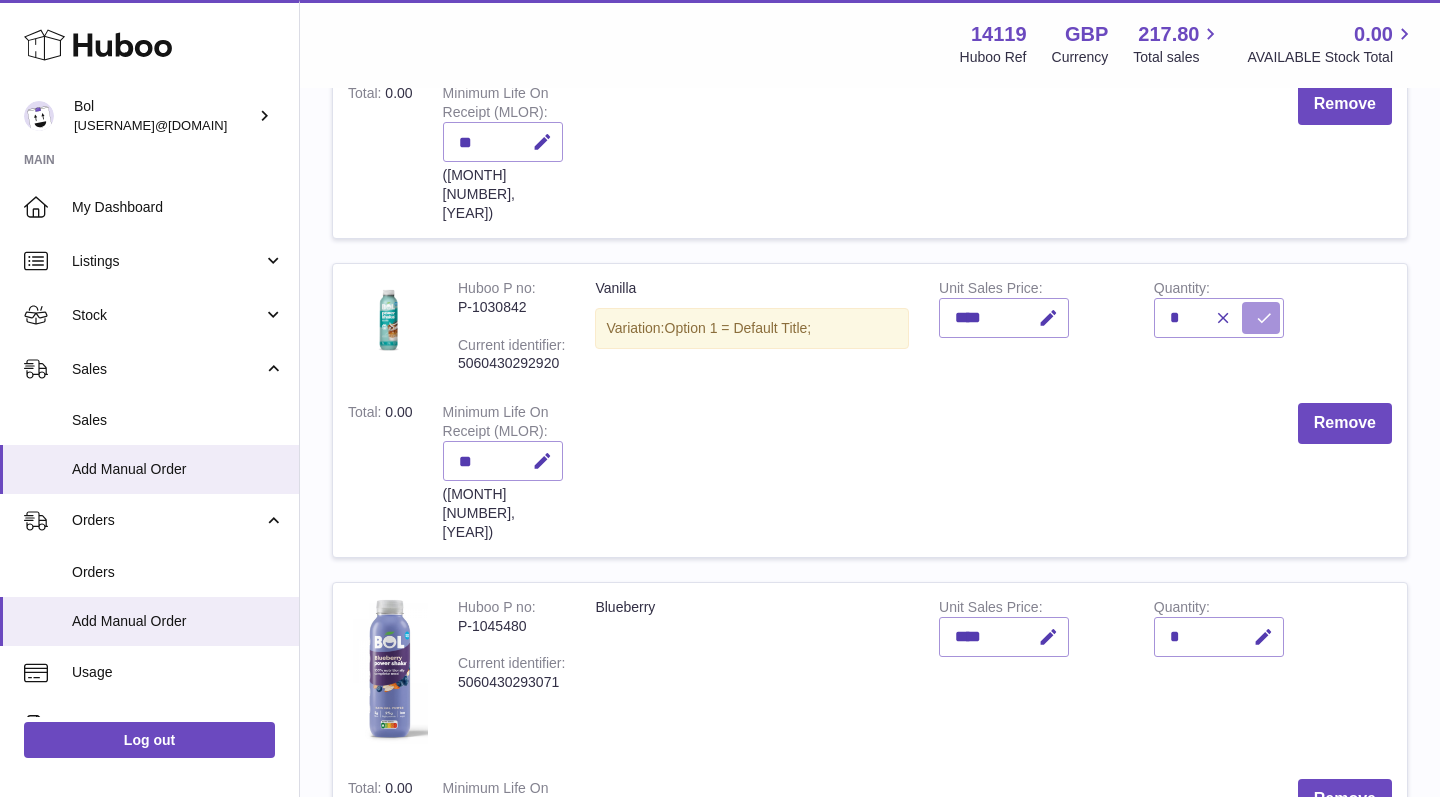 click at bounding box center [1261, 318] 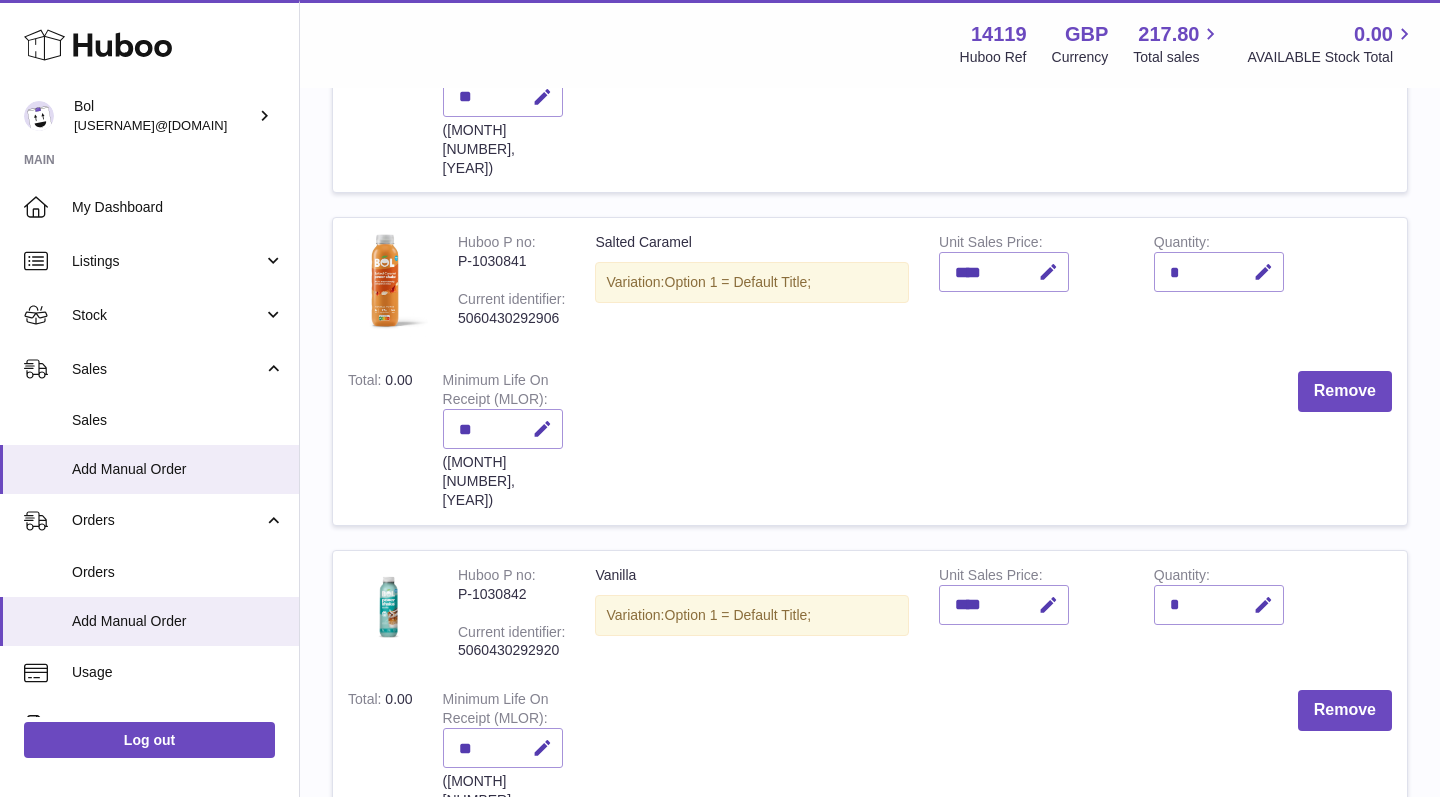 scroll, scrollTop: 608, scrollLeft: 0, axis: vertical 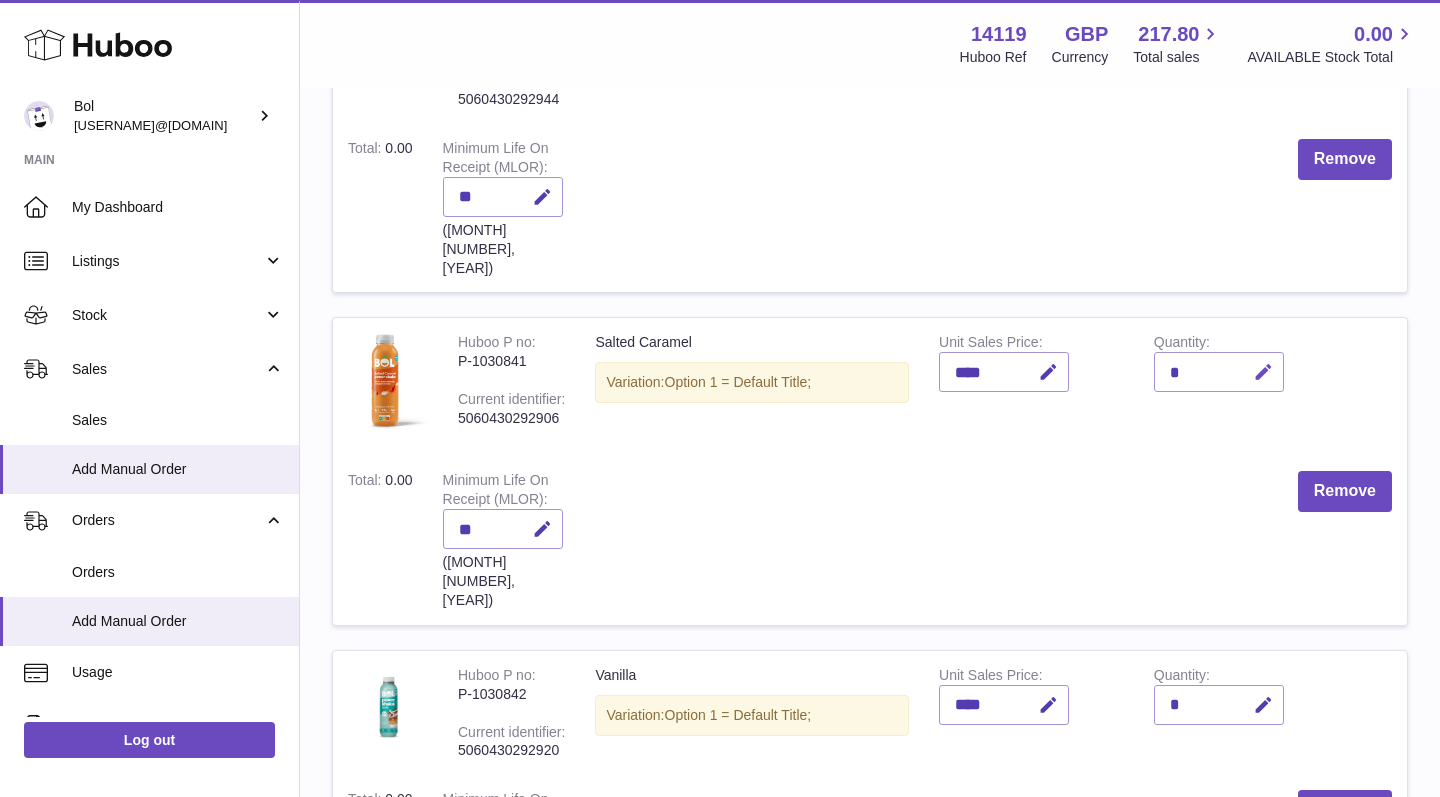 click at bounding box center (1260, 372) 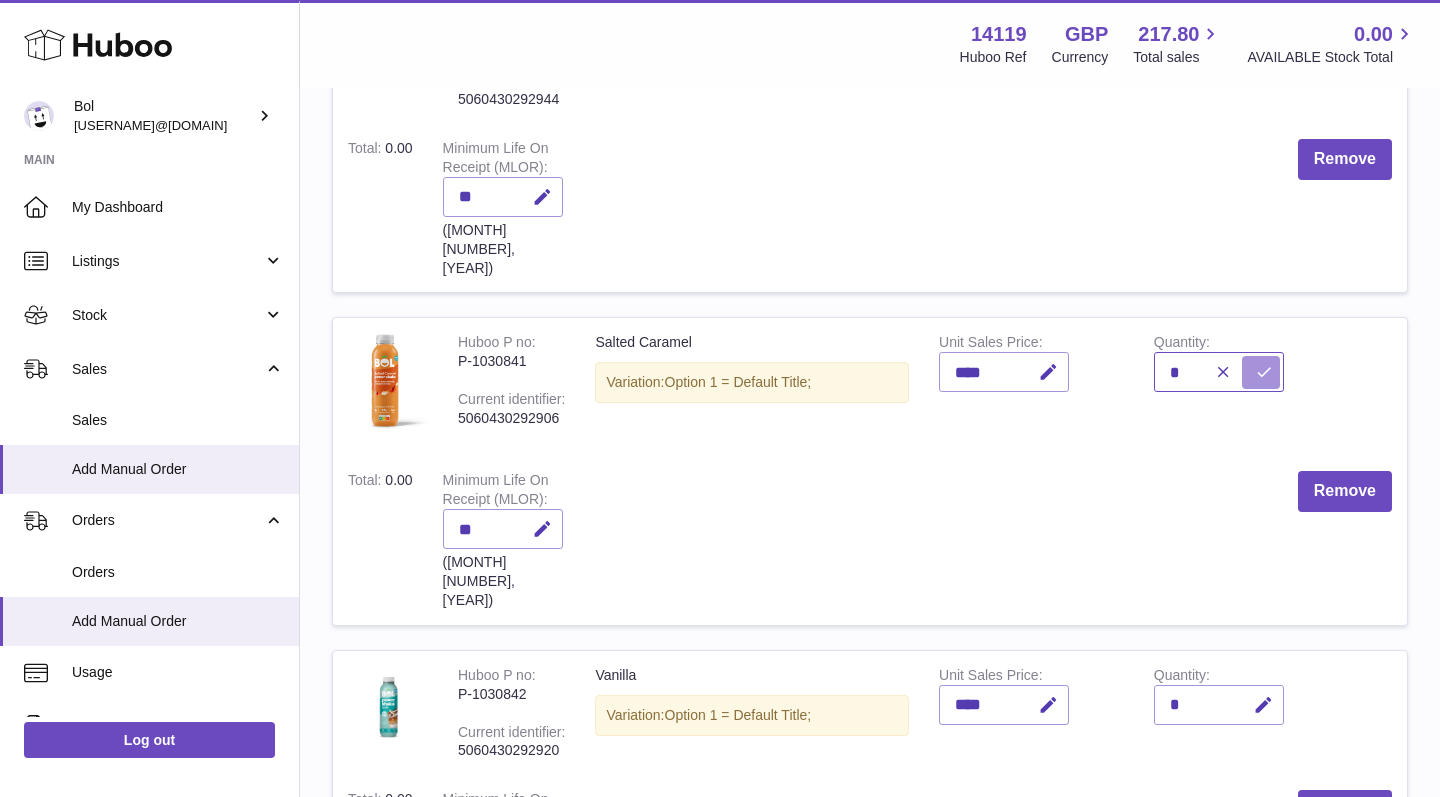 type on "*" 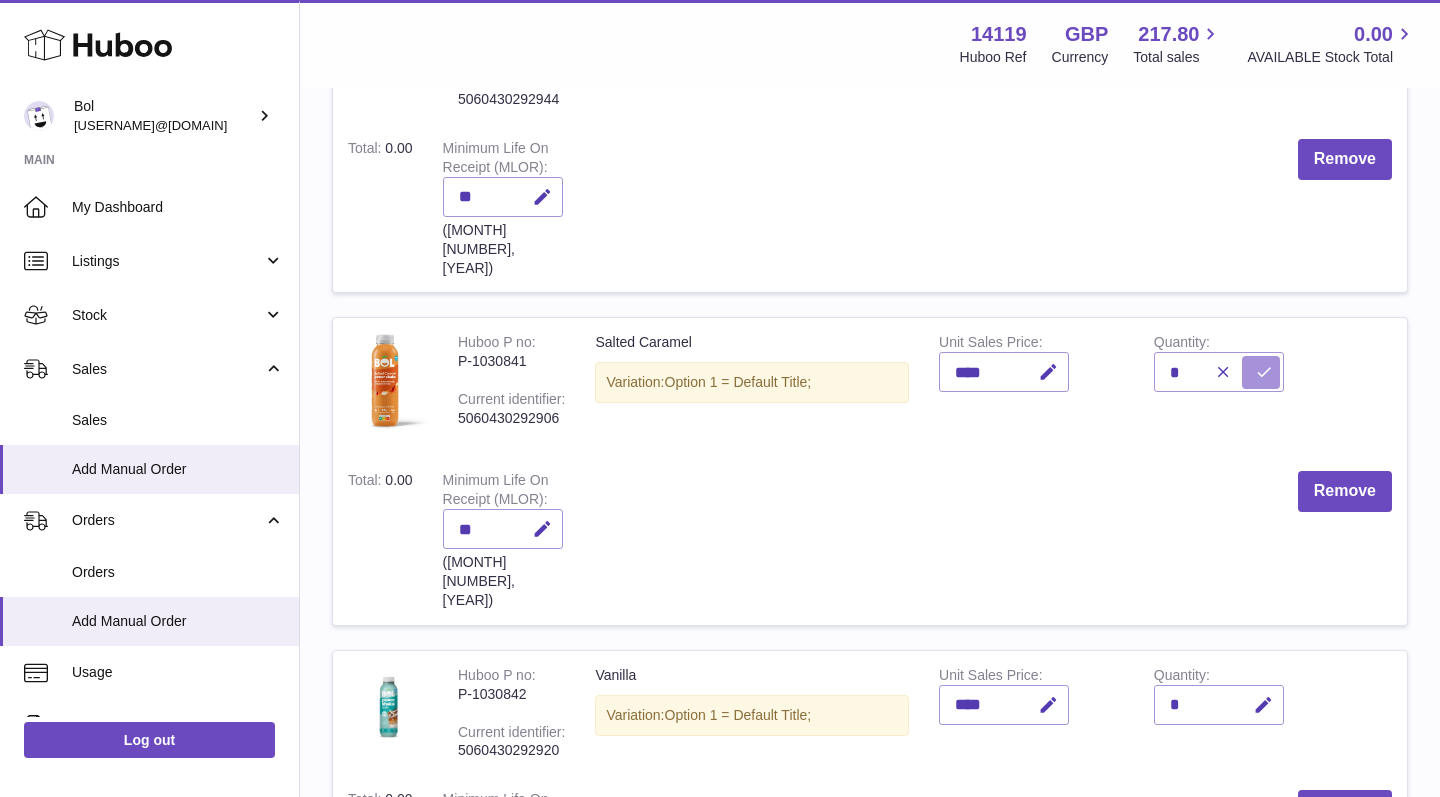 click at bounding box center [1264, 372] 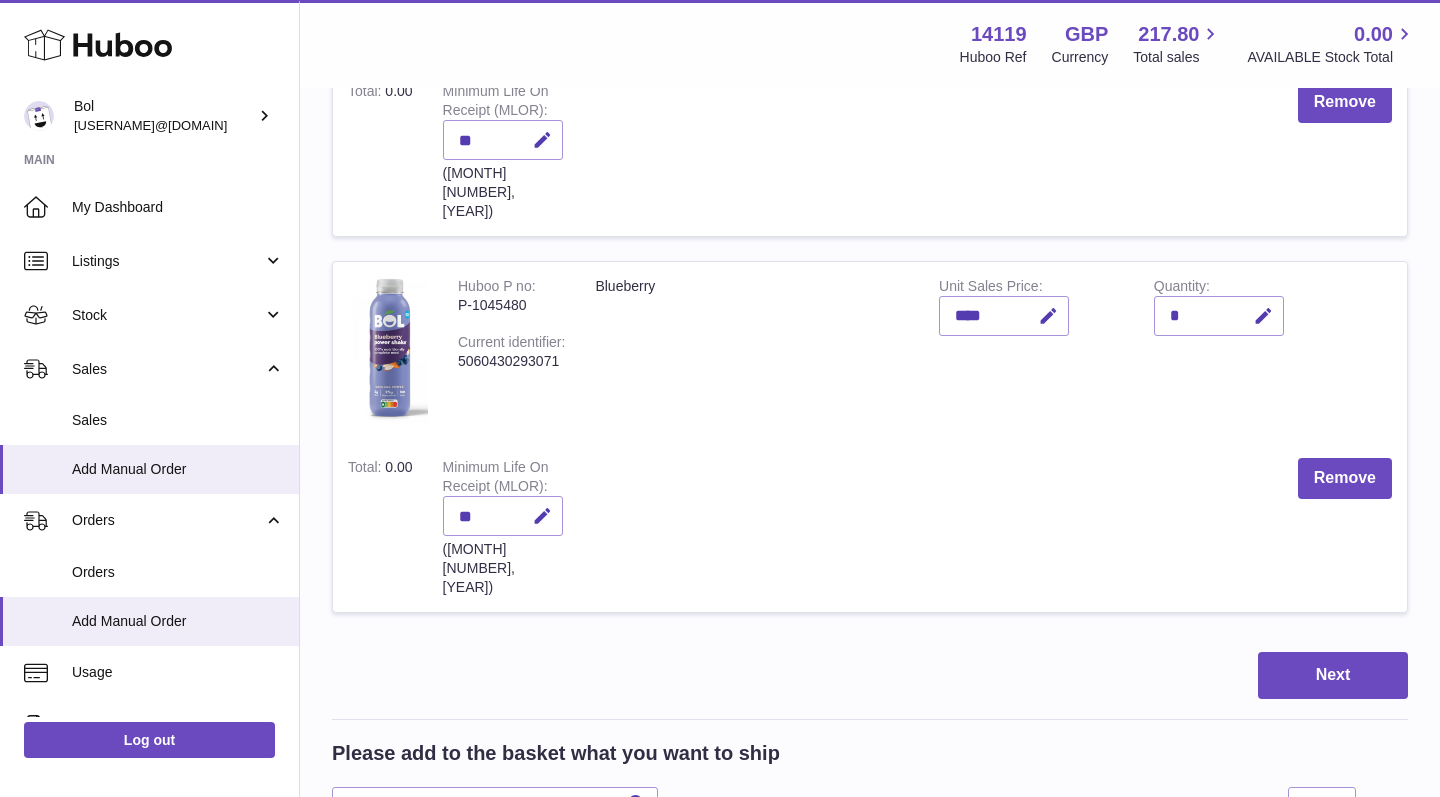 scroll, scrollTop: 1144, scrollLeft: 0, axis: vertical 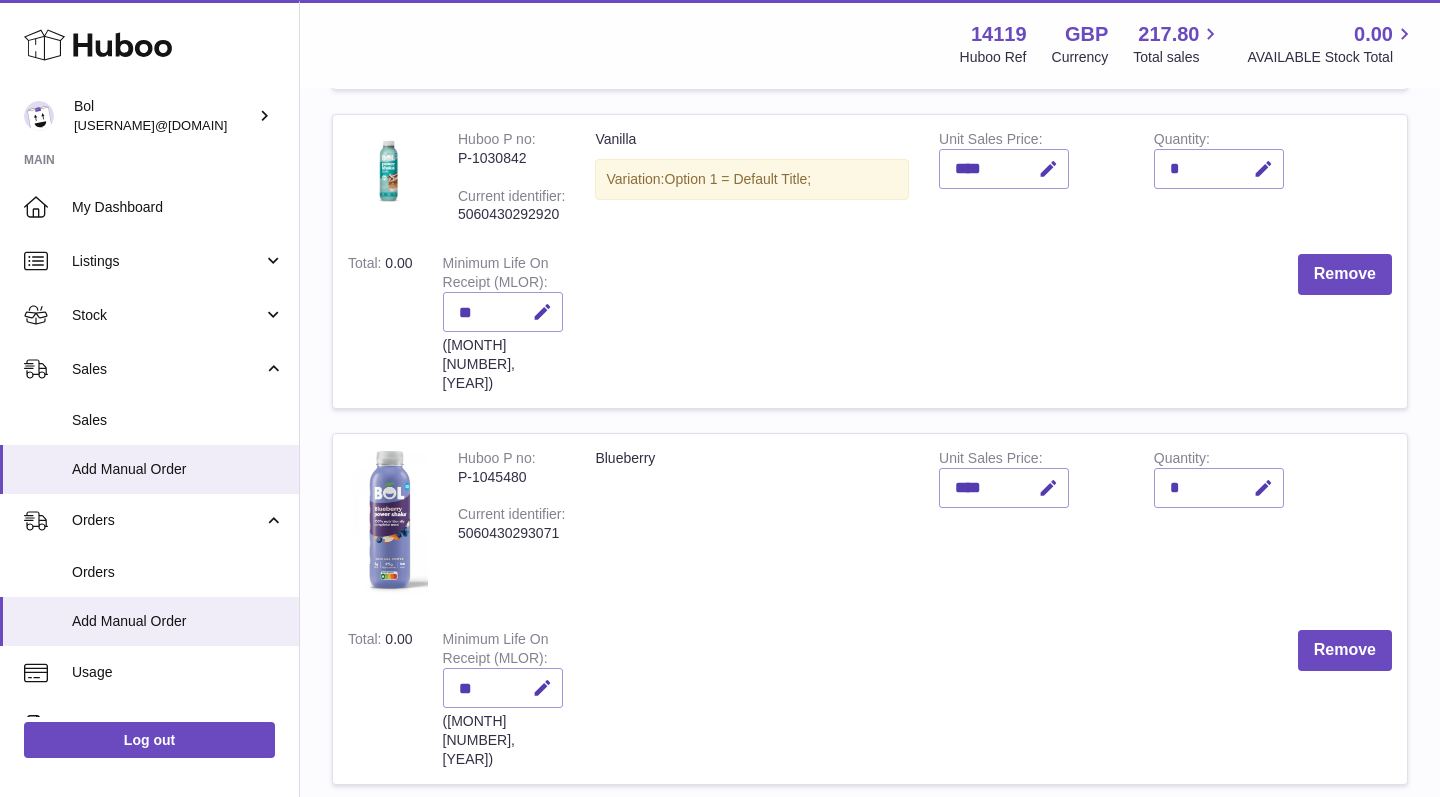 click on "Next" at bounding box center [1333, 847] 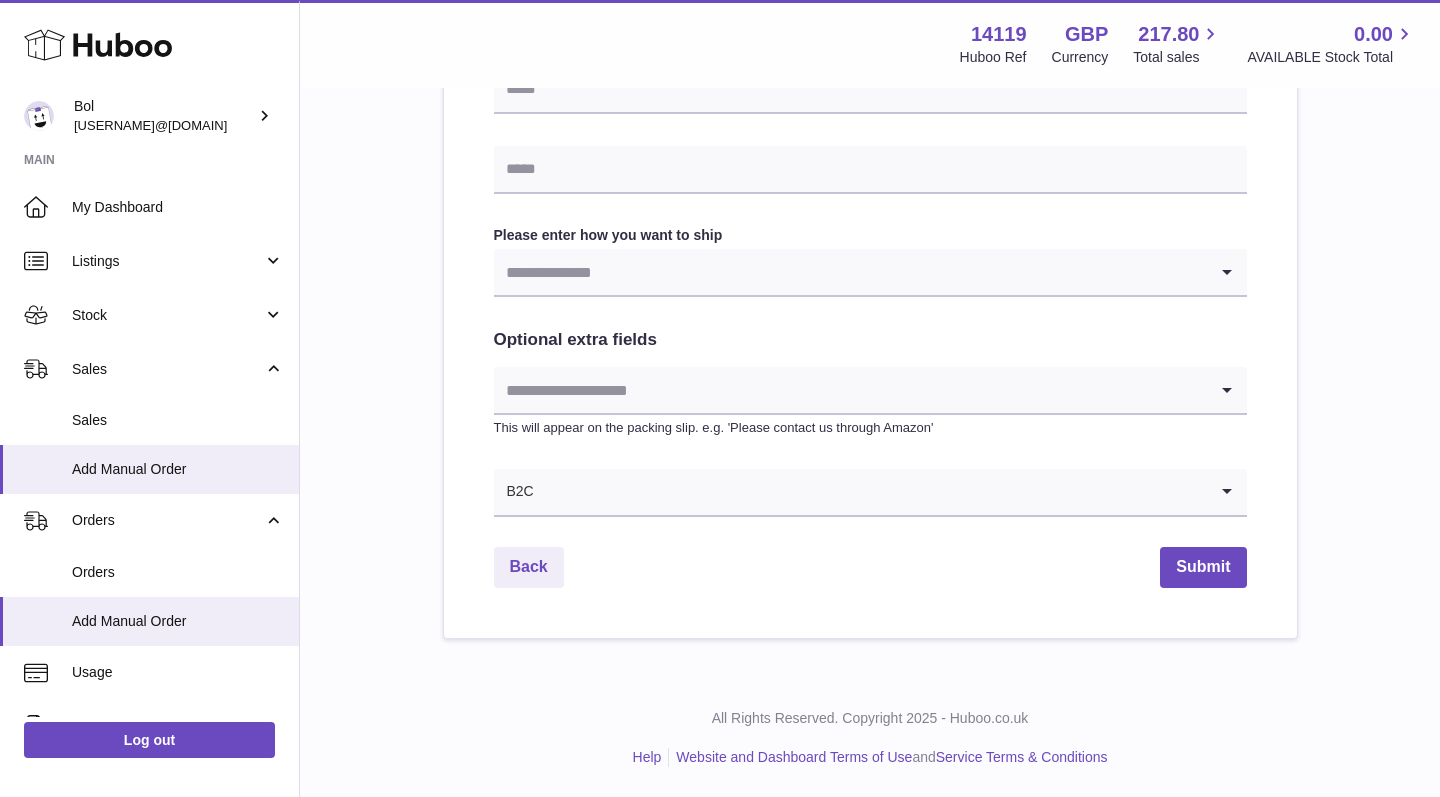 scroll, scrollTop: 0, scrollLeft: 0, axis: both 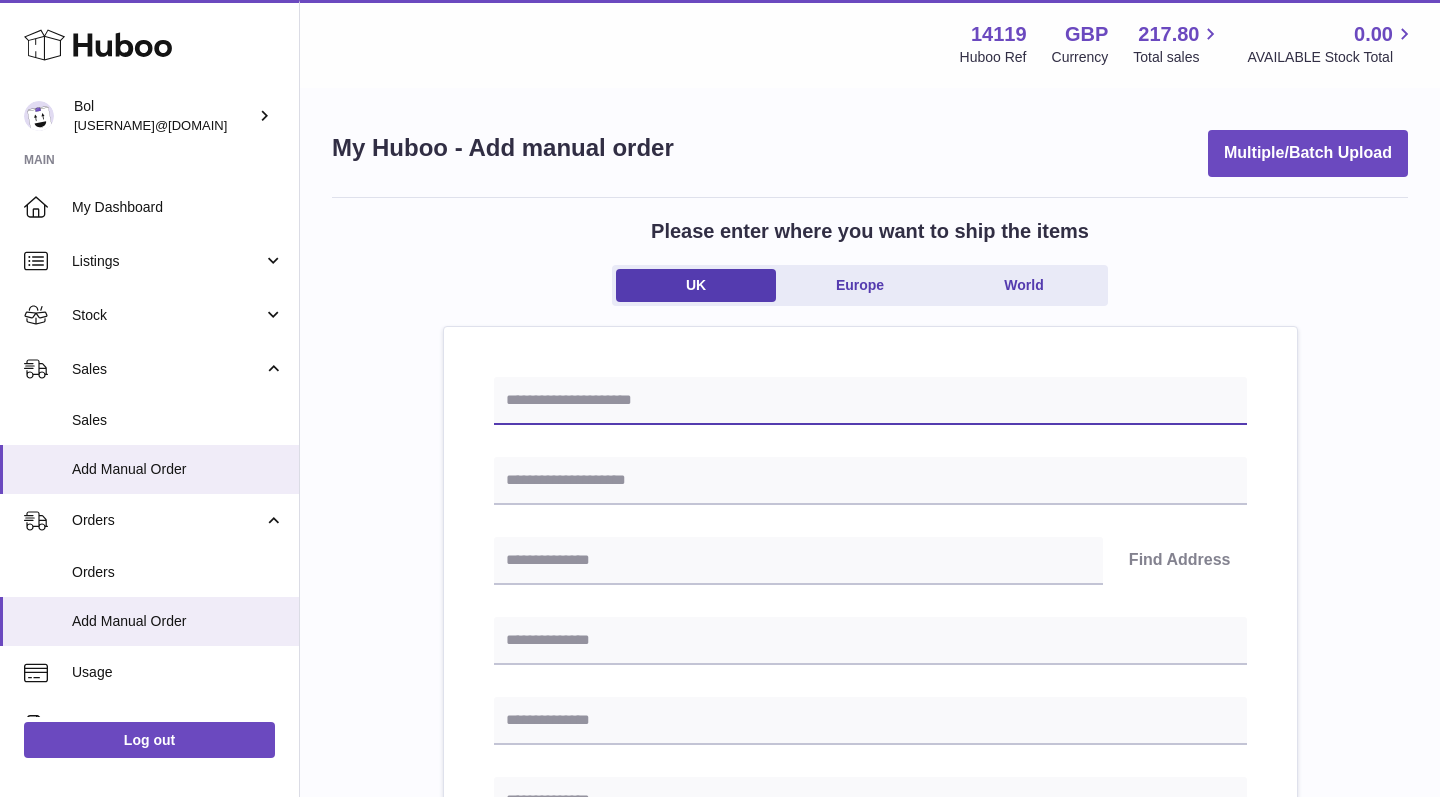 click at bounding box center [870, 401] 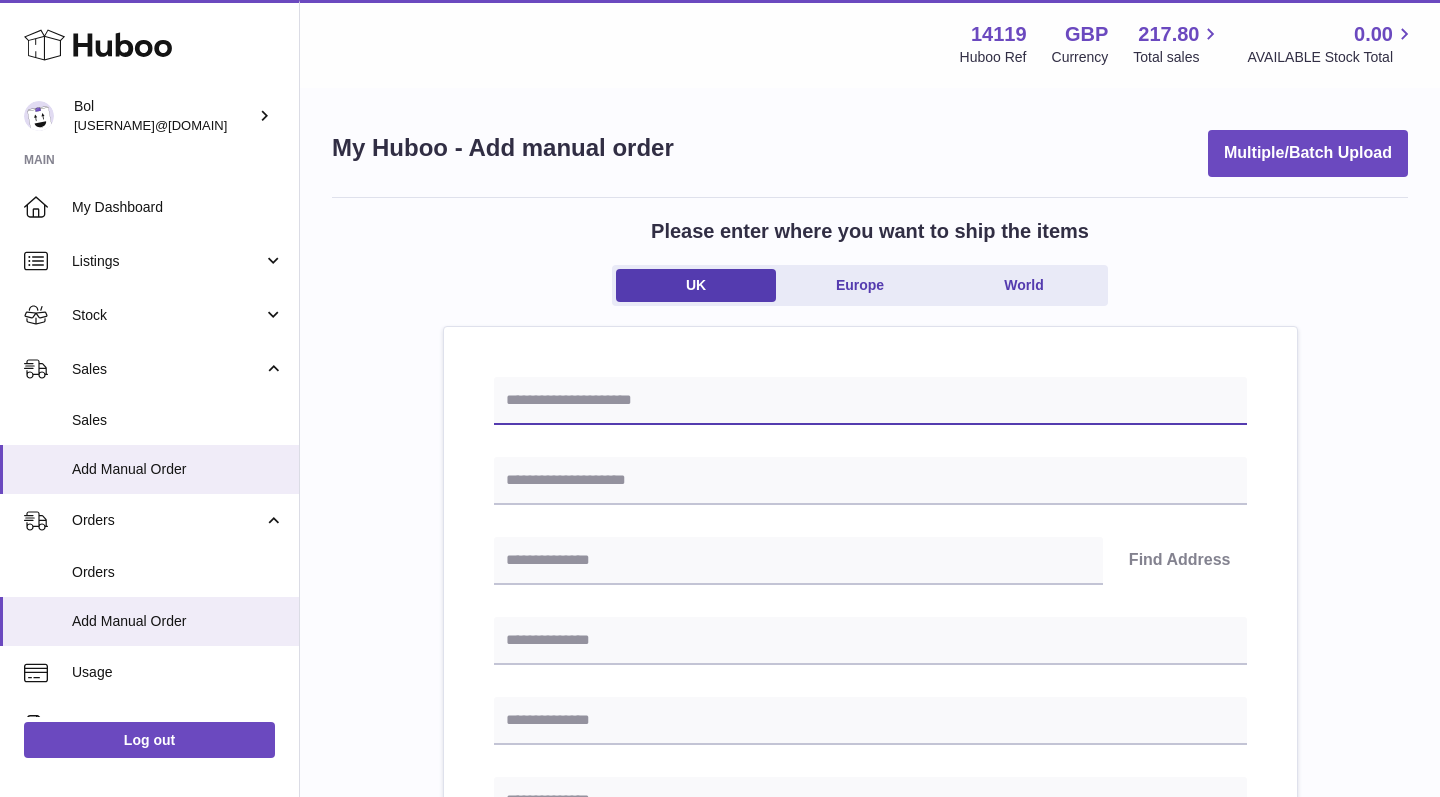 type on "*" 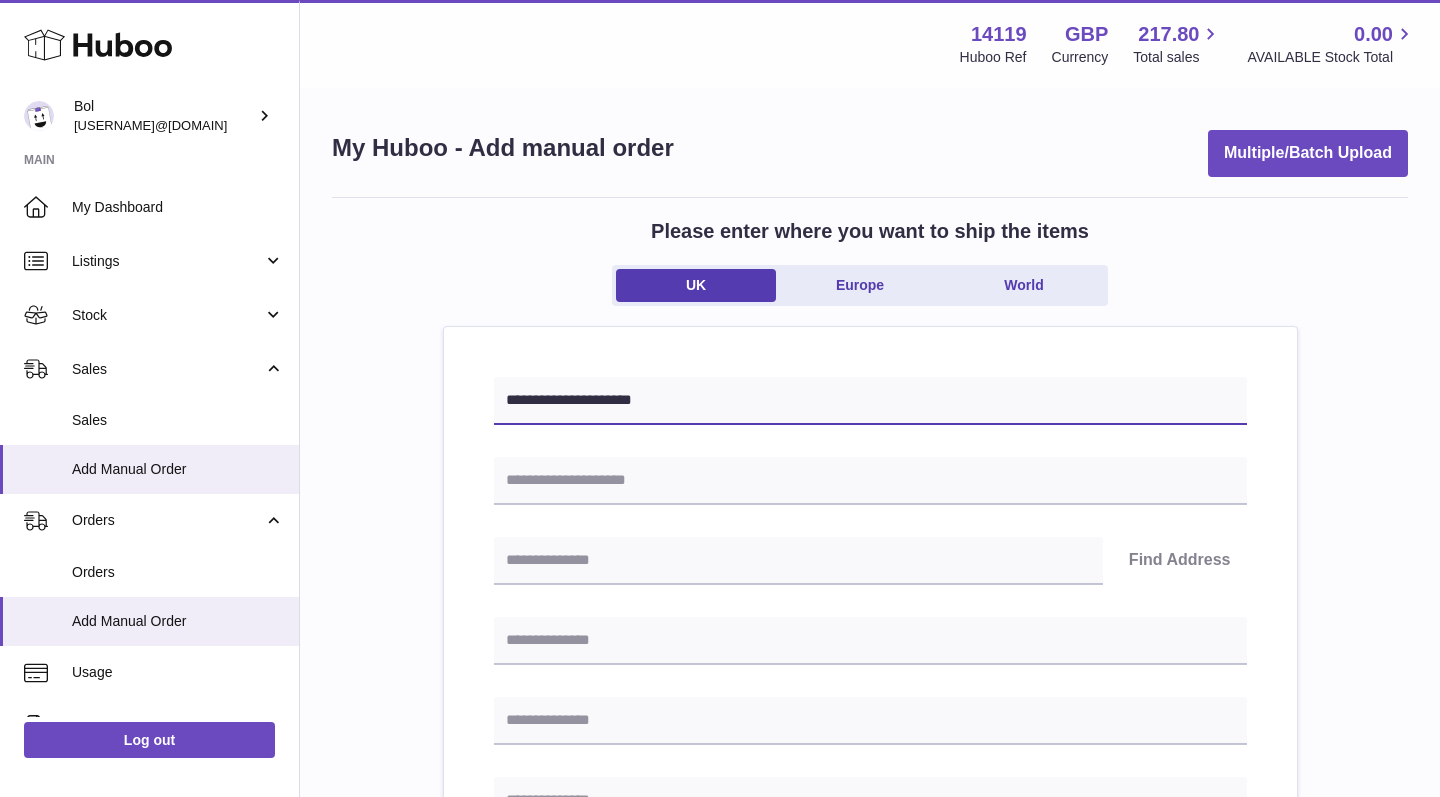 type on "**********" 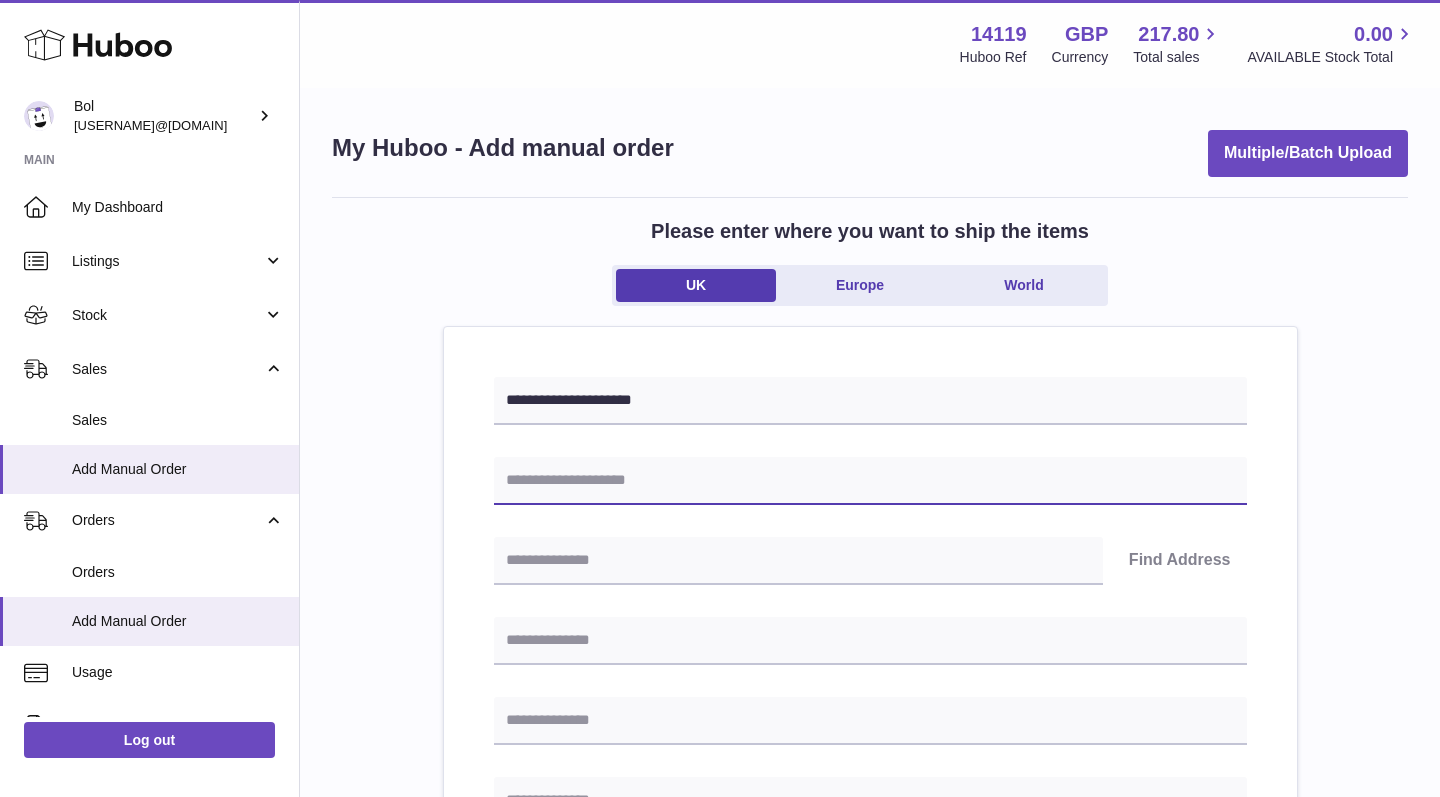 paste on "**********" 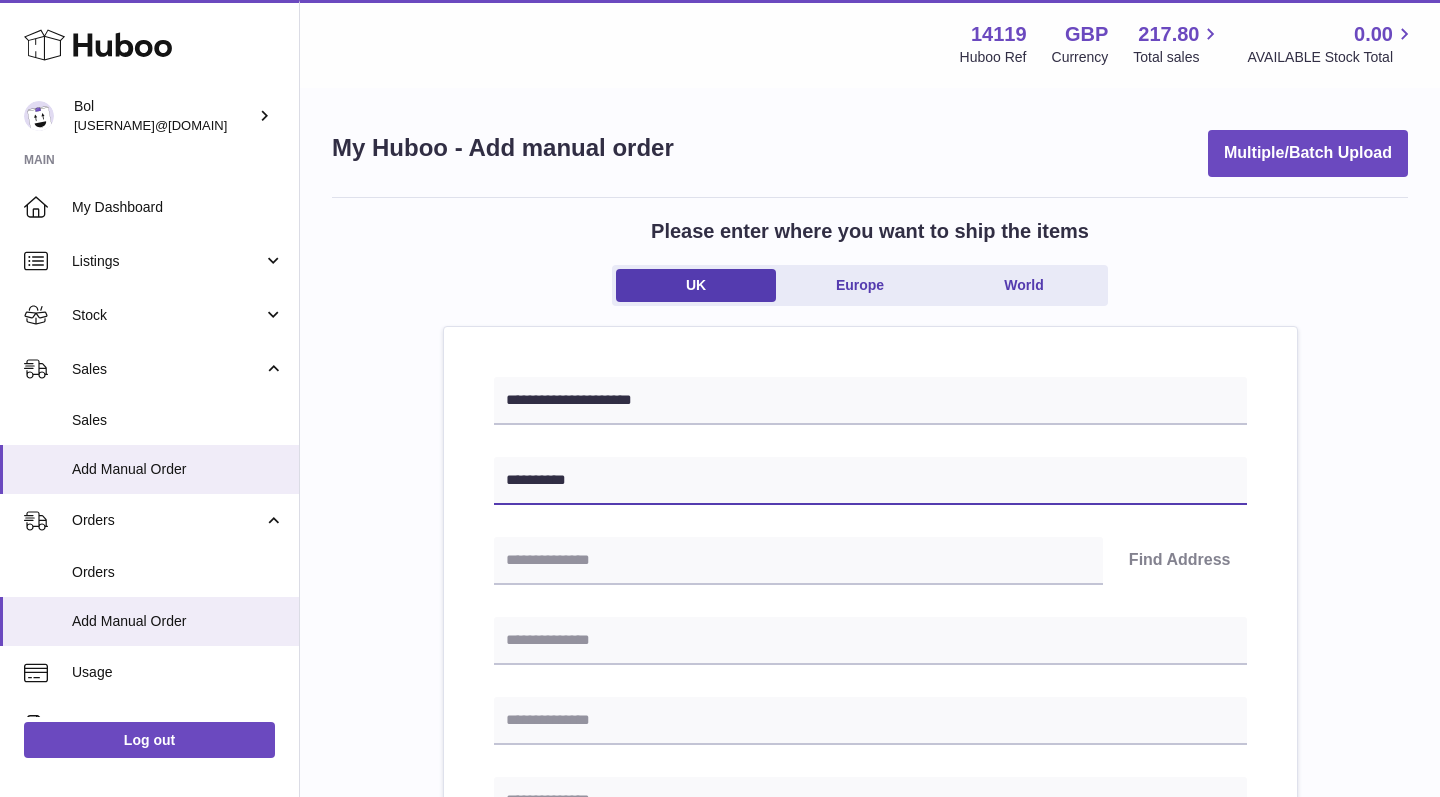 type on "**********" 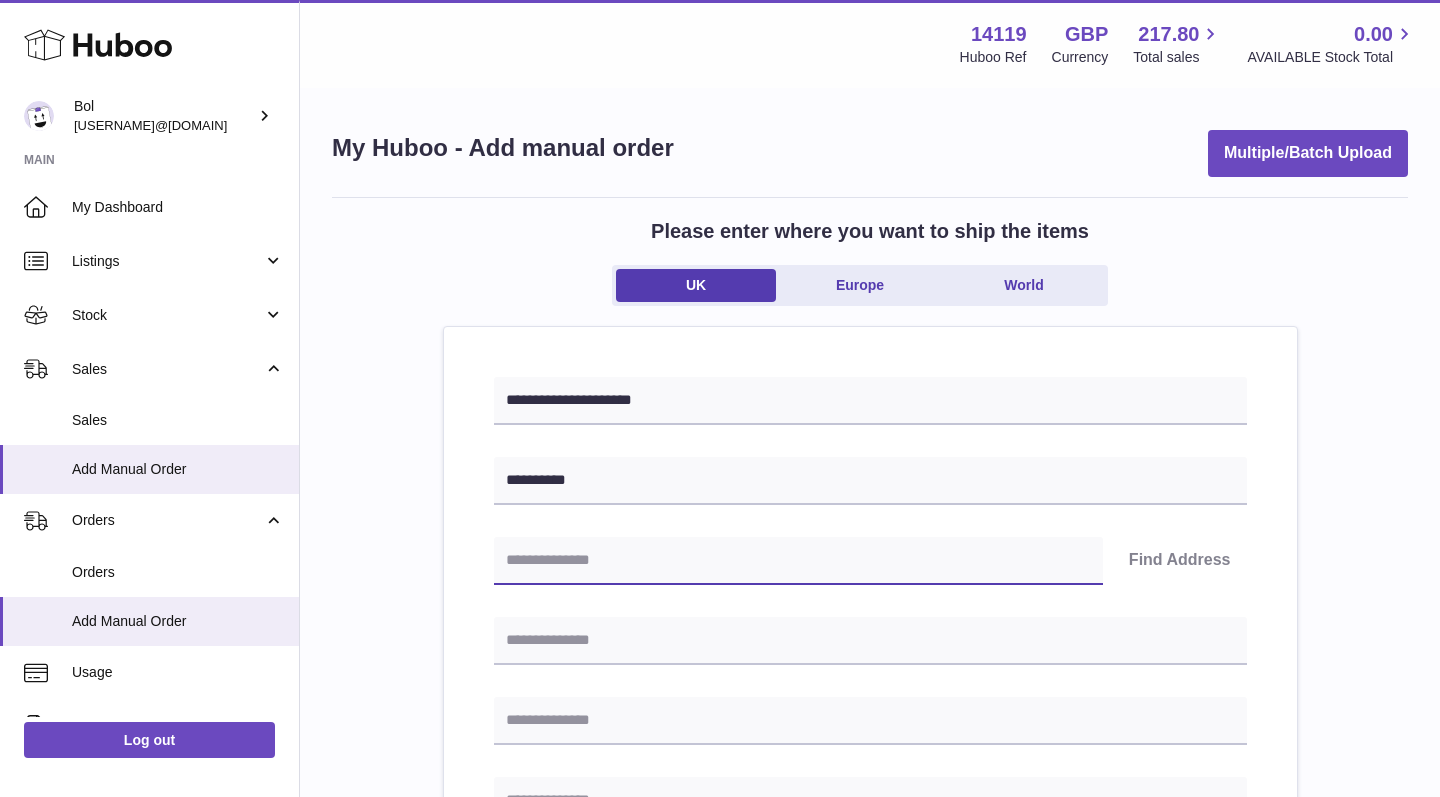 paste on "**********" 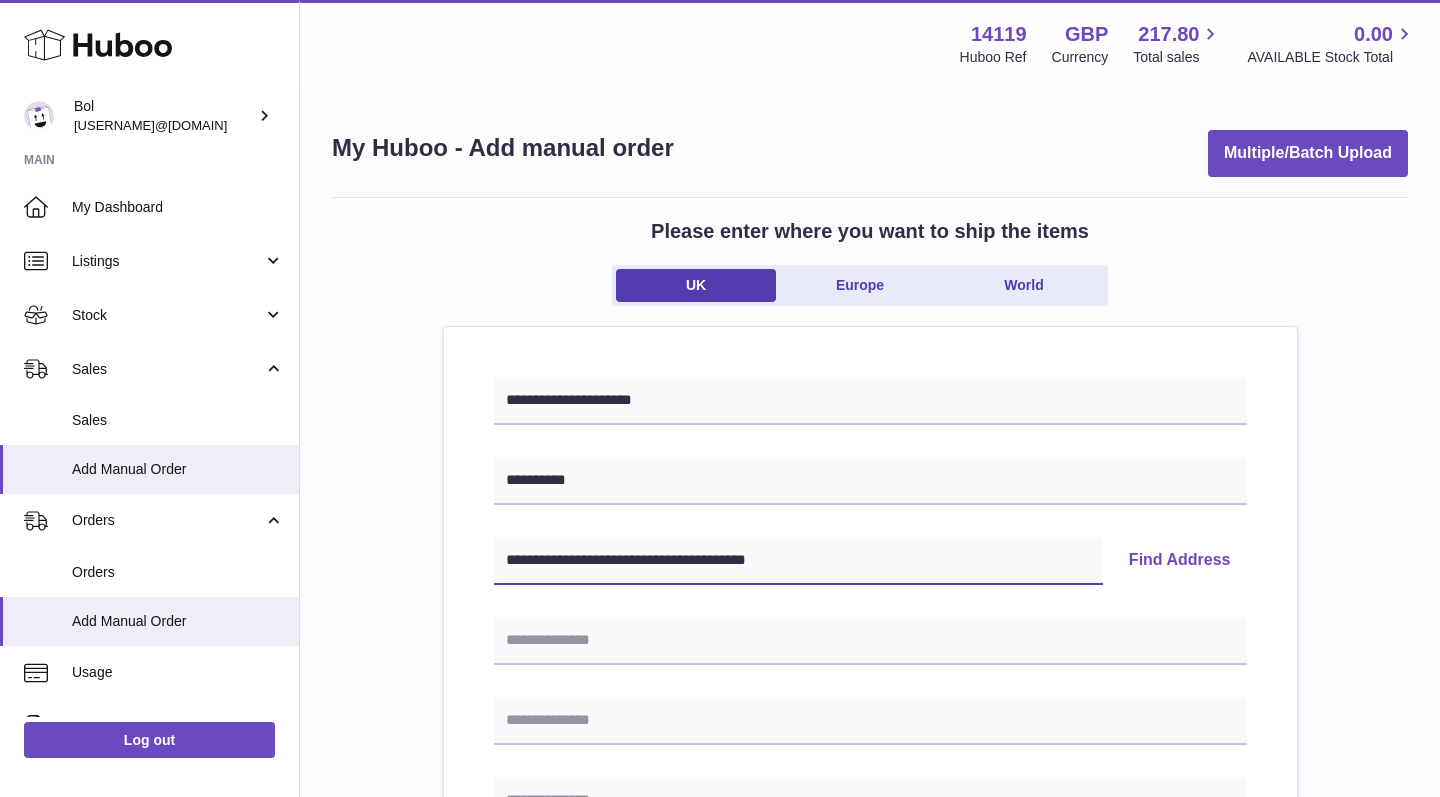 drag, startPoint x: 744, startPoint y: 556, endPoint x: 450, endPoint y: 557, distance: 294.0017 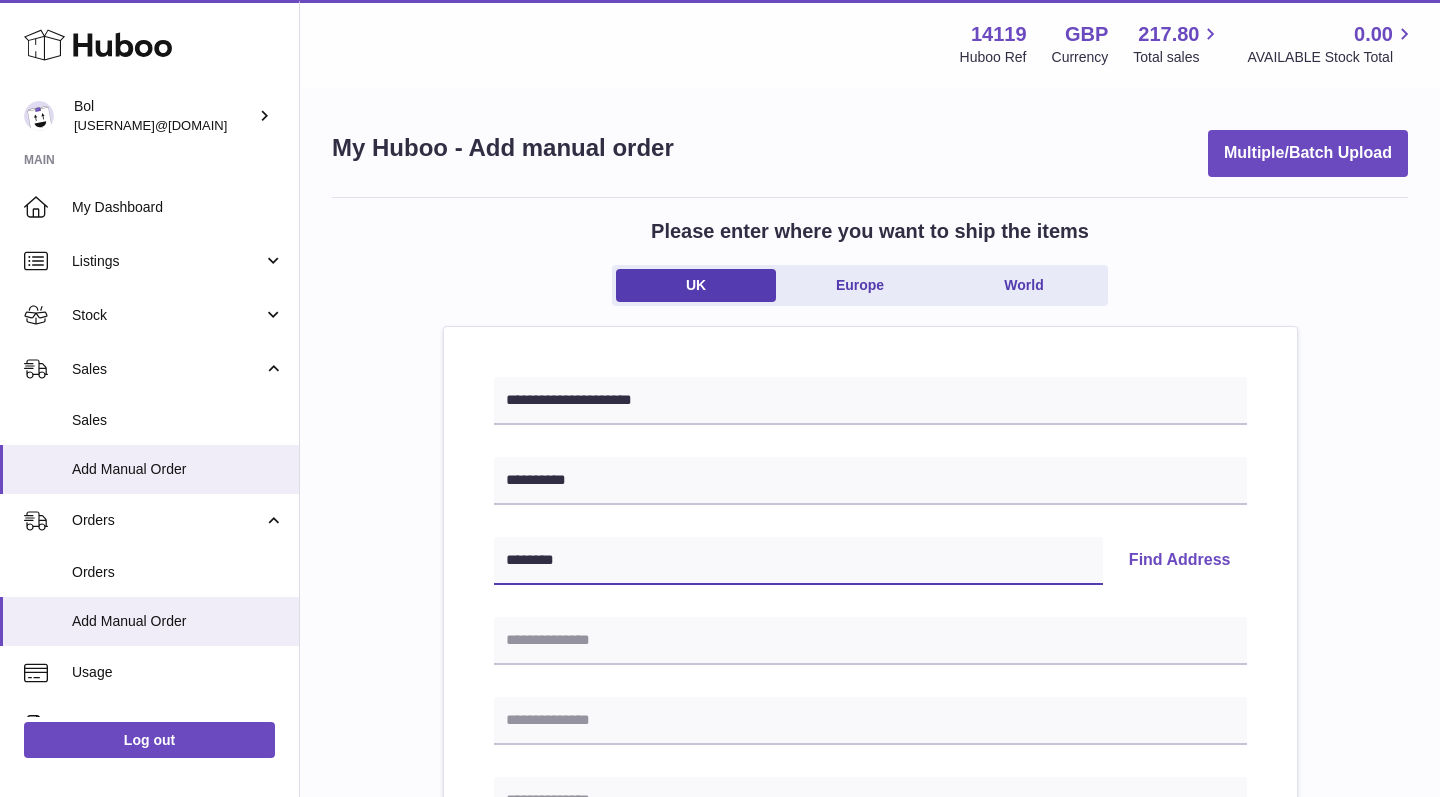 type on "********" 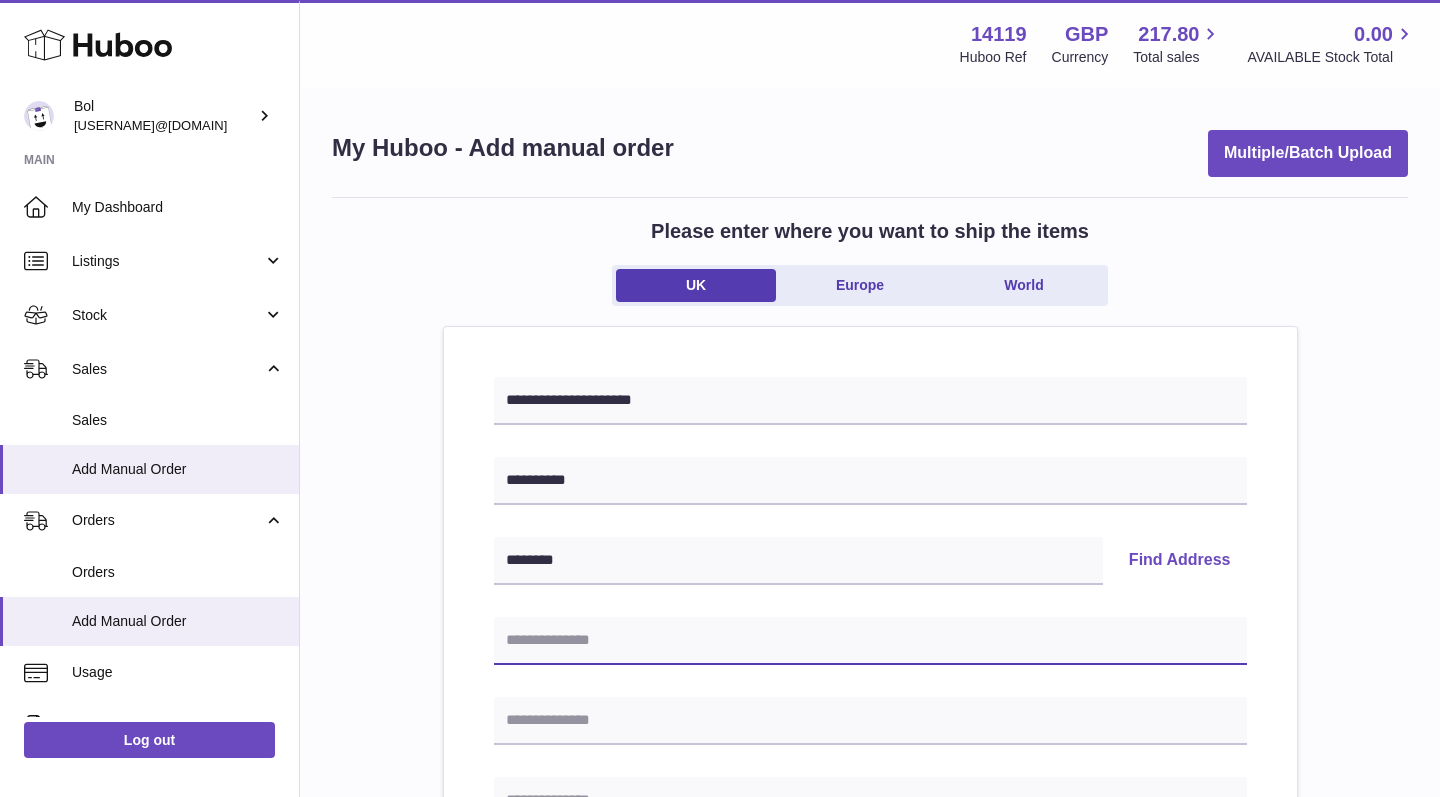 paste on "**********" 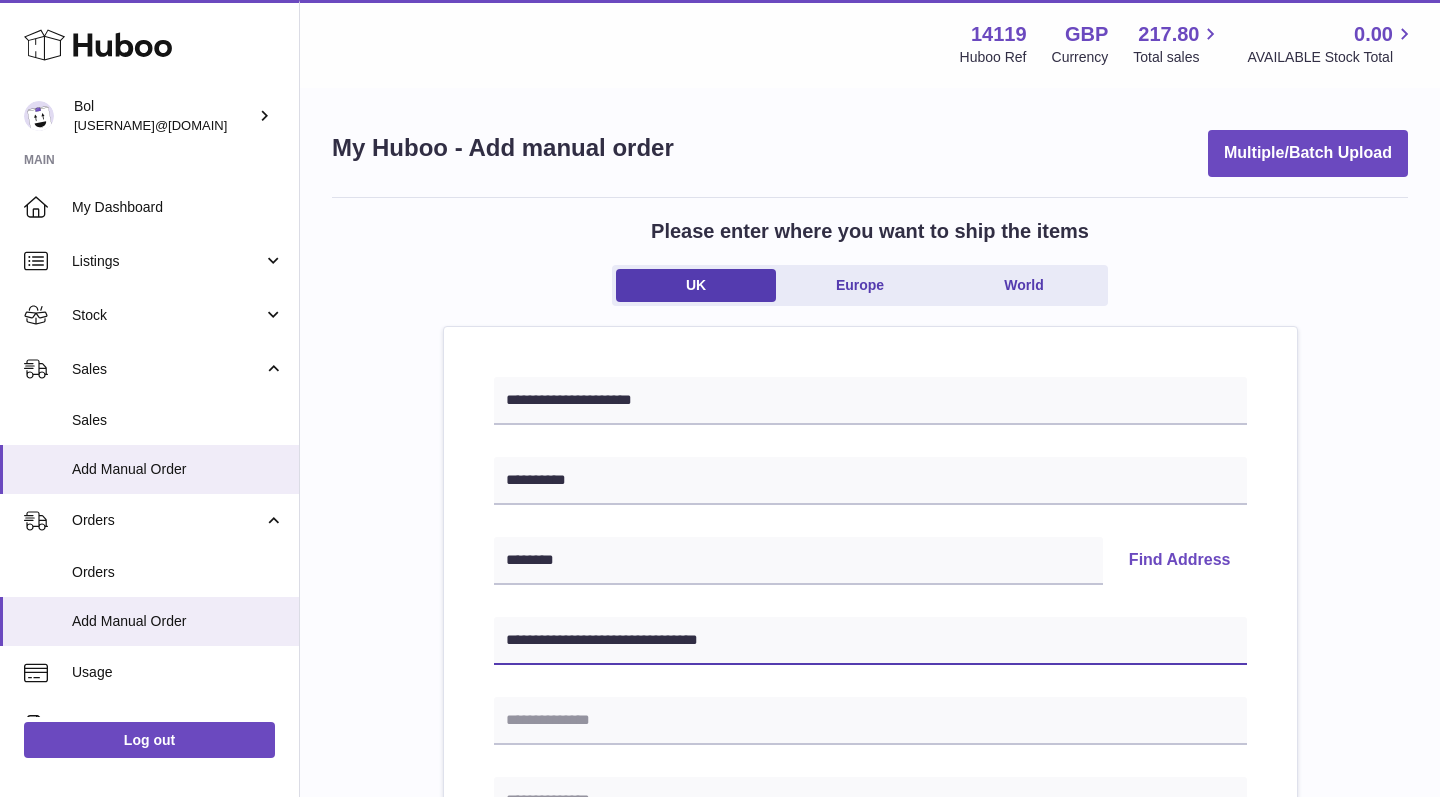 drag, startPoint x: 769, startPoint y: 638, endPoint x: 619, endPoint y: 640, distance: 150.01334 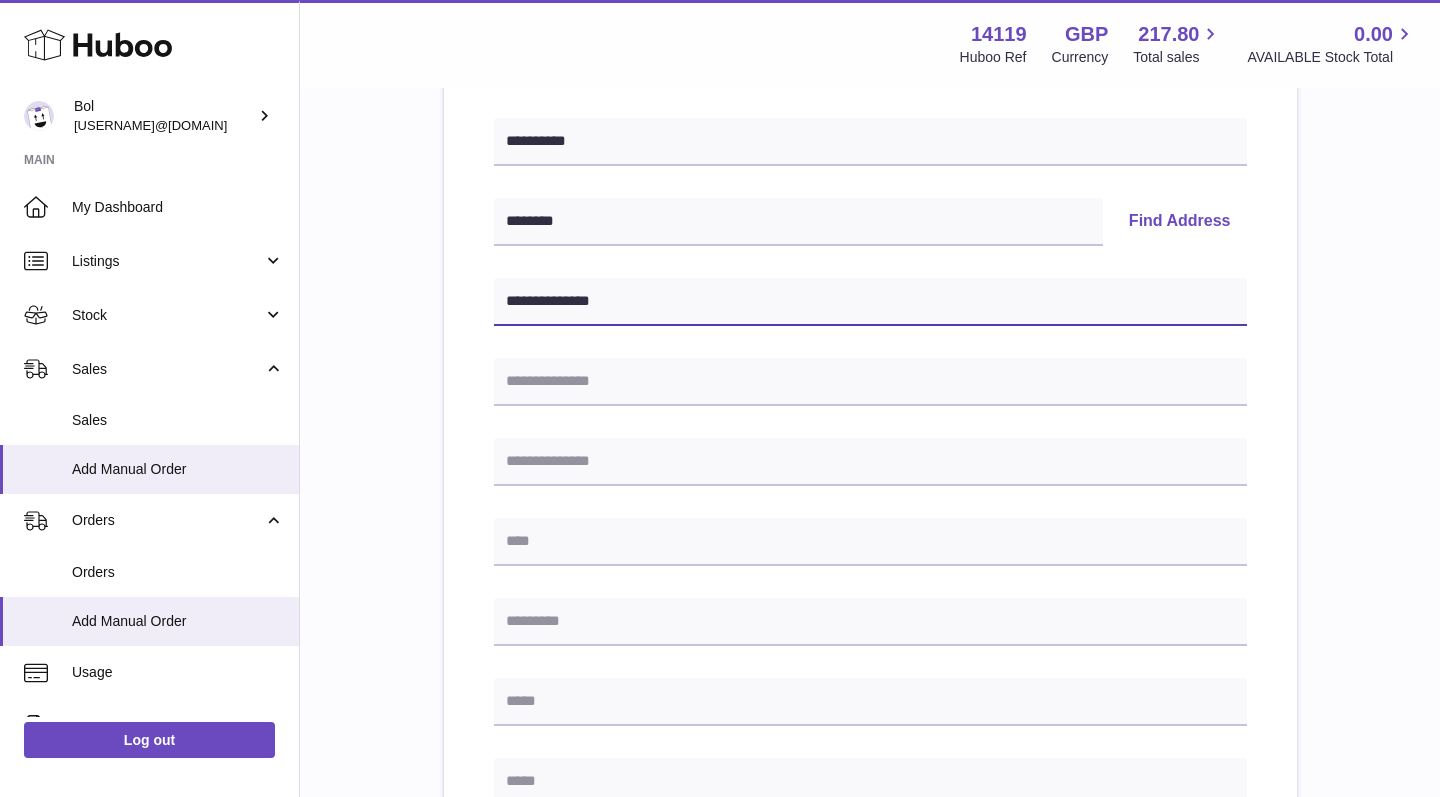 scroll, scrollTop: 356, scrollLeft: 0, axis: vertical 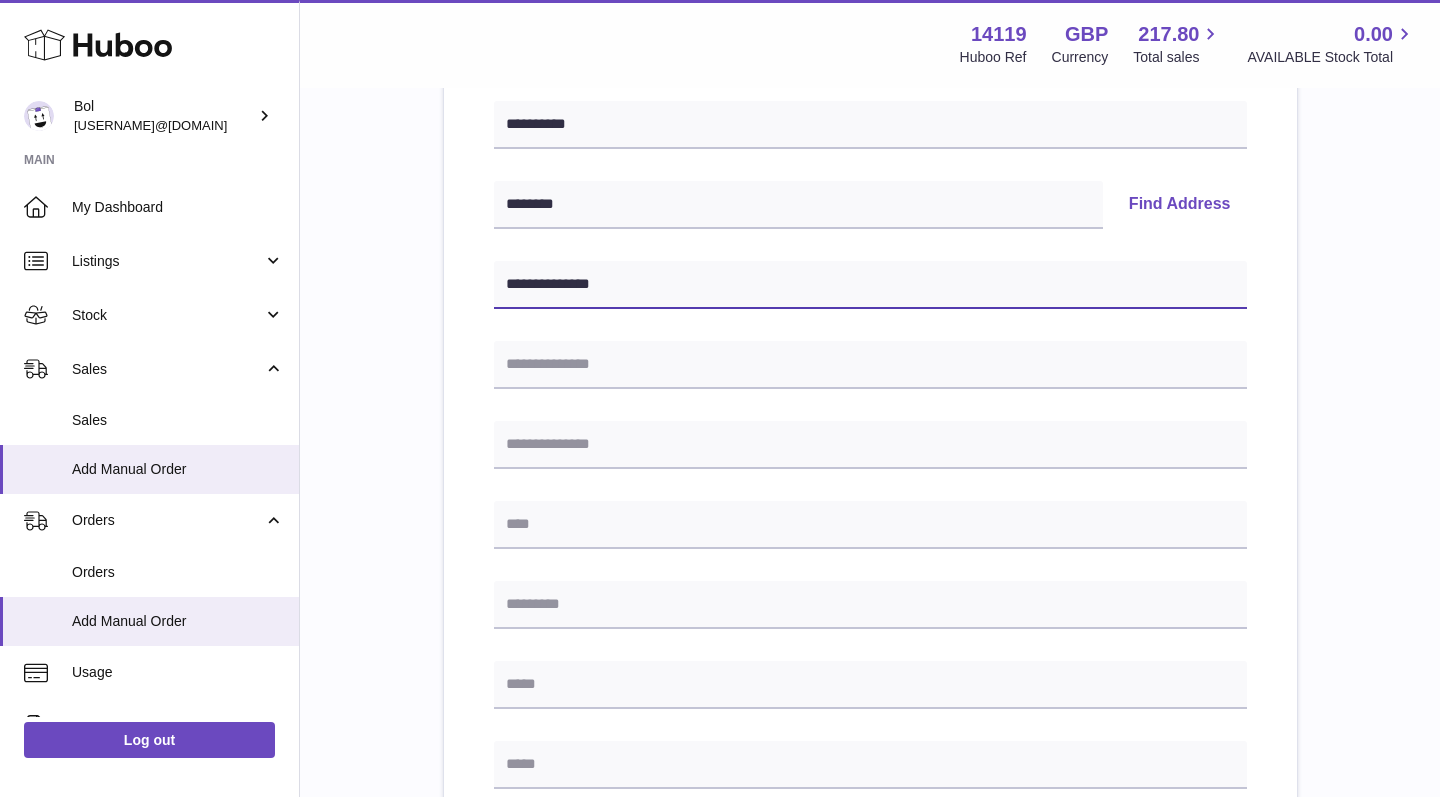 type on "**********" 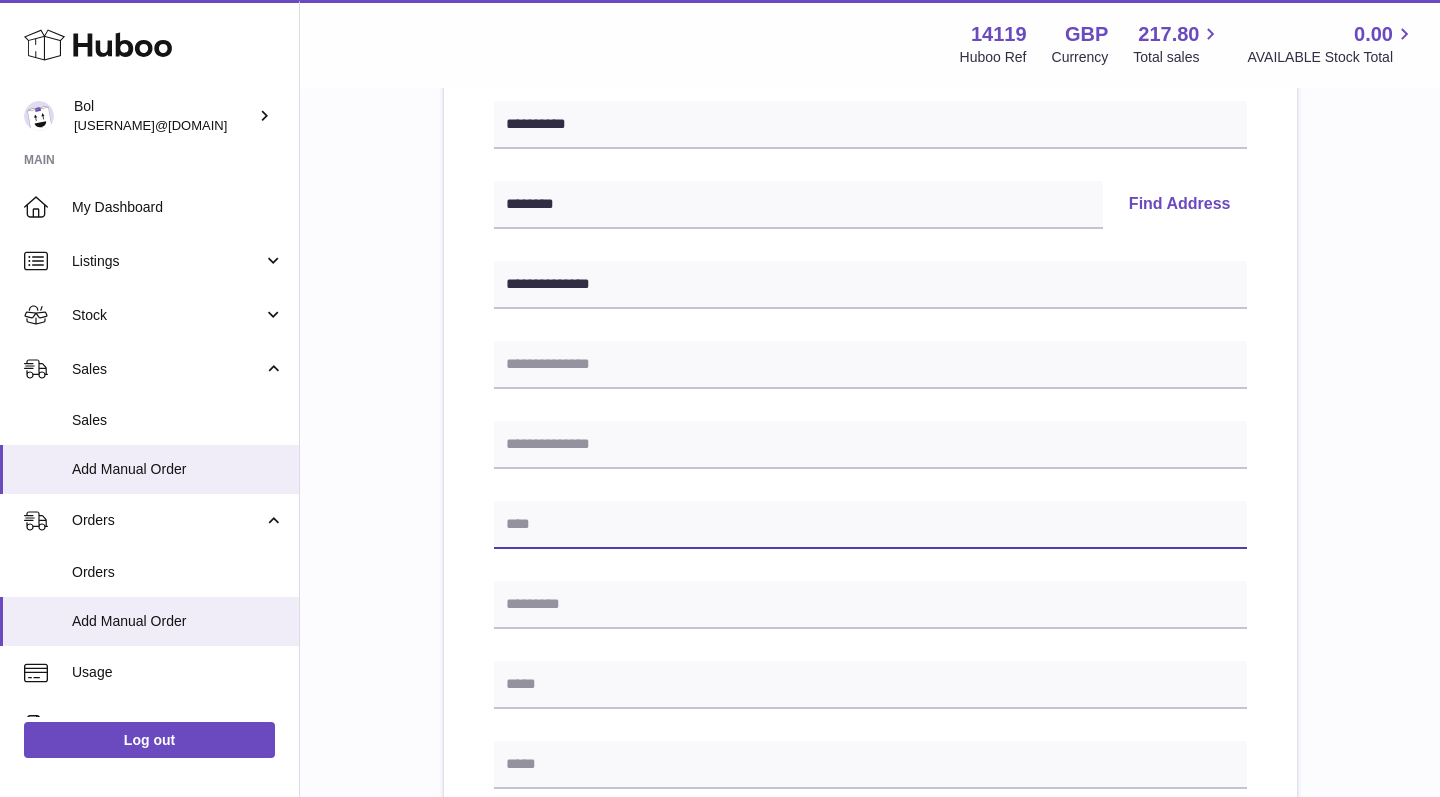 click at bounding box center (870, 525) 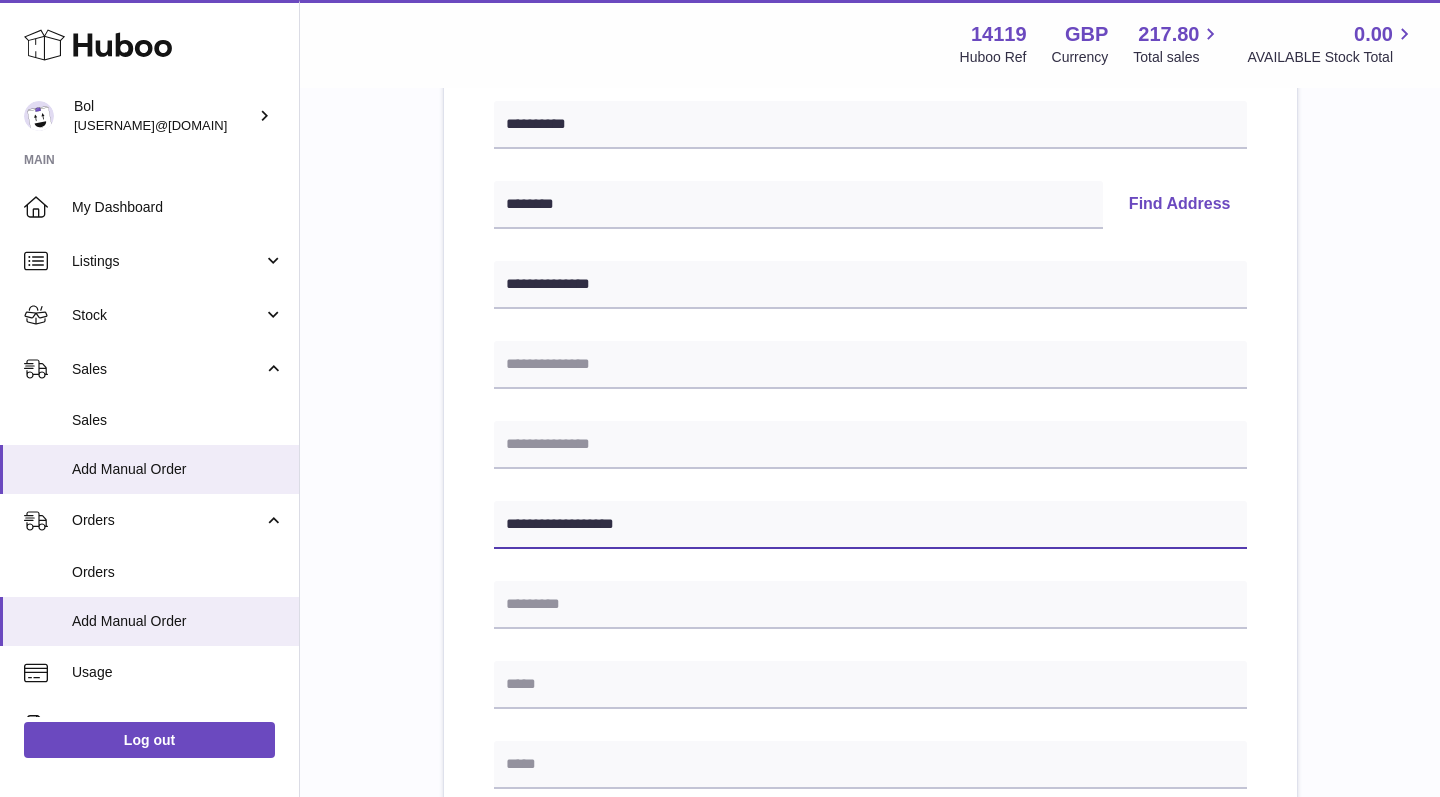 drag, startPoint x: 641, startPoint y: 519, endPoint x: 556, endPoint y: 520, distance: 85.00588 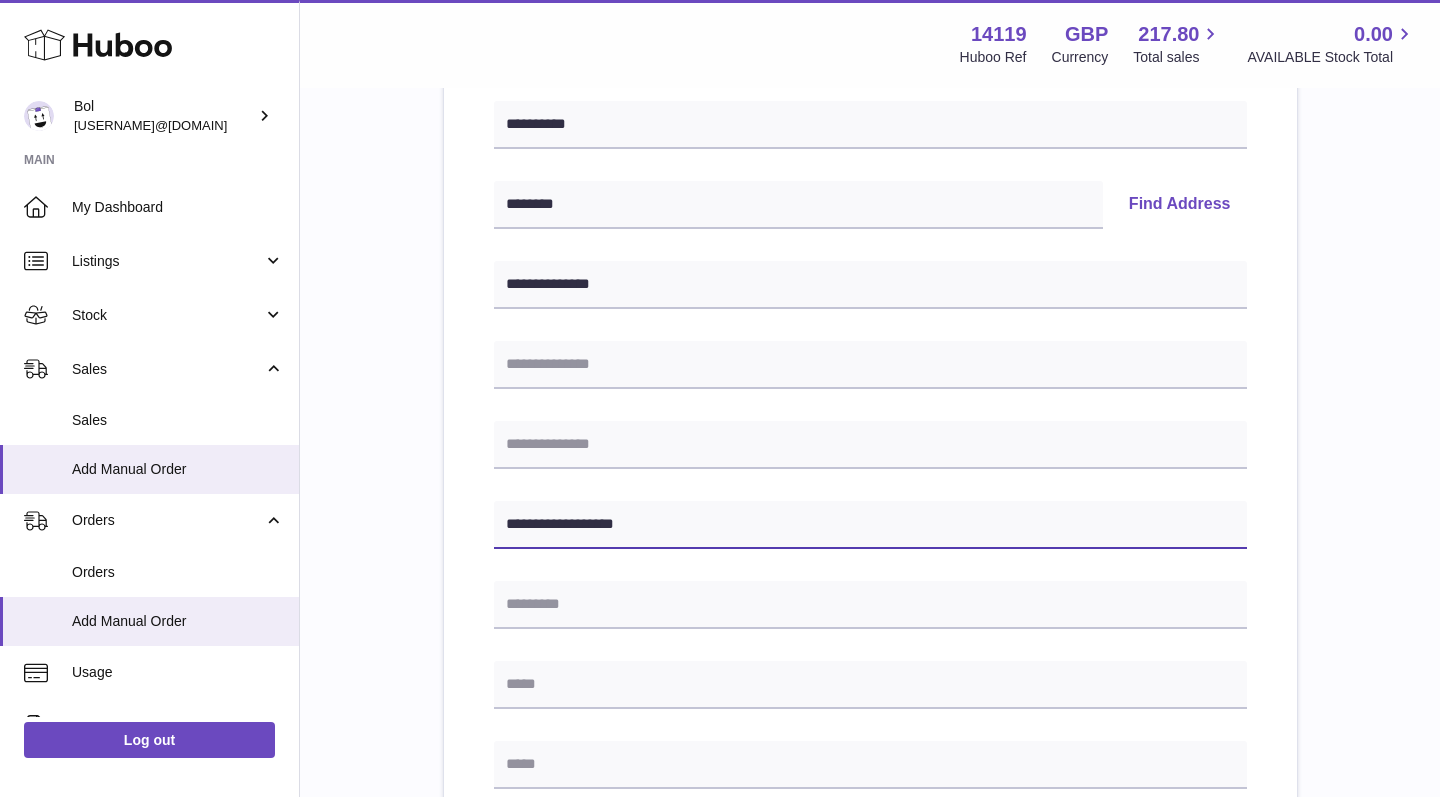 click on "**********" at bounding box center [870, 525] 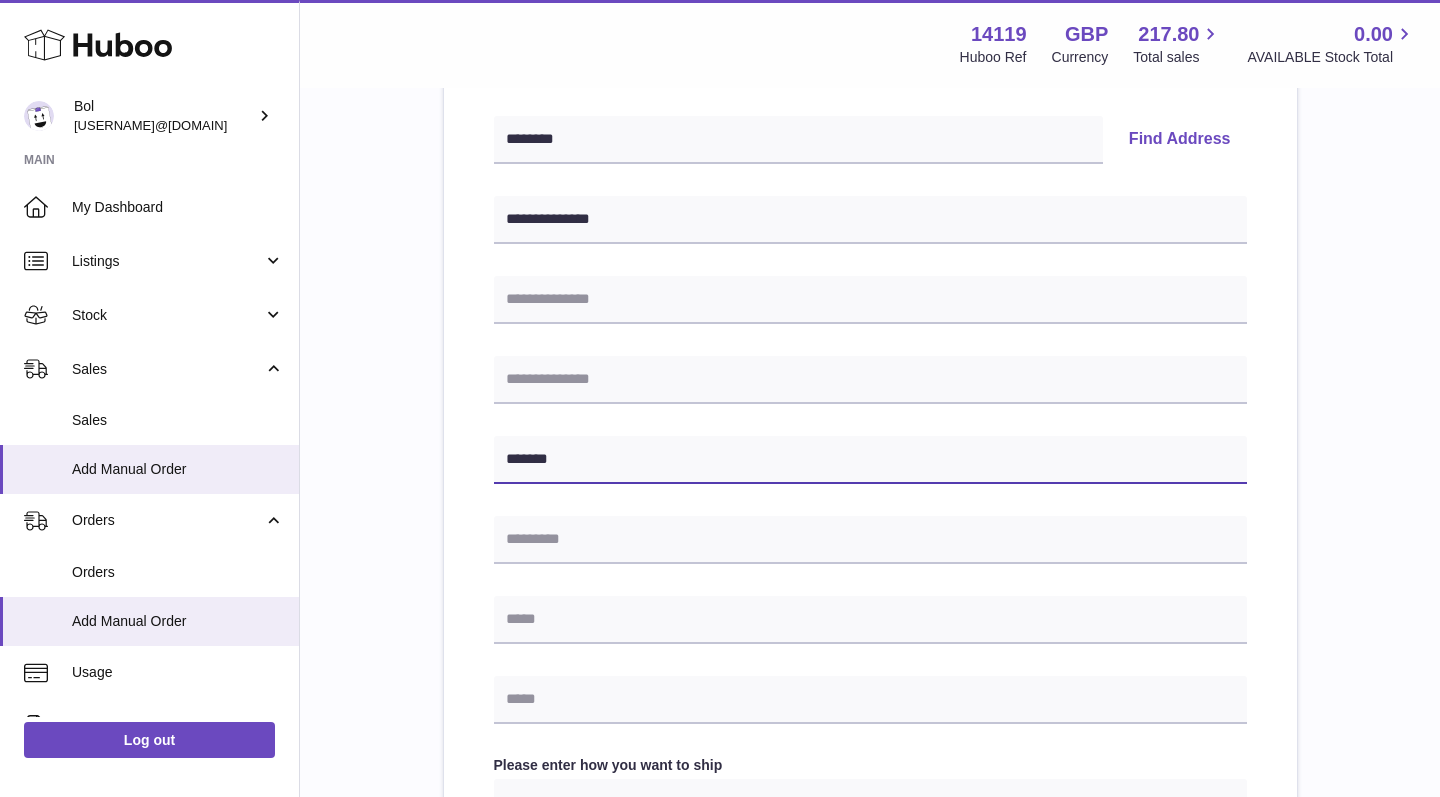 scroll, scrollTop: 417, scrollLeft: 0, axis: vertical 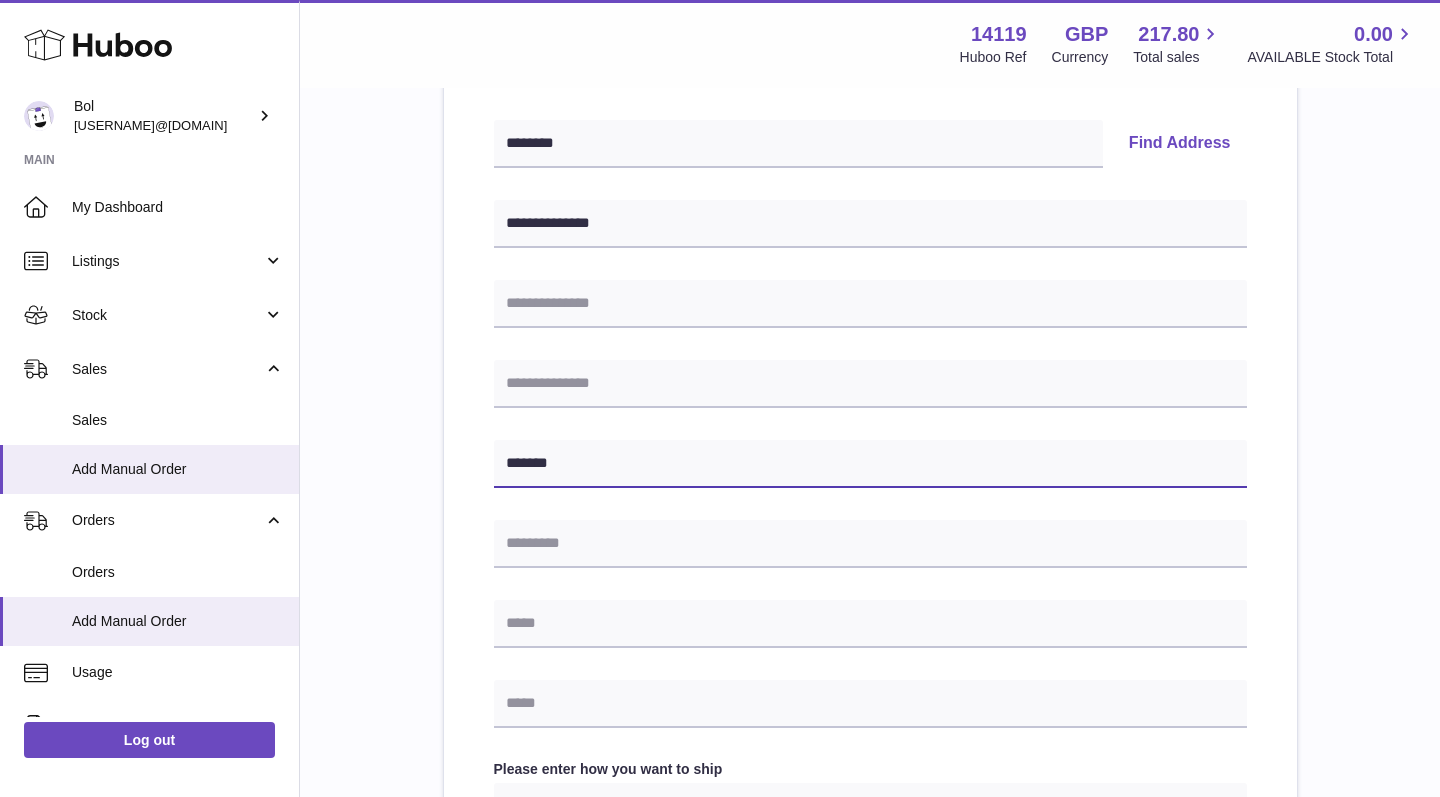 drag, startPoint x: 570, startPoint y: 460, endPoint x: 474, endPoint y: 460, distance: 96 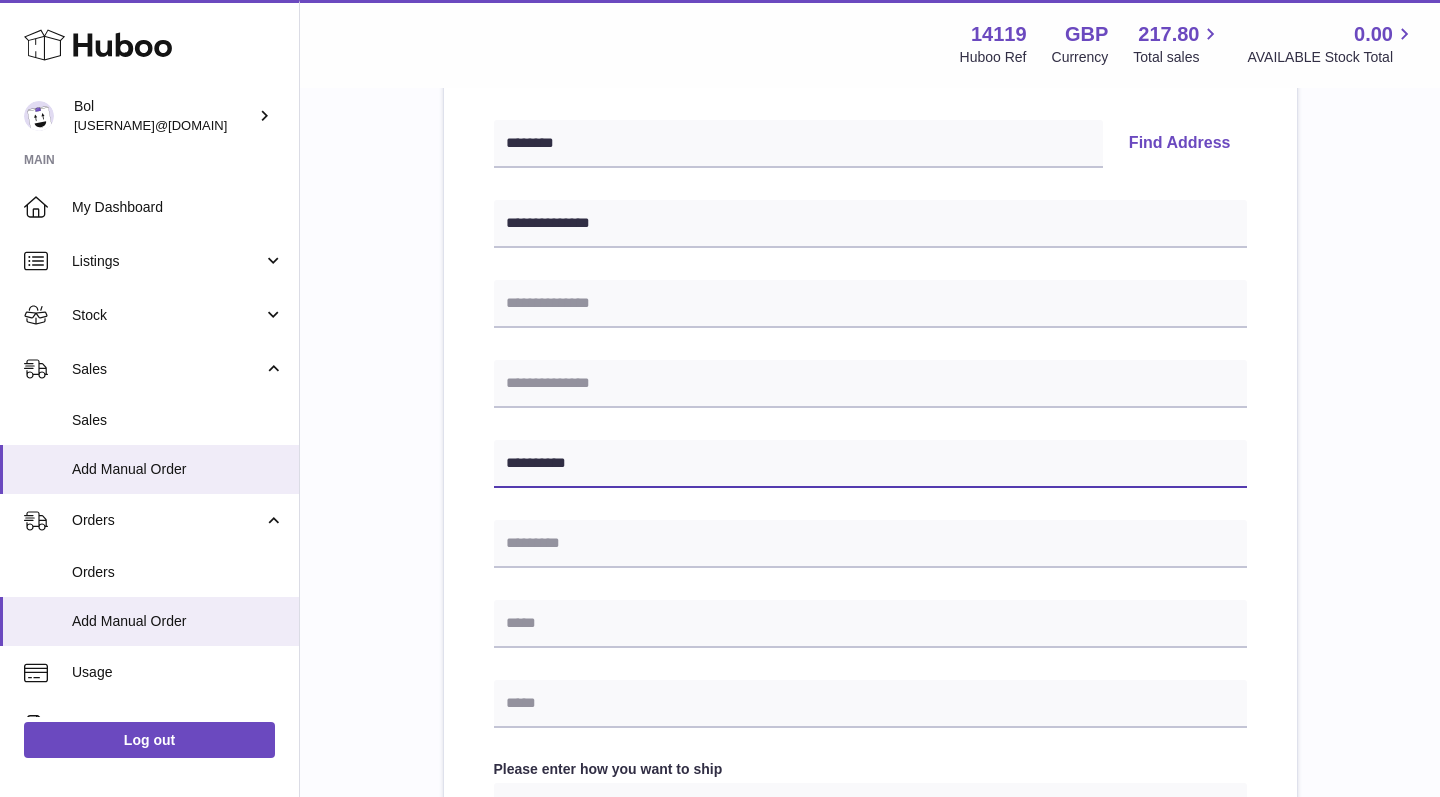 type on "*********" 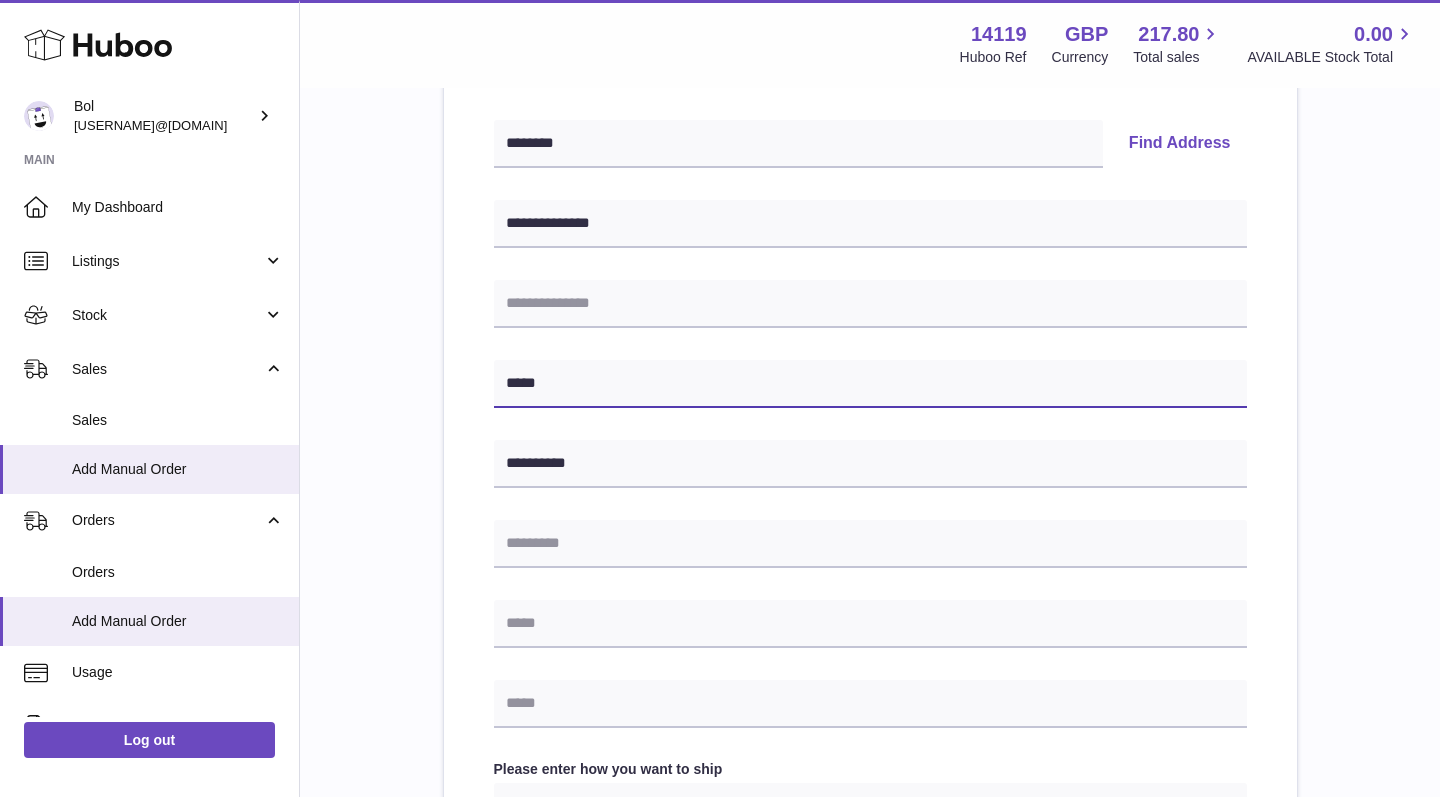 type on "*****" 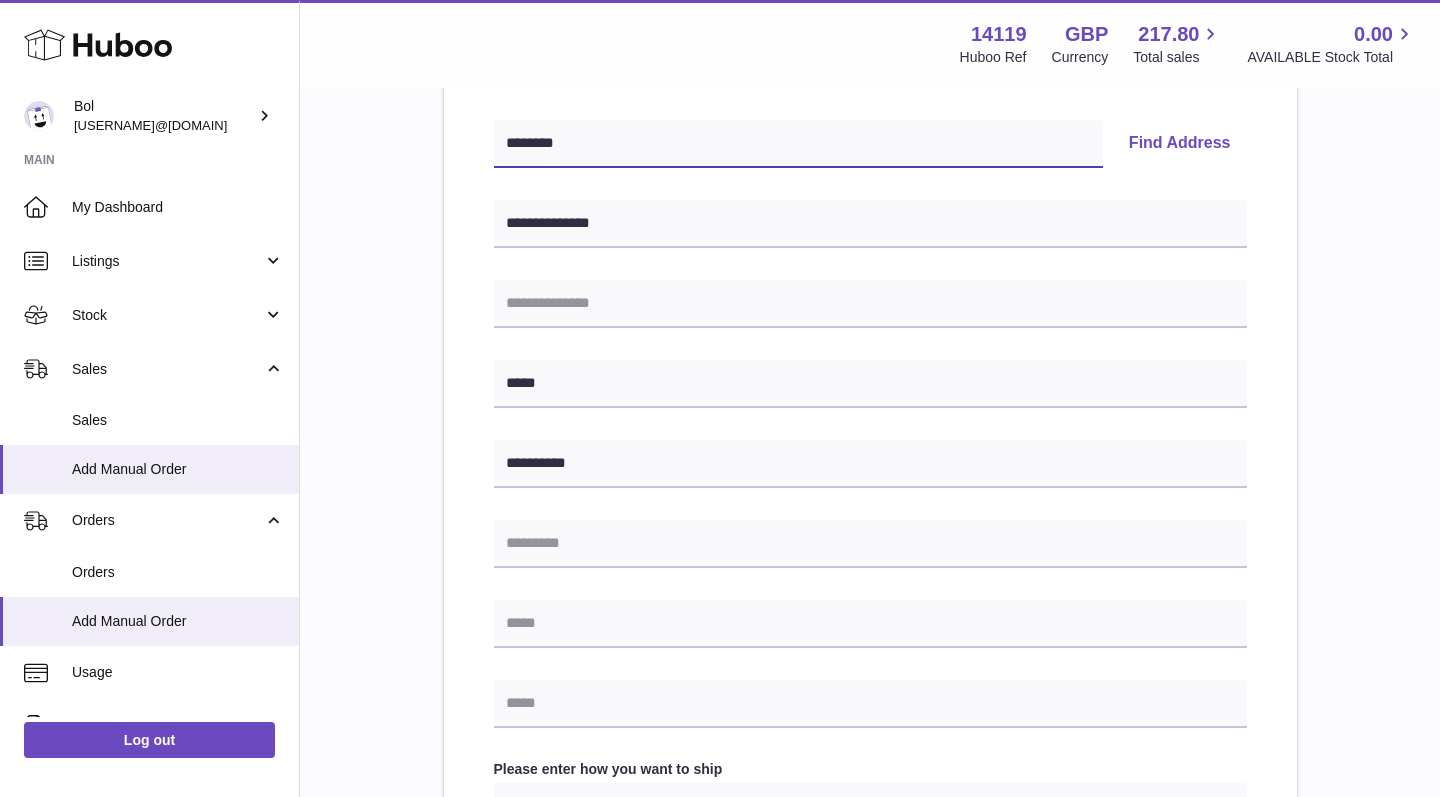 click on "********" at bounding box center [798, 144] 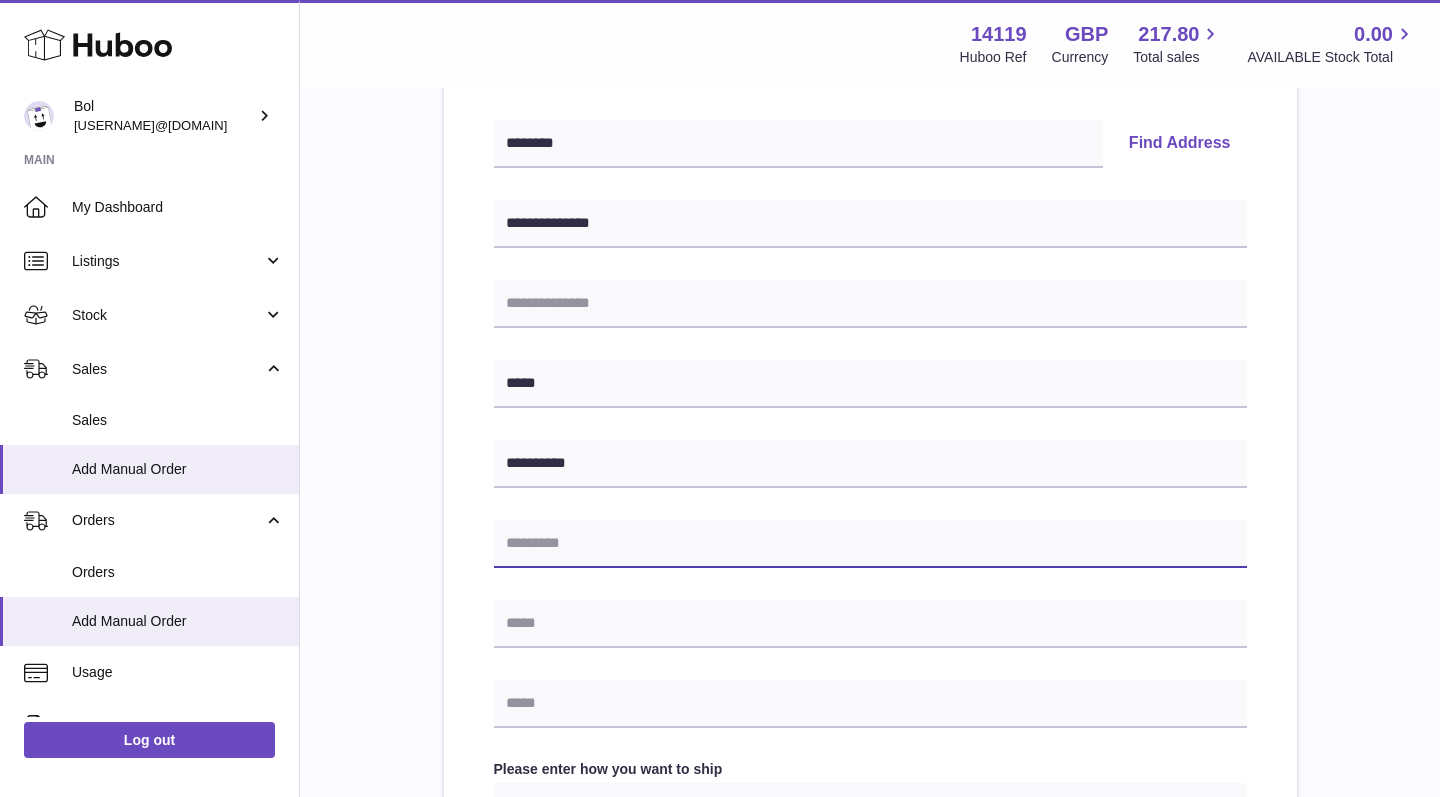 paste on "********" 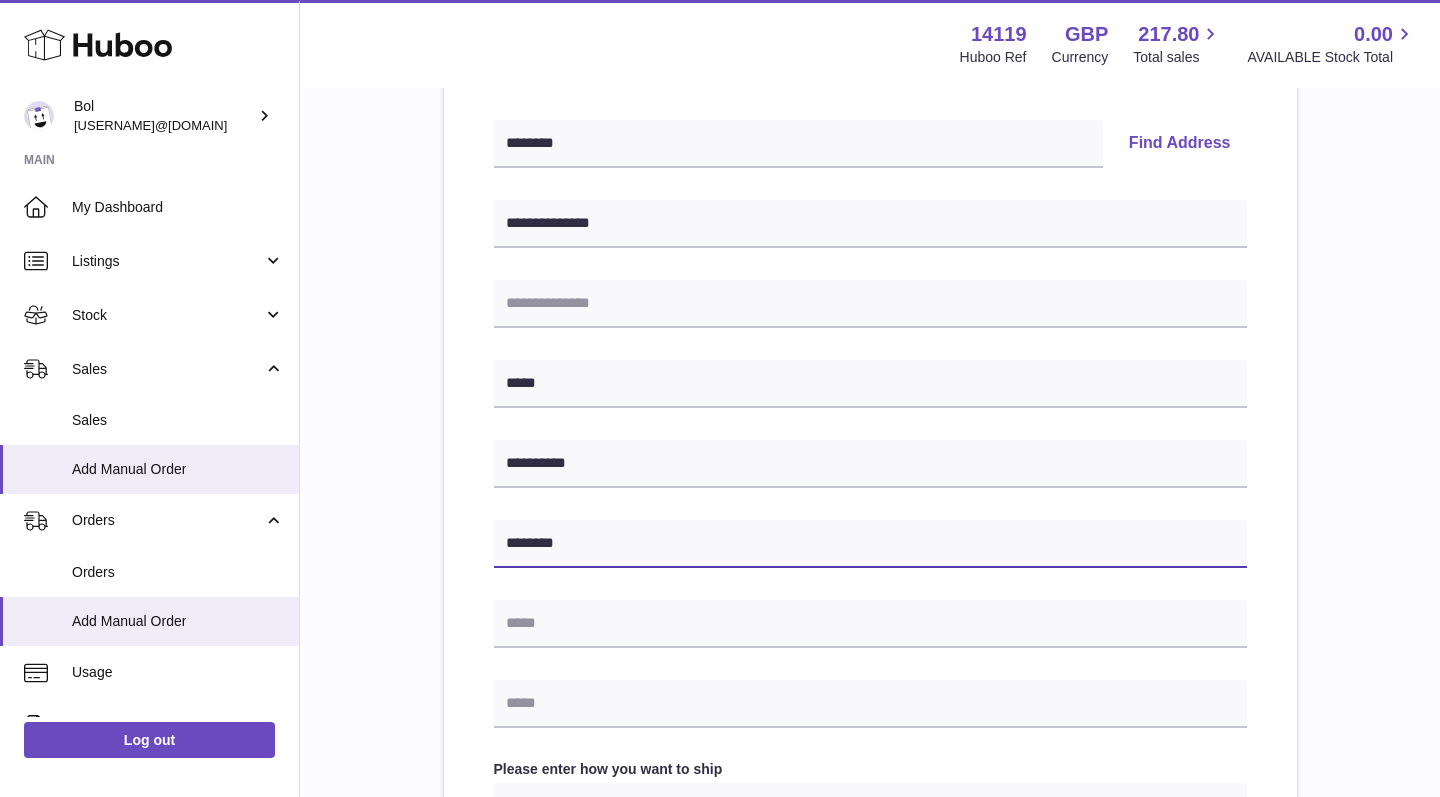 type on "********" 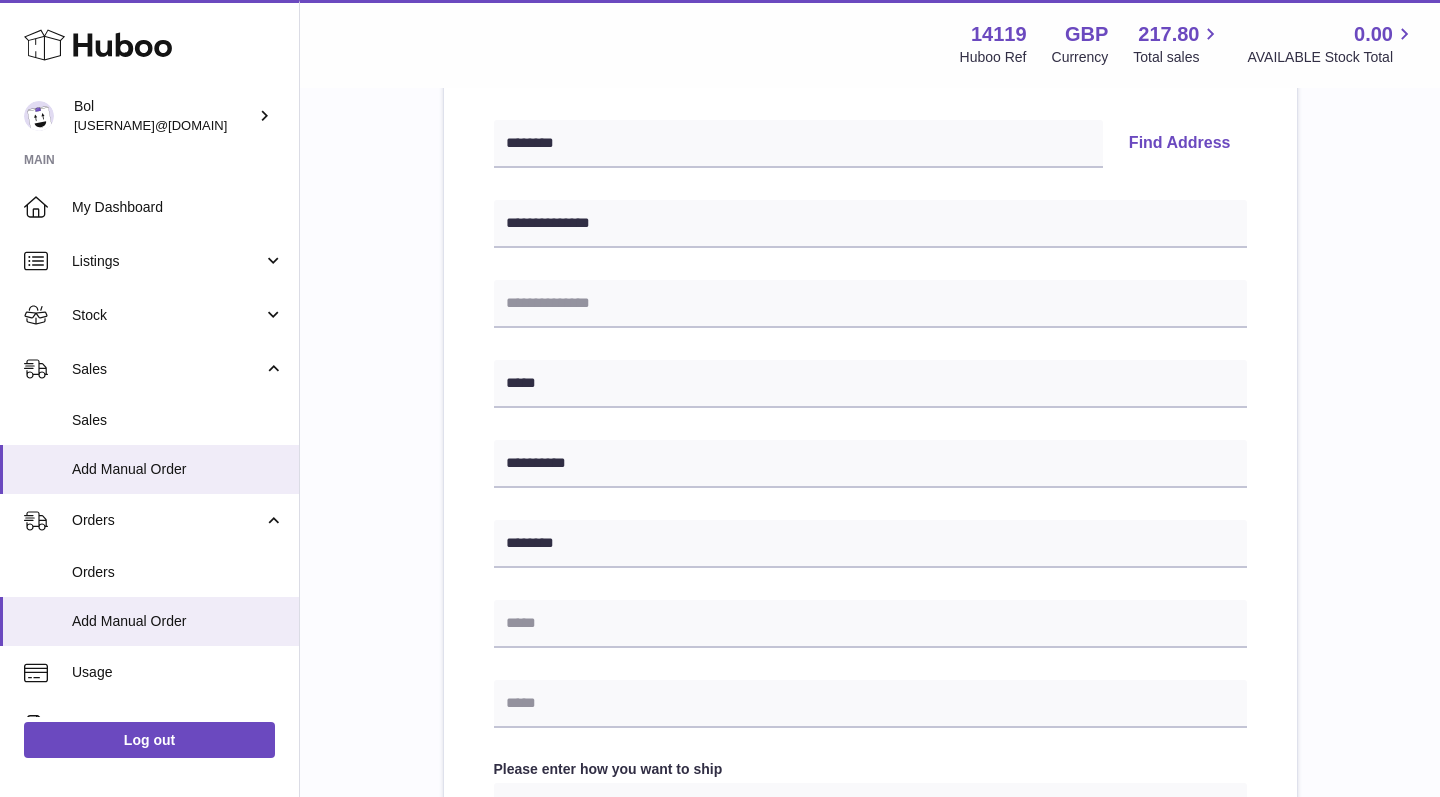 click on "**********" at bounding box center (870, 505) 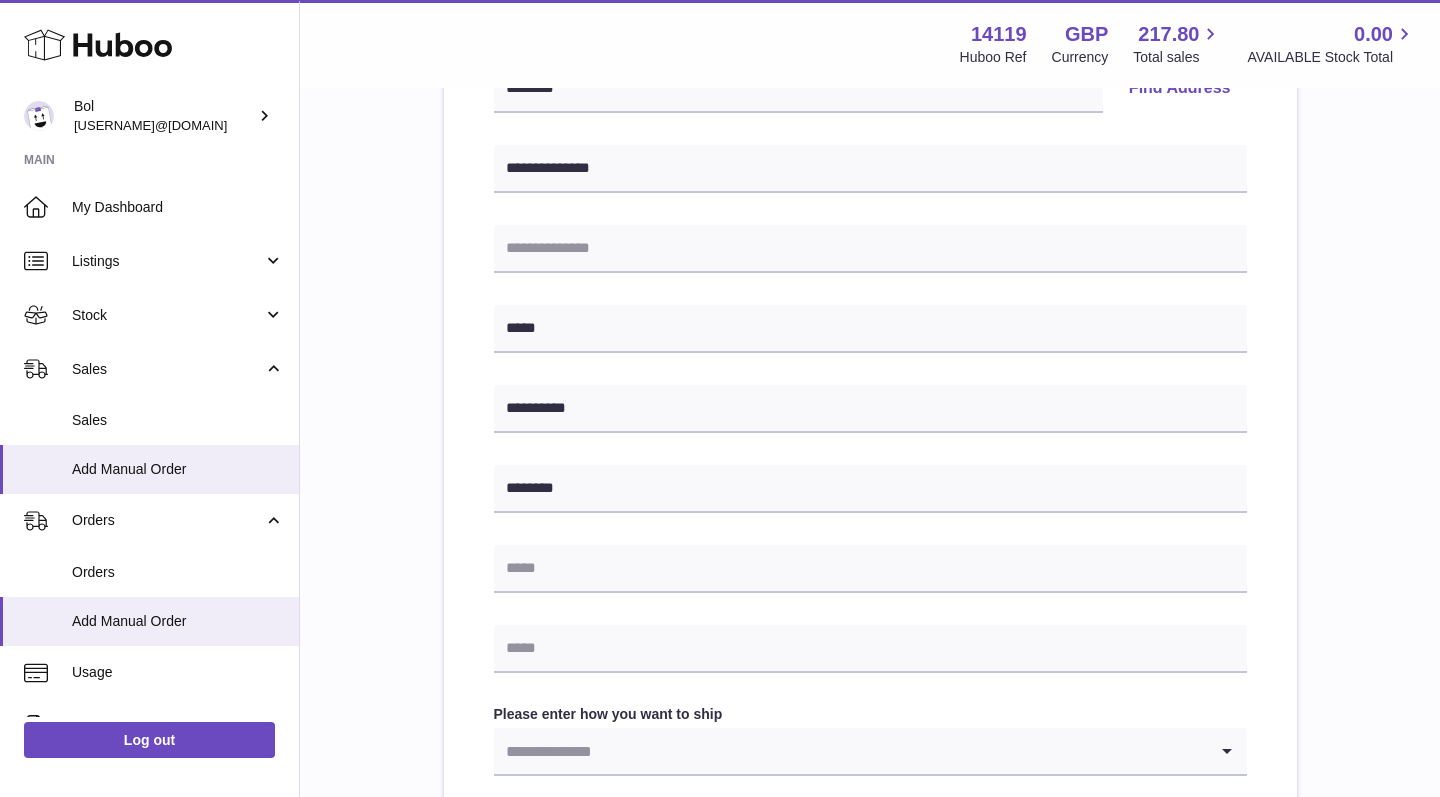 scroll, scrollTop: 479, scrollLeft: 0, axis: vertical 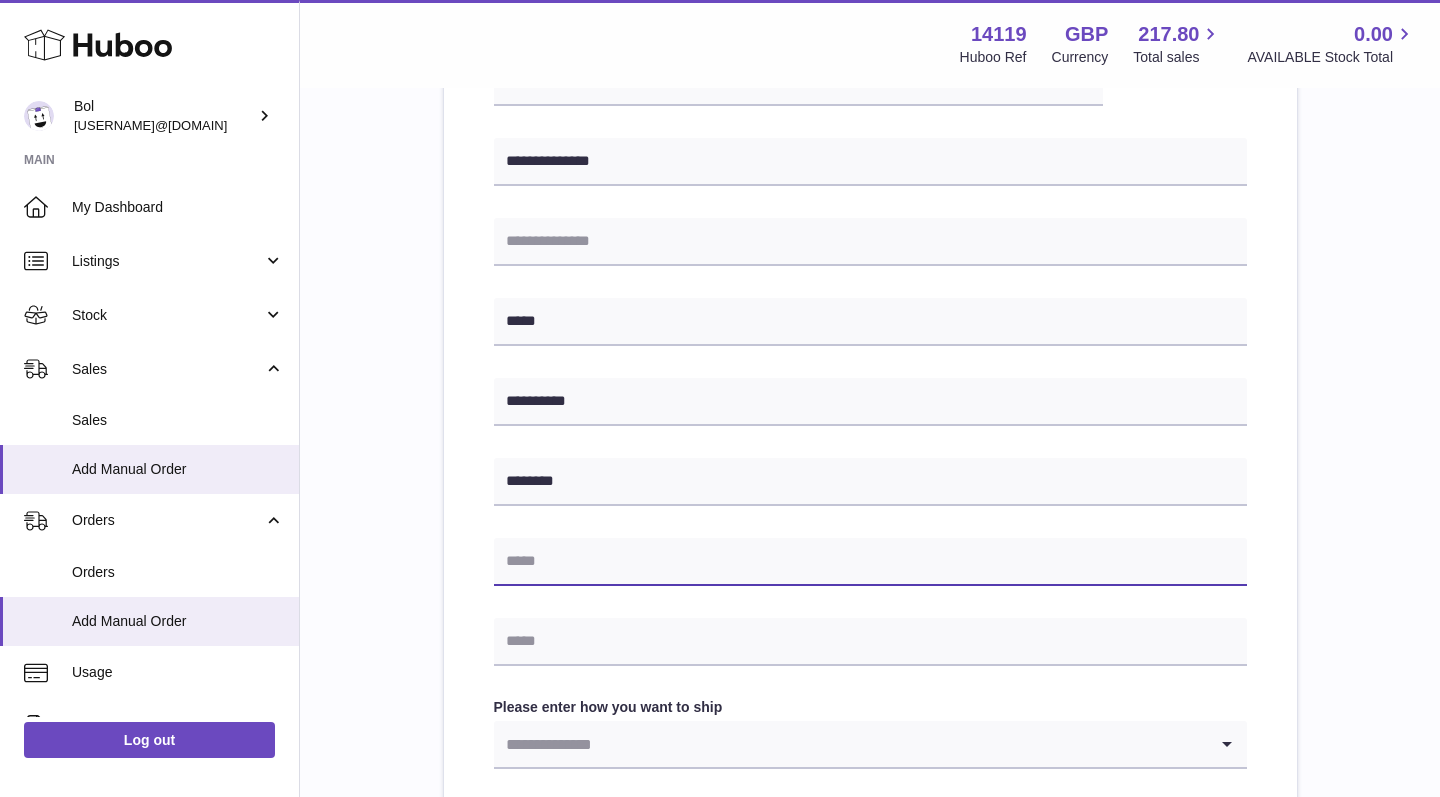 paste on "**********" 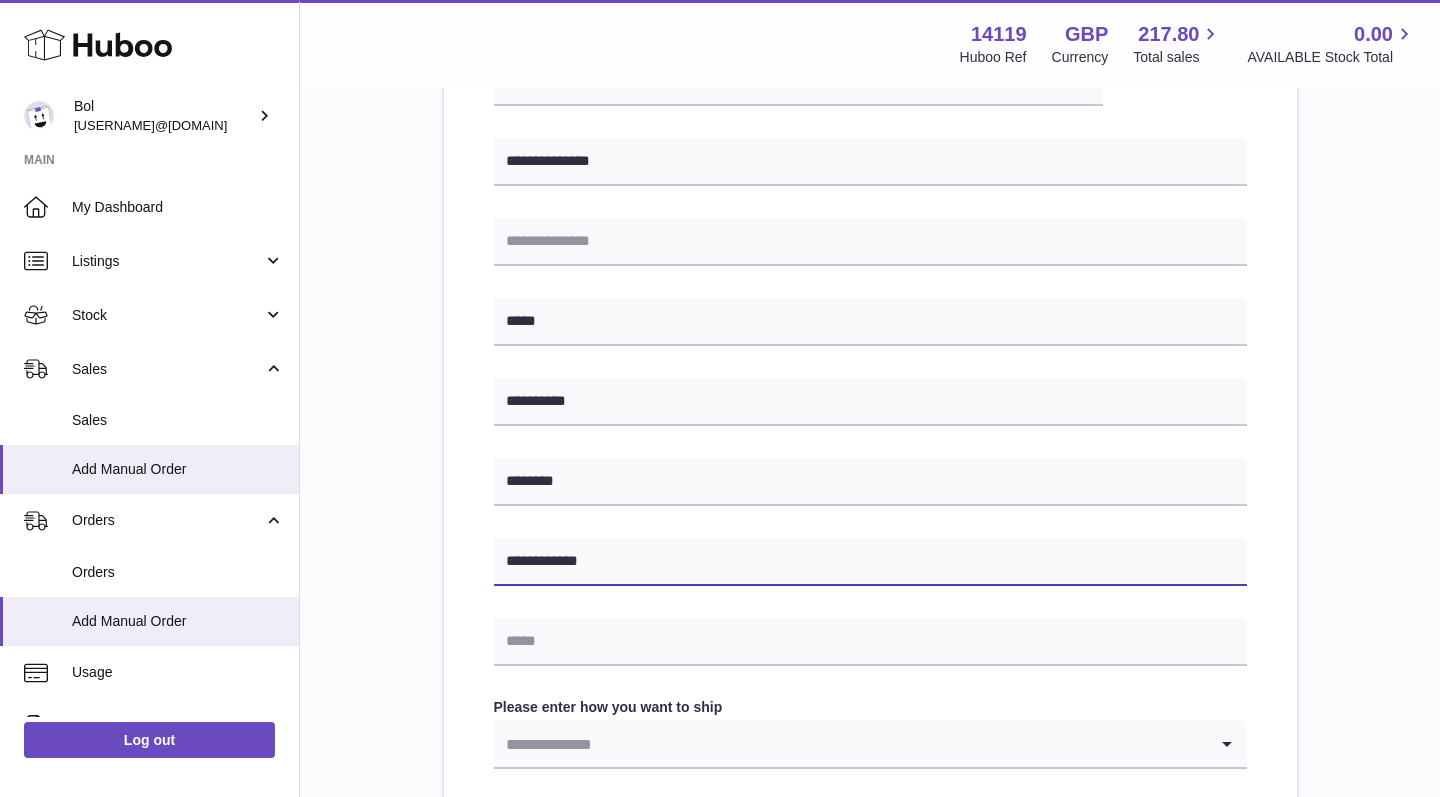 type on "**********" 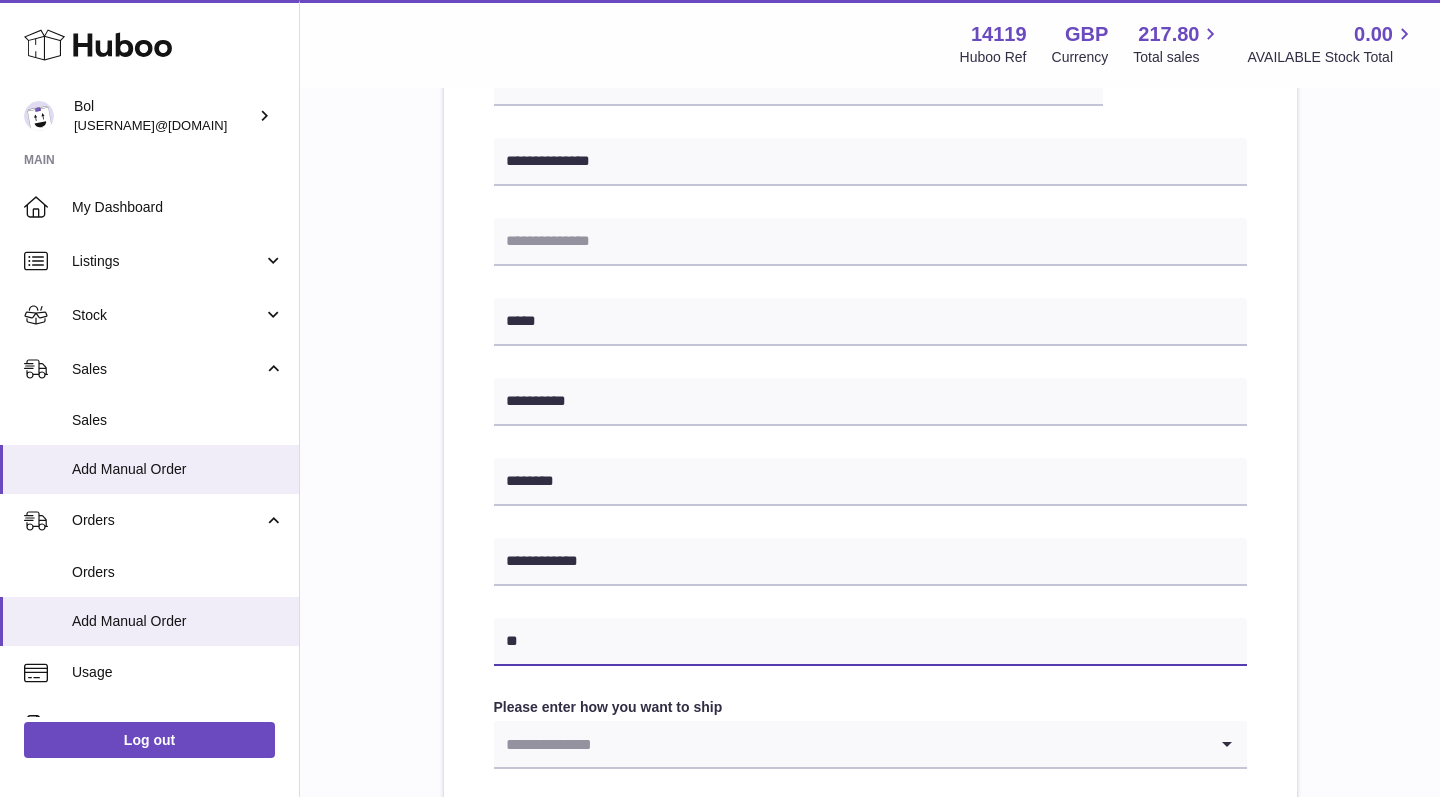 type on "*" 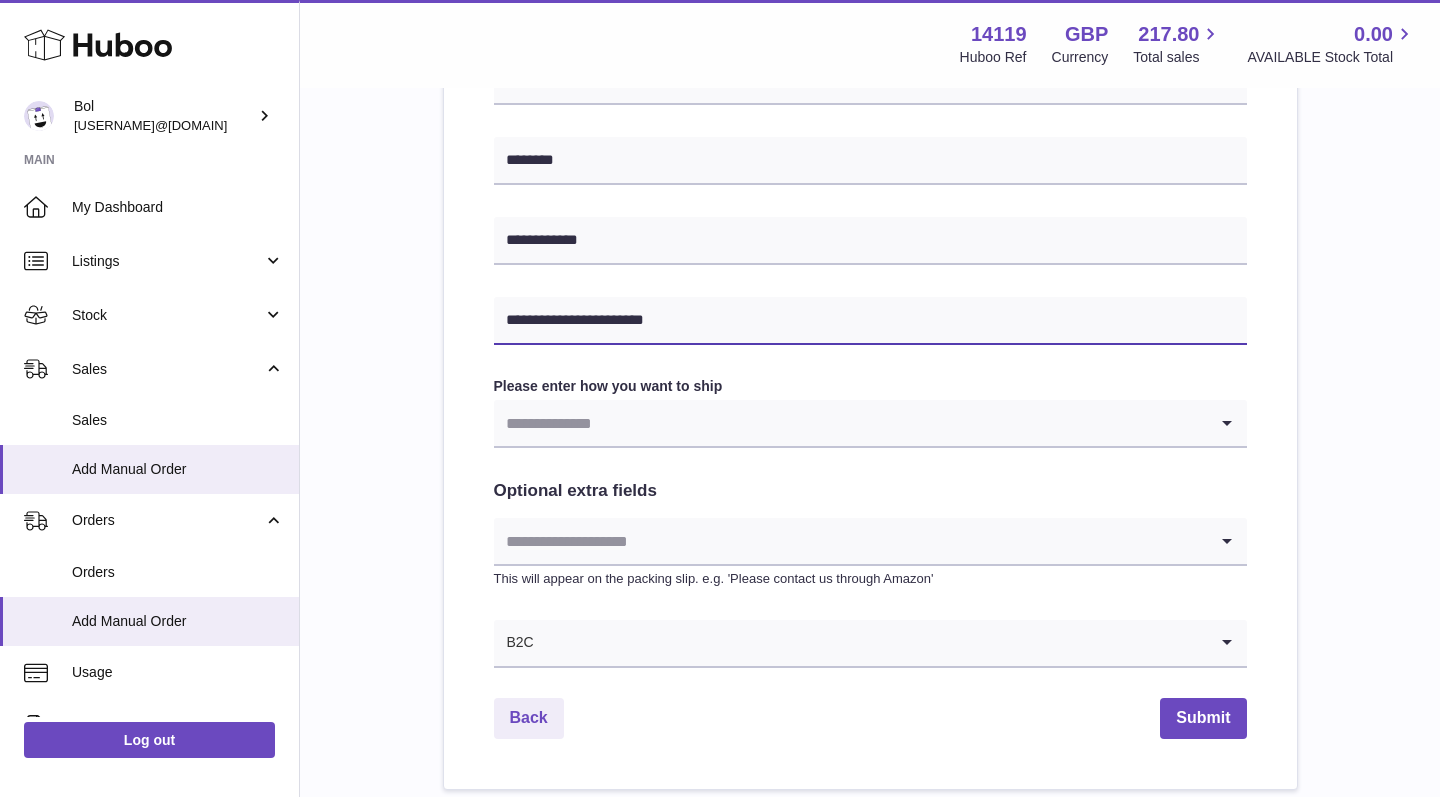 scroll, scrollTop: 801, scrollLeft: 0, axis: vertical 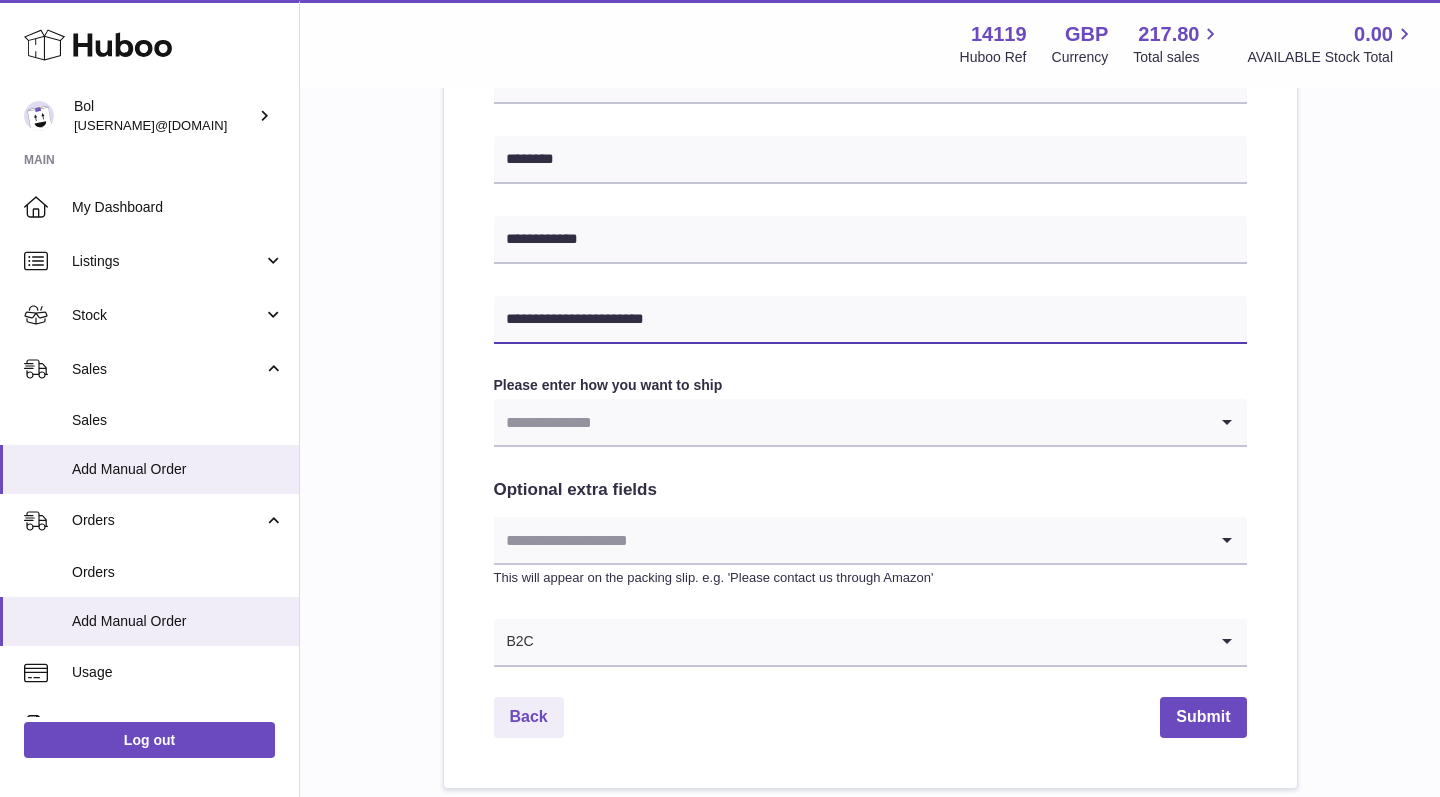 type on "**********" 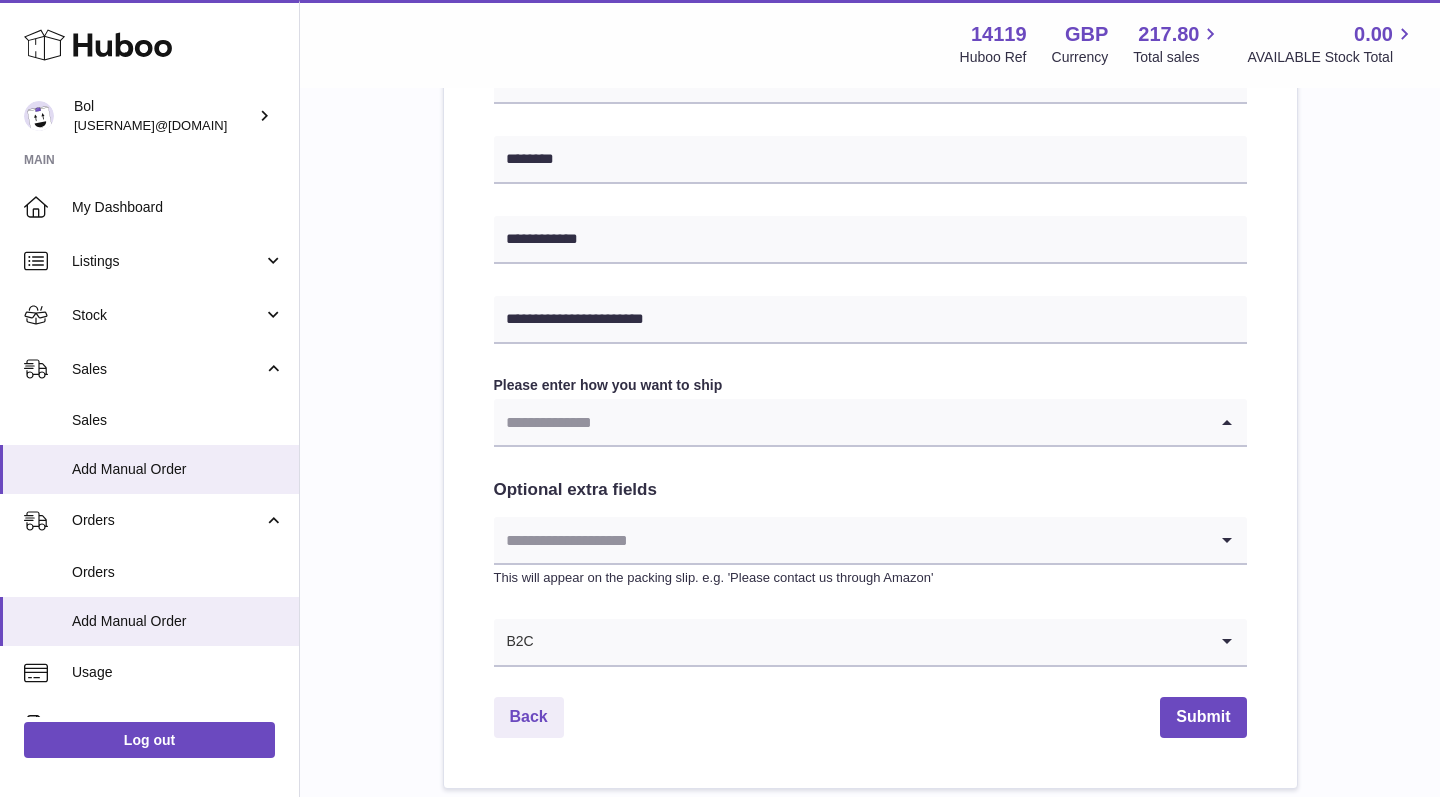 click at bounding box center (850, 422) 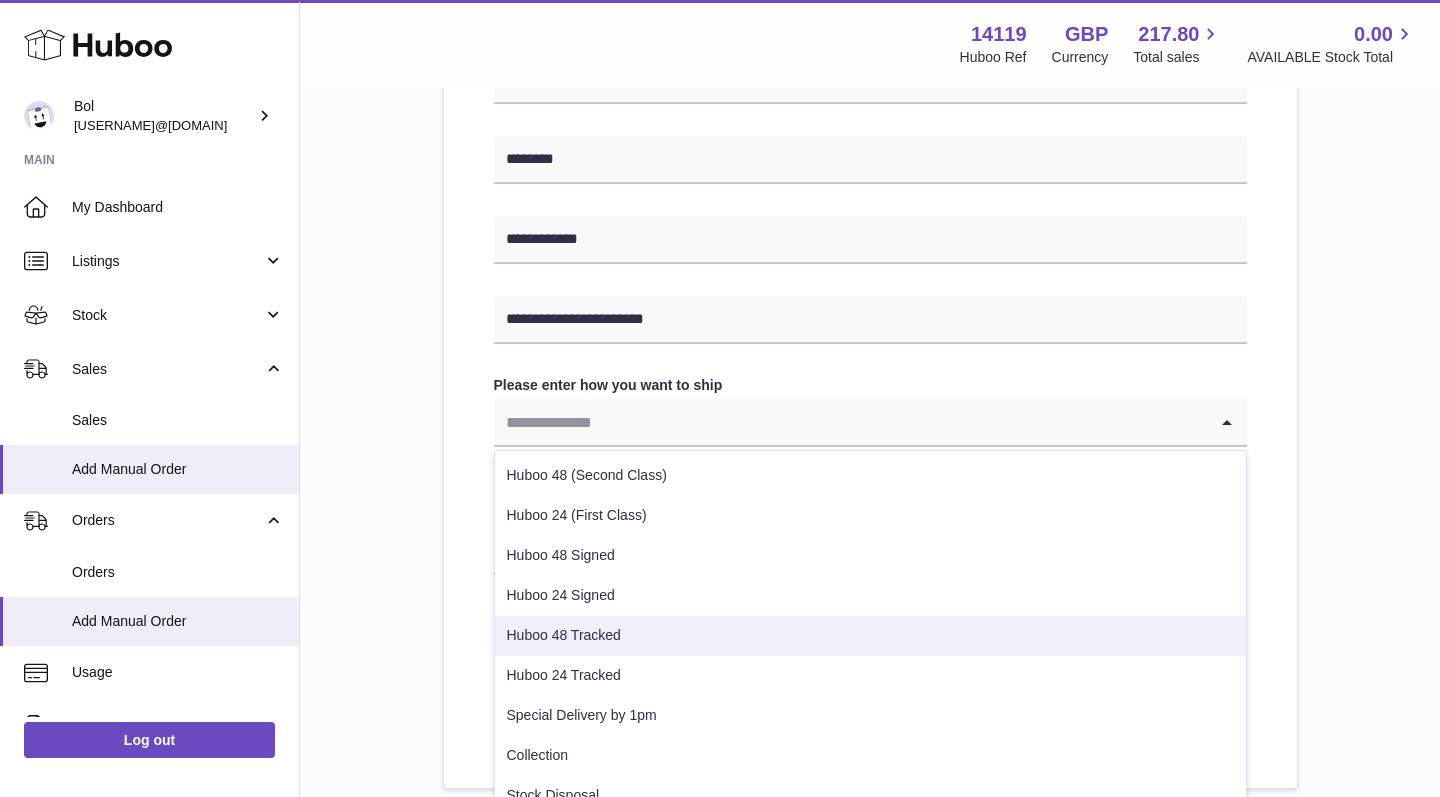 click on "Huboo 48 Tracked" at bounding box center [870, 636] 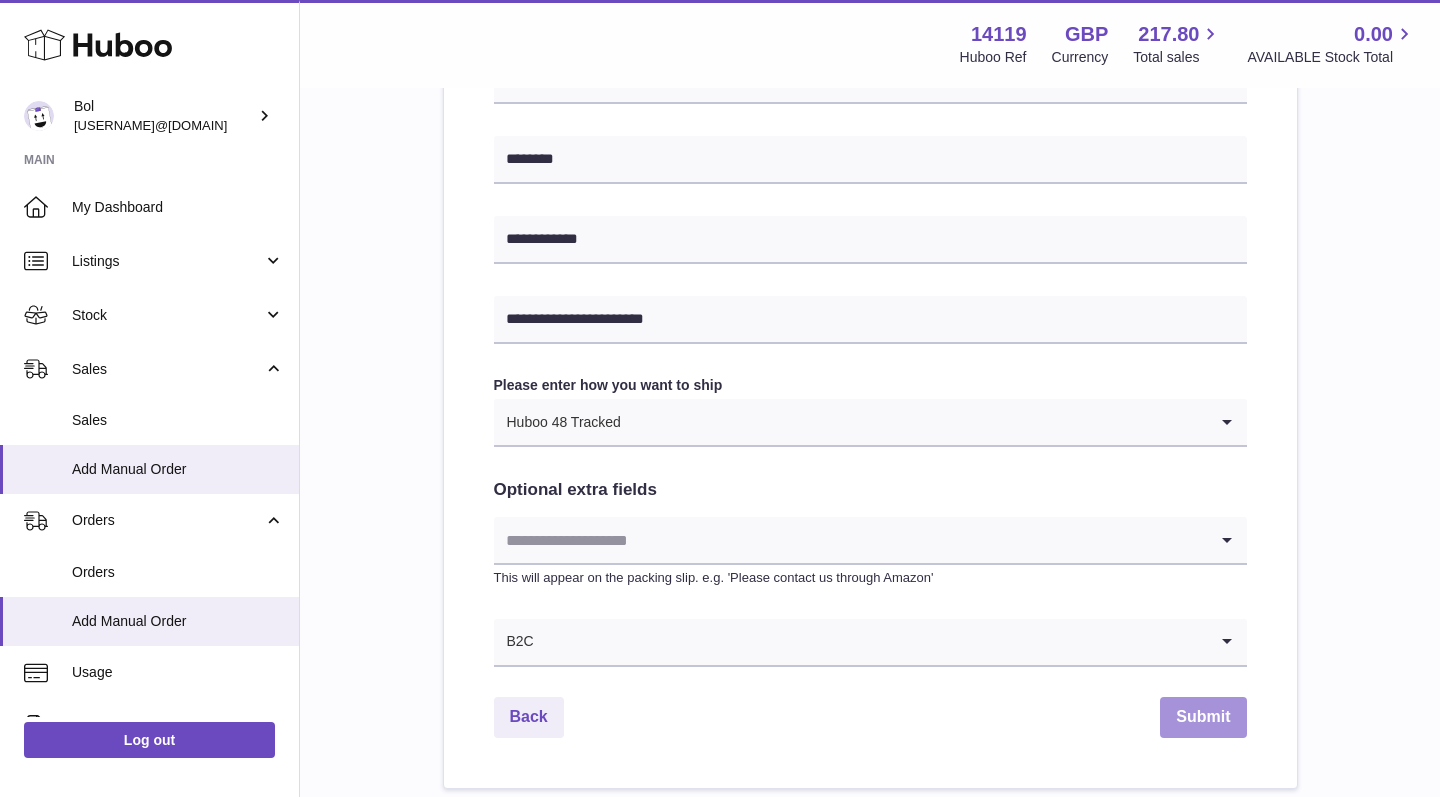 click on "Submit" at bounding box center (1203, 717) 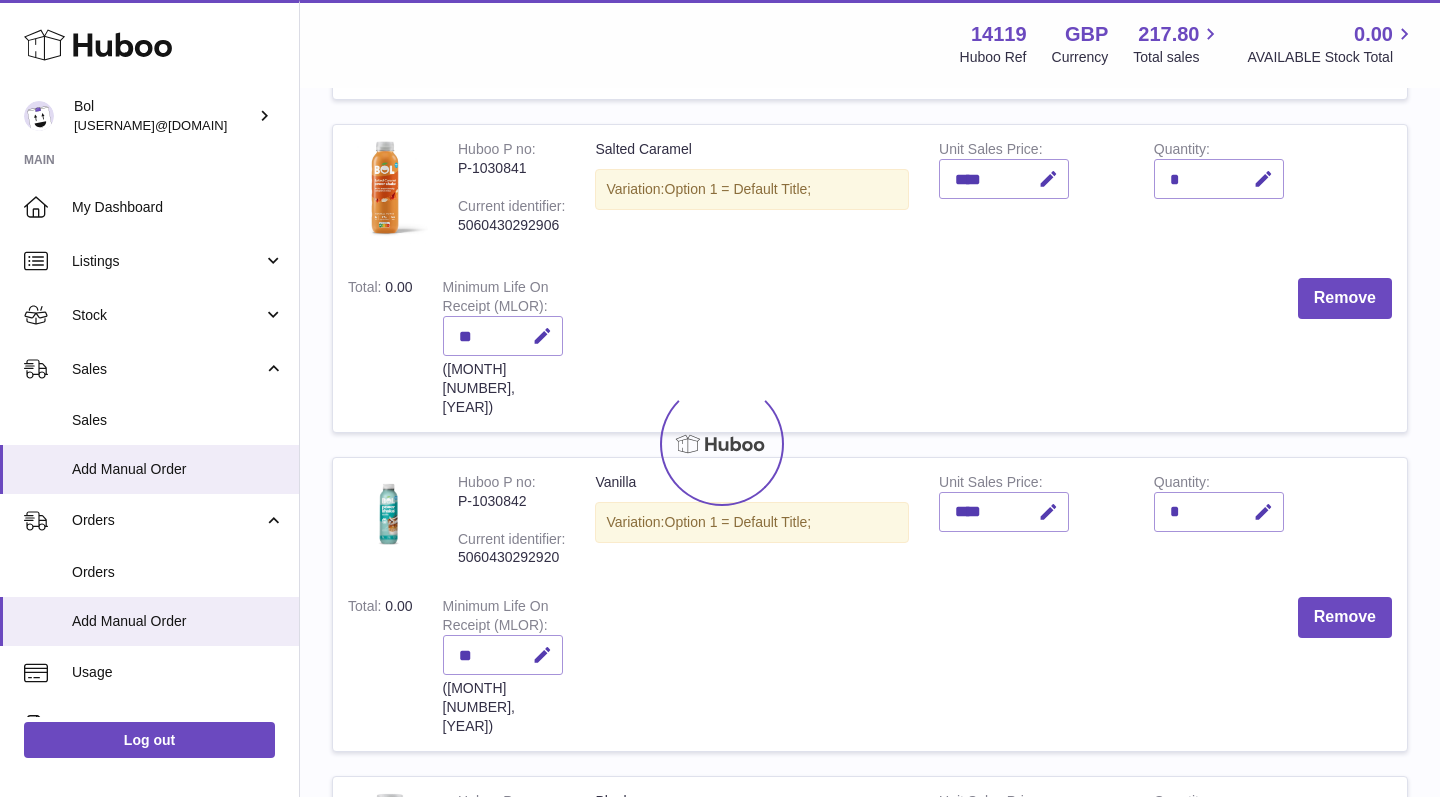 scroll, scrollTop: 0, scrollLeft: 0, axis: both 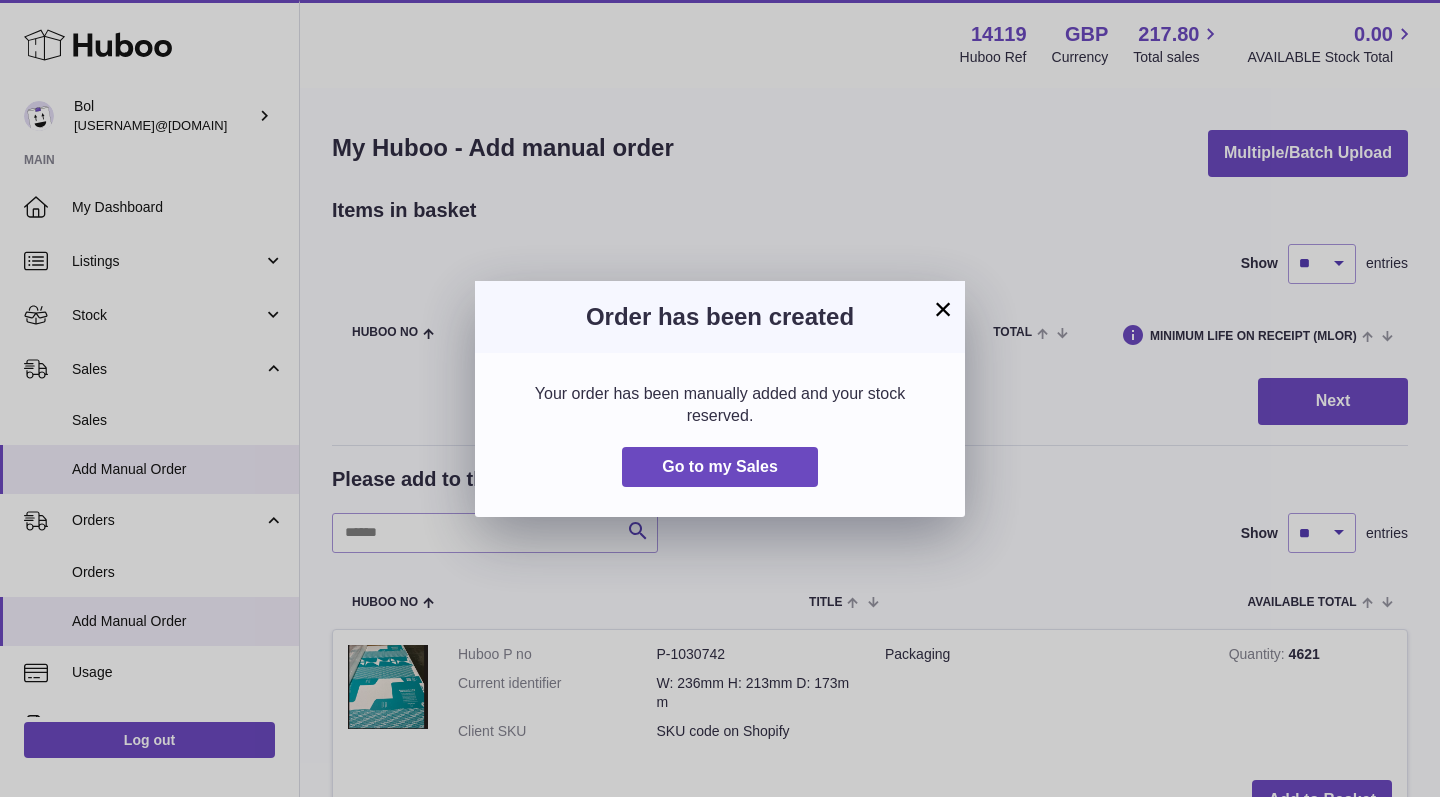 click on "×" at bounding box center [943, 309] 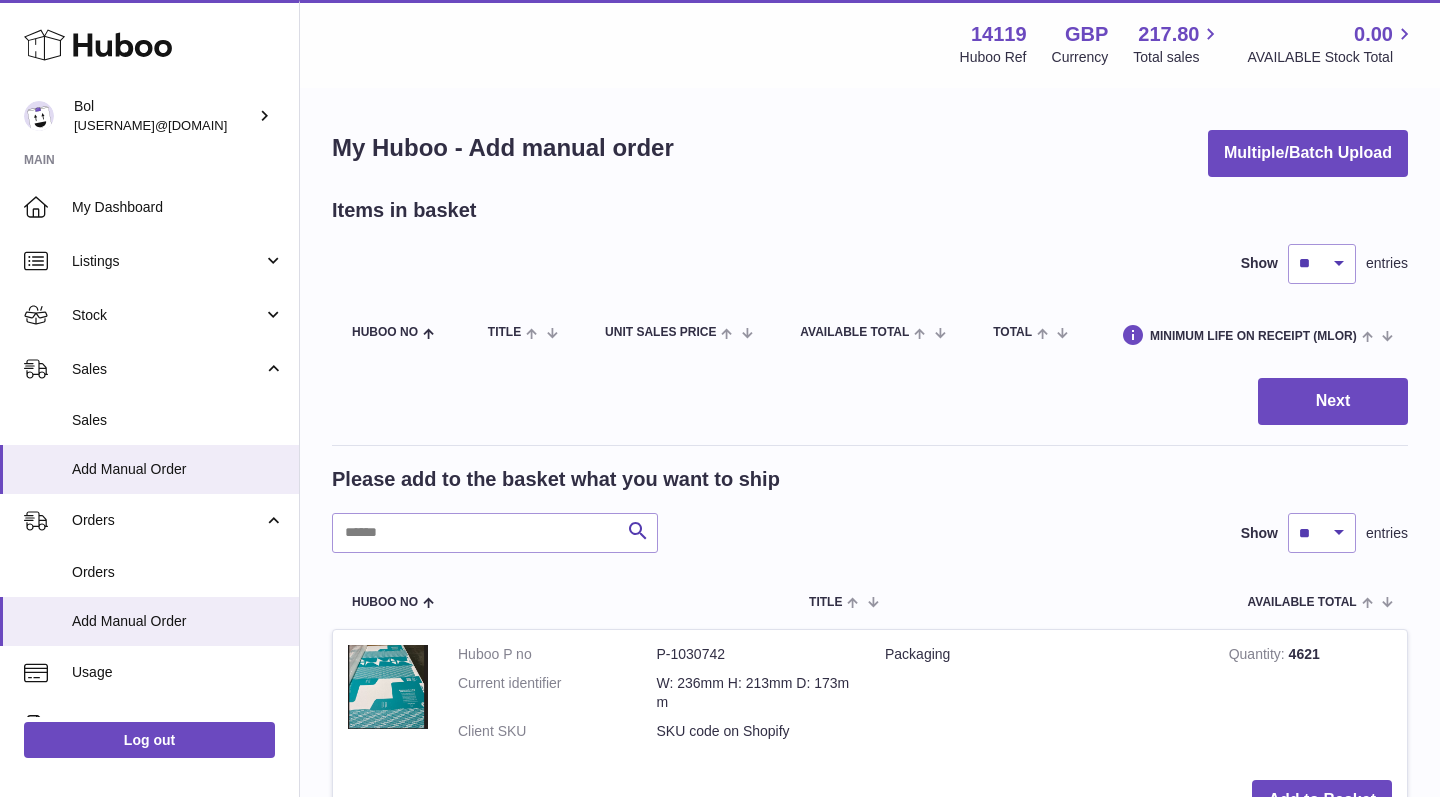 scroll, scrollTop: 0, scrollLeft: 0, axis: both 